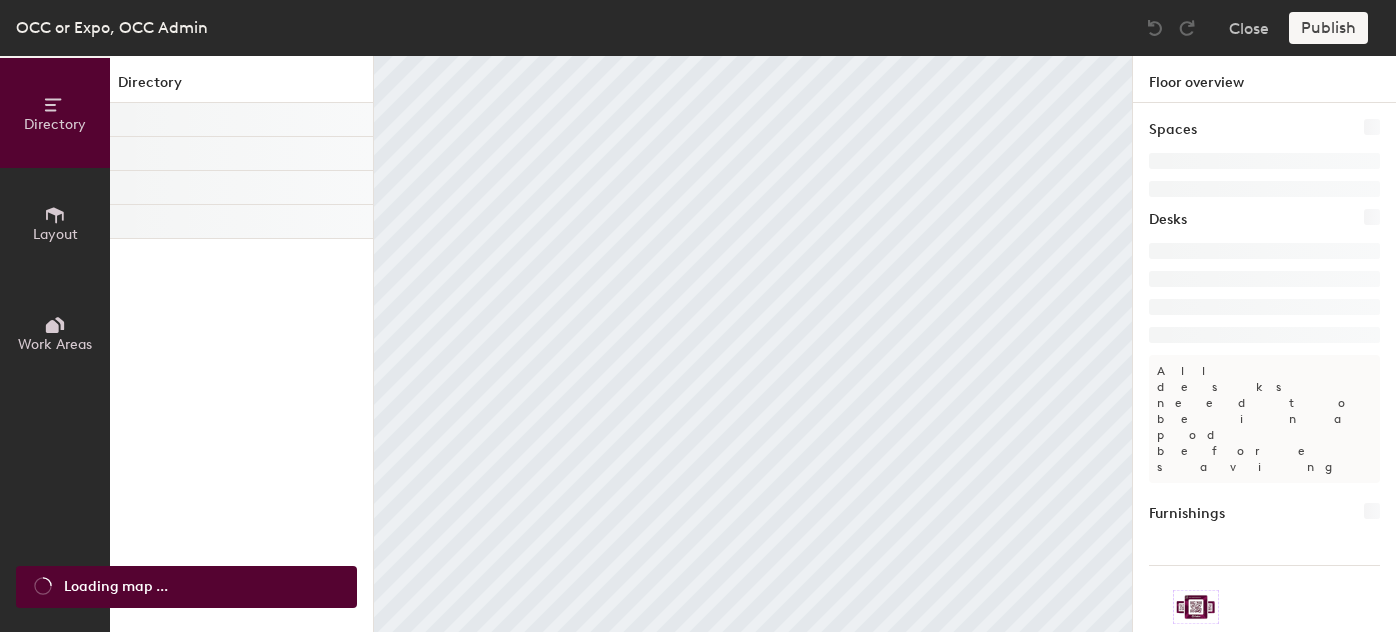 scroll, scrollTop: 0, scrollLeft: 0, axis: both 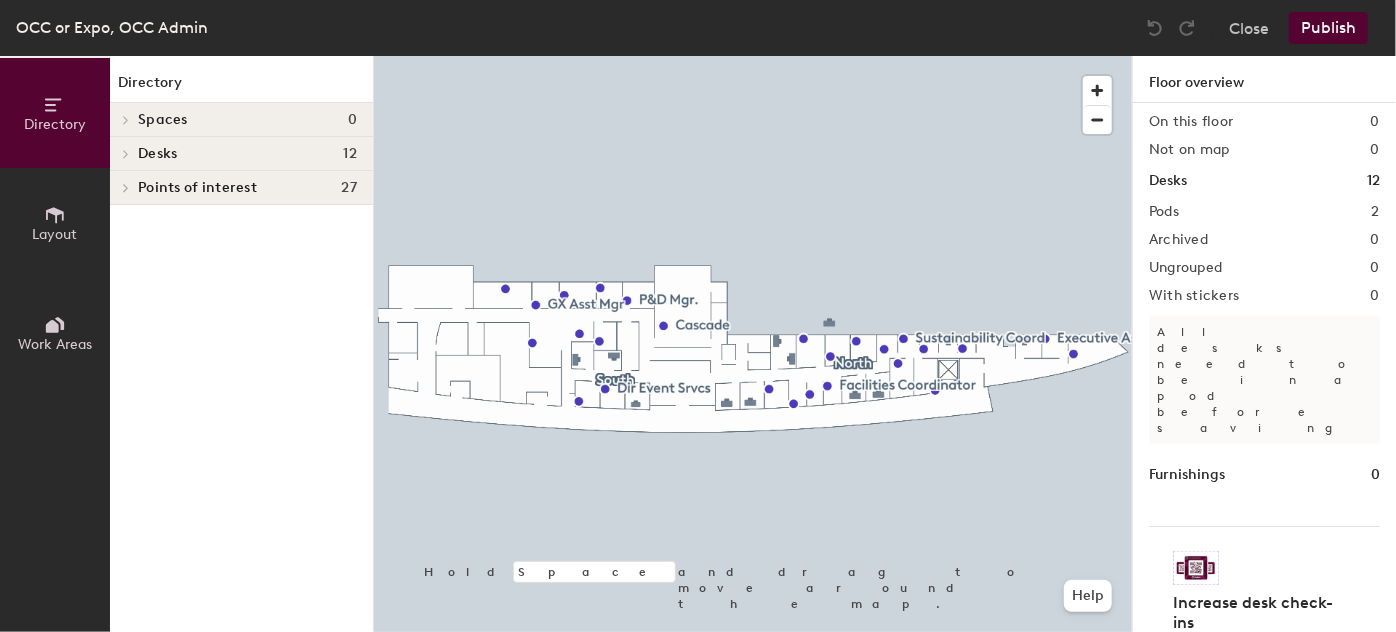 click 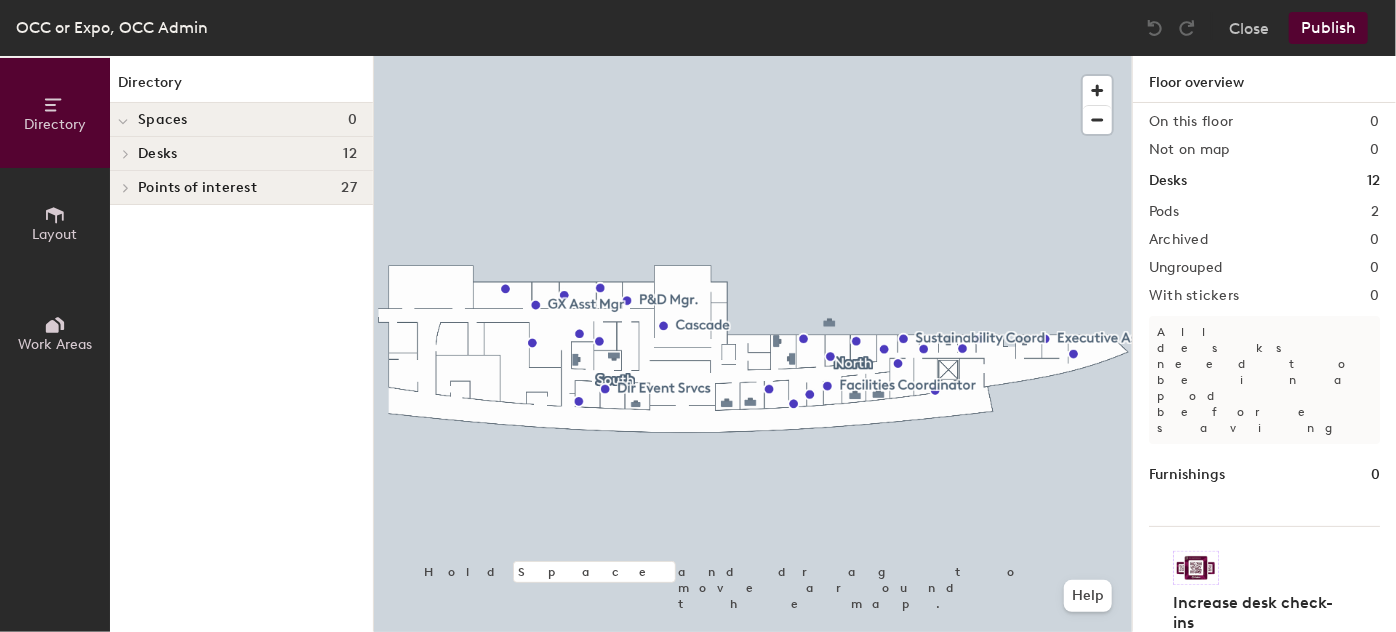 click 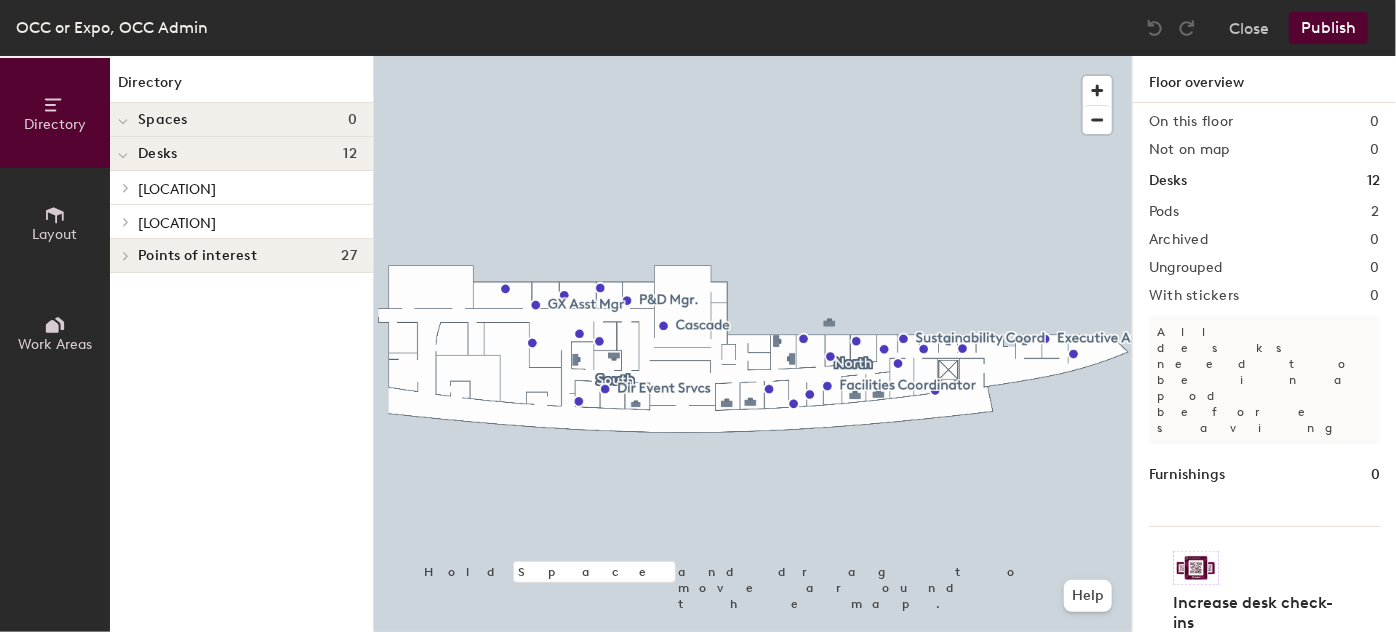 click 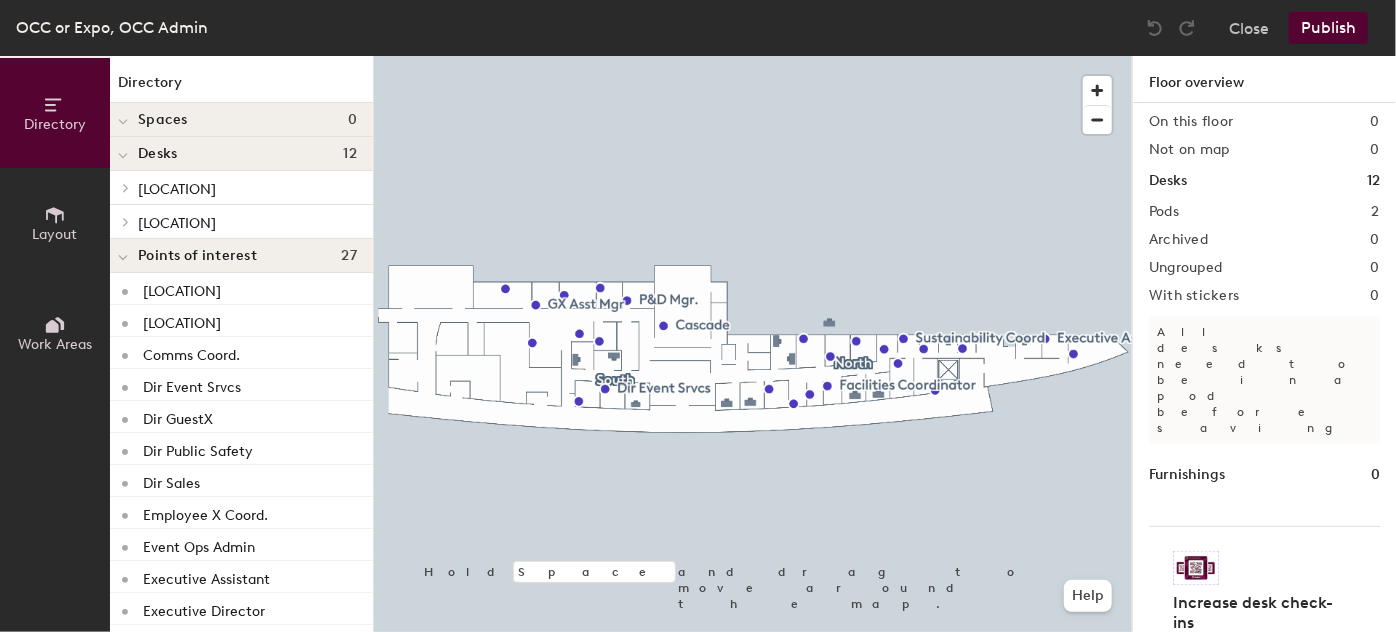 scroll, scrollTop: 117, scrollLeft: 0, axis: vertical 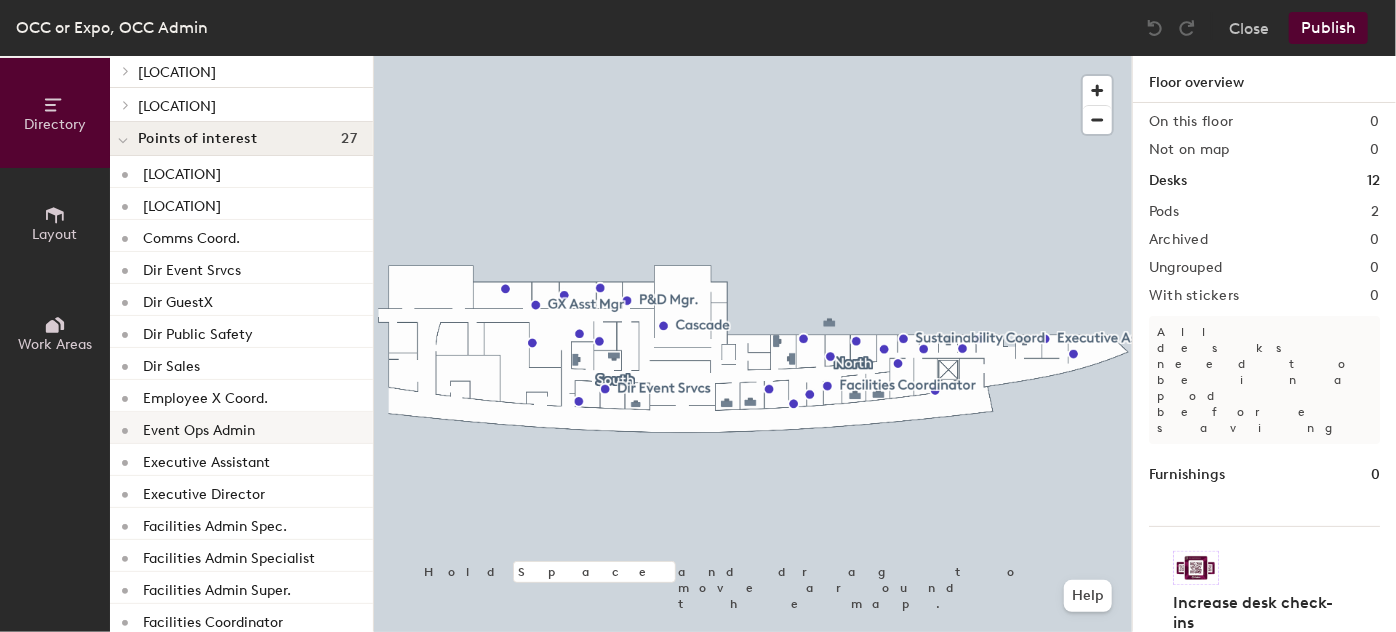 click on "Event Ops Admin" 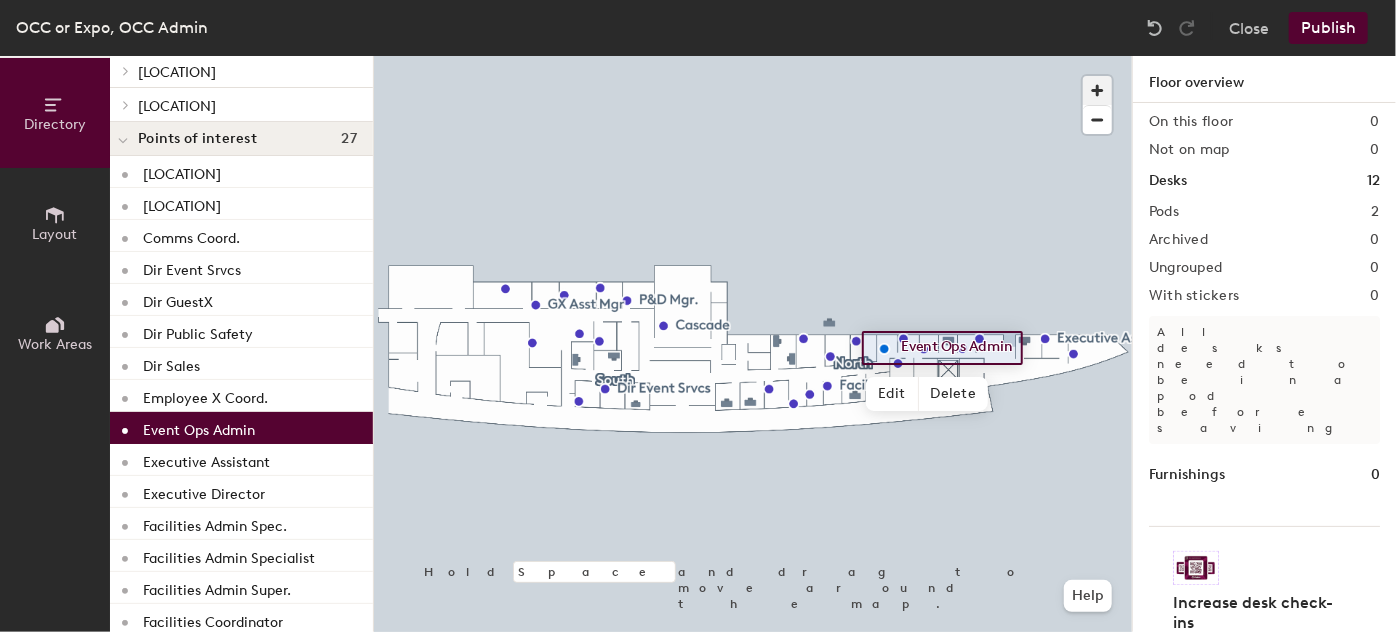 click 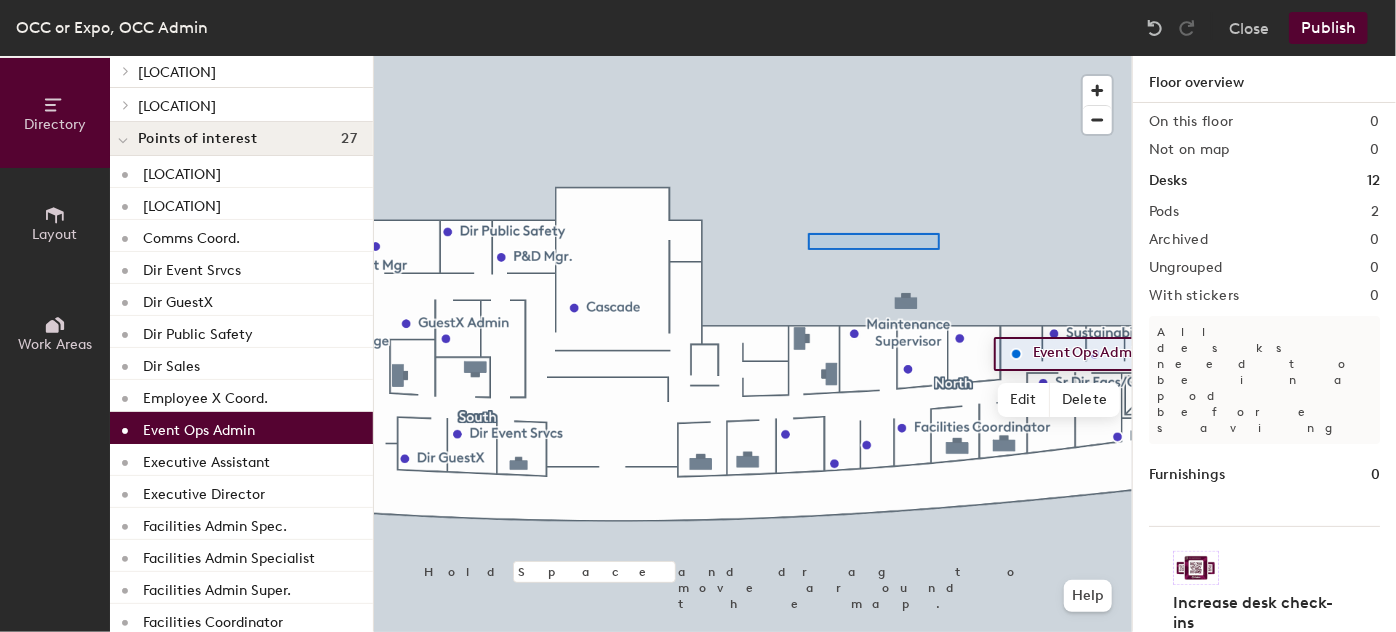 click 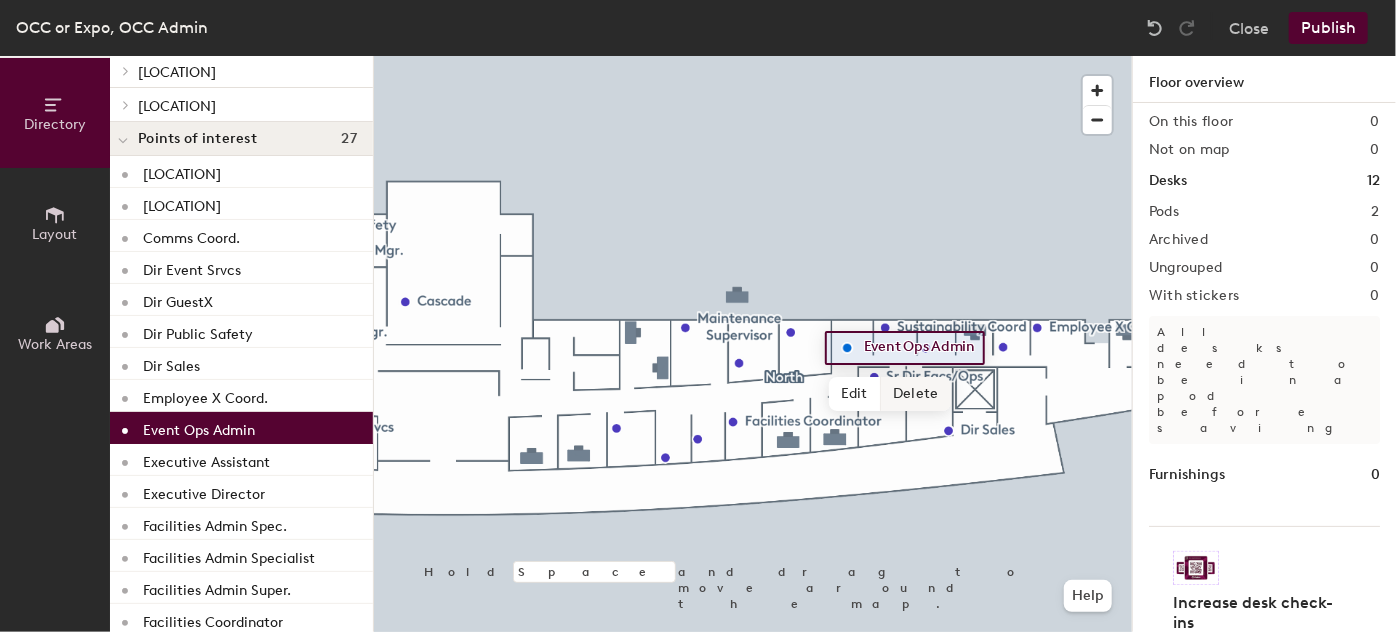 click on "Delete" 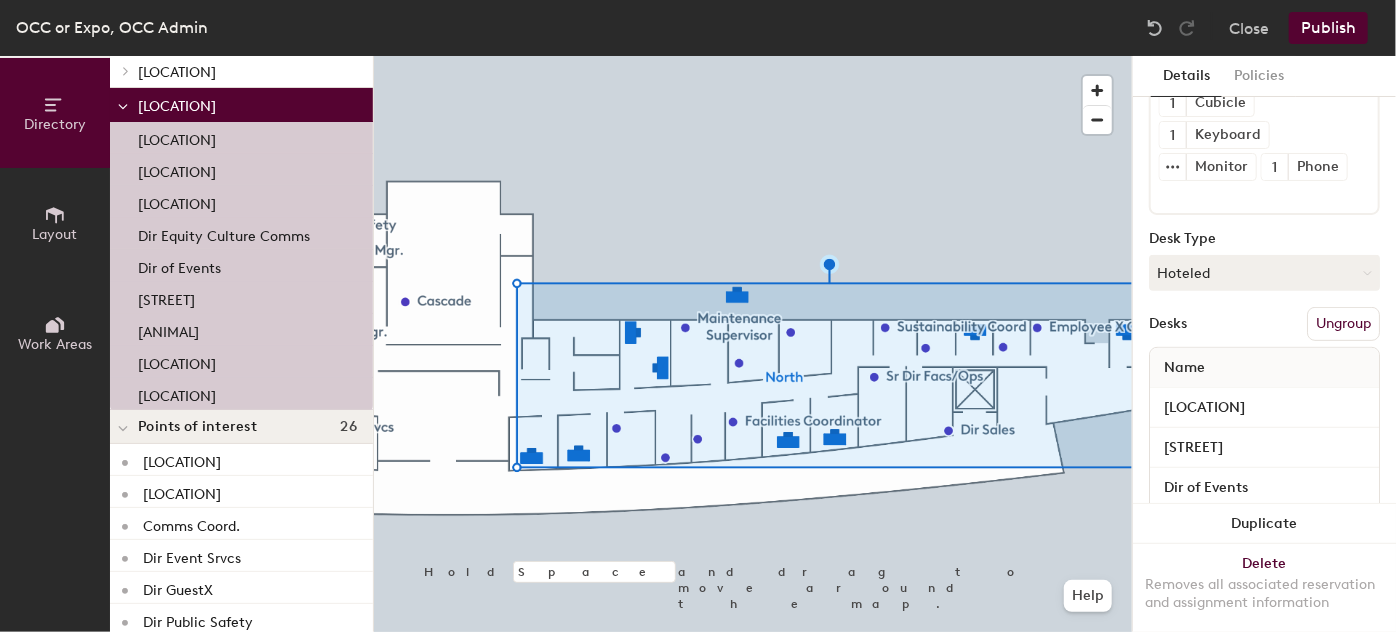 scroll, scrollTop: 364, scrollLeft: 0, axis: vertical 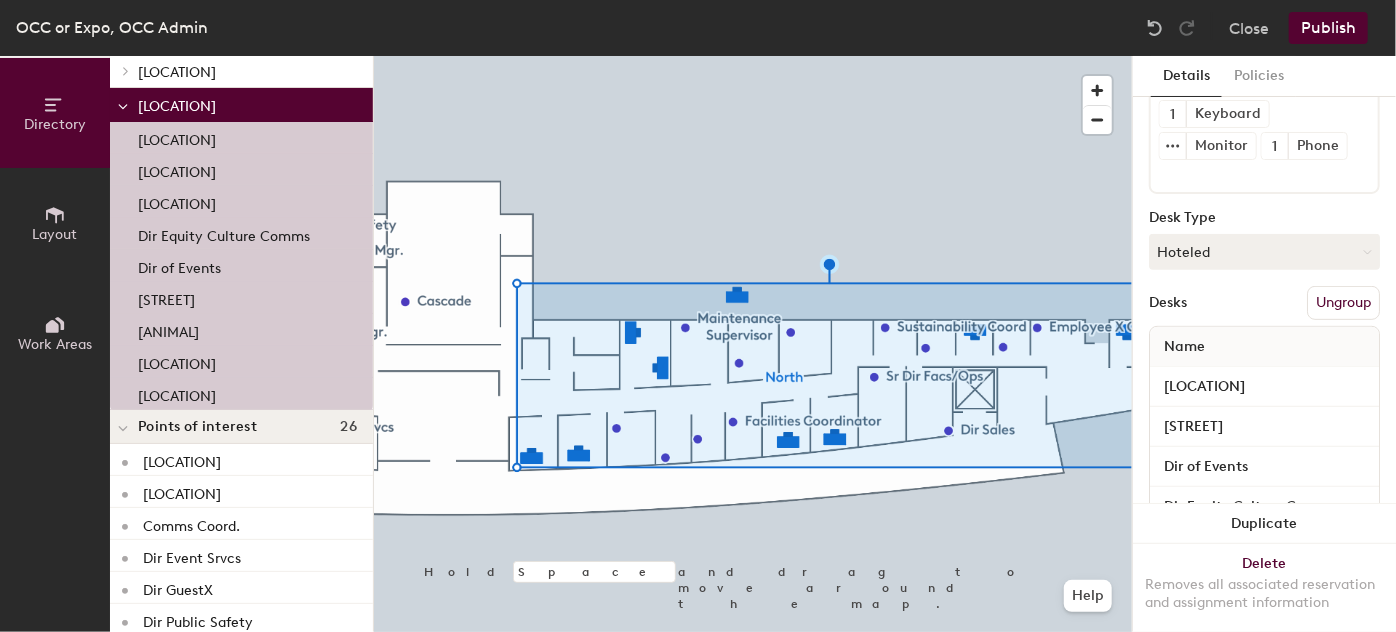 click on "Ungroup" 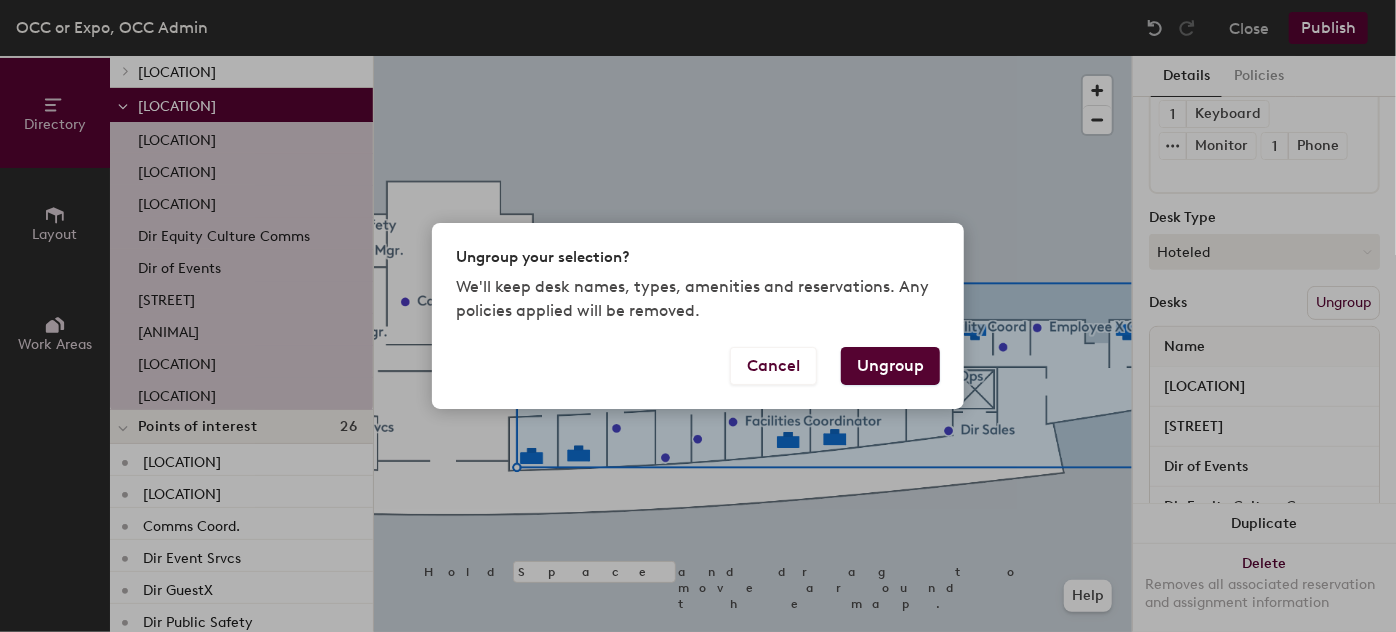 click on "Ungroup" at bounding box center [890, 366] 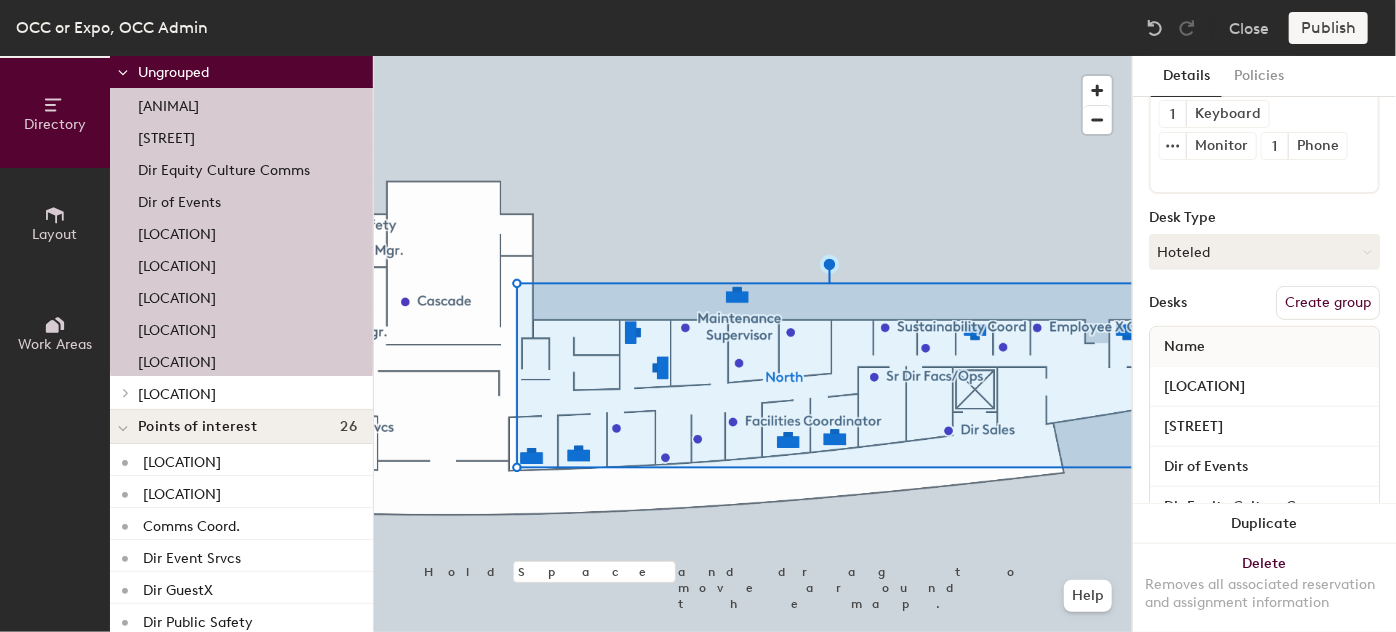 scroll, scrollTop: 440, scrollLeft: 0, axis: vertical 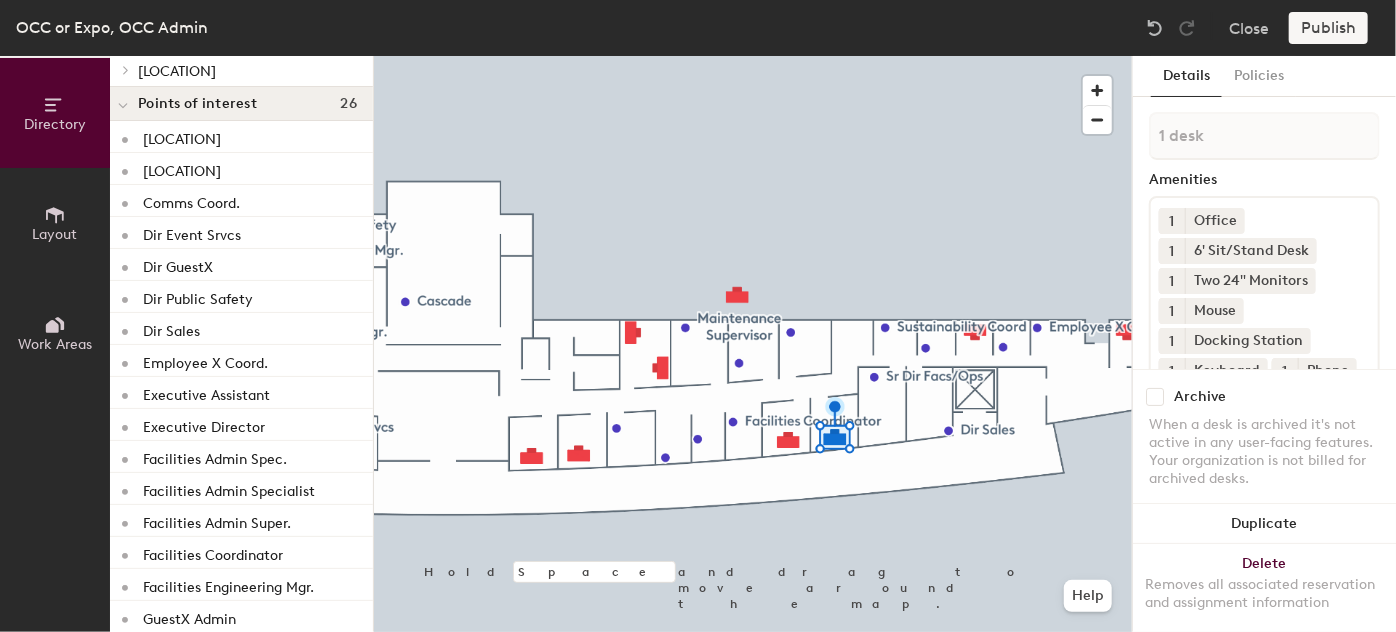 click 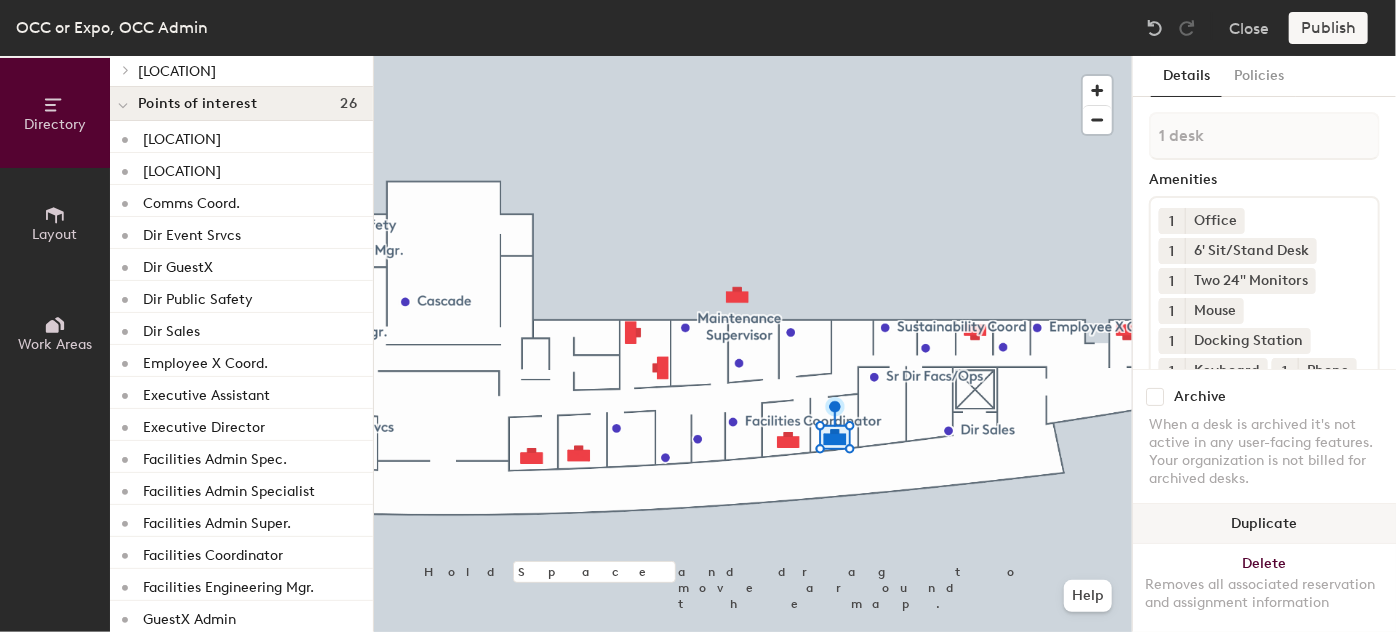 click on "Duplicate" 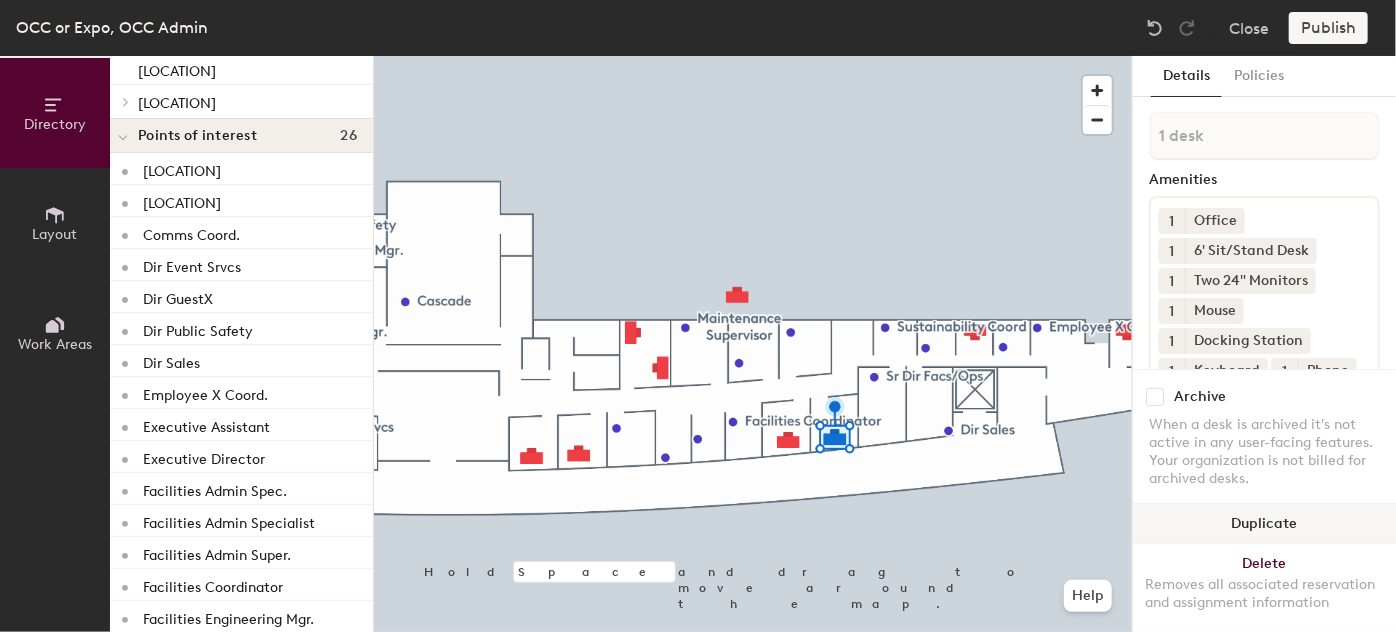 scroll, scrollTop: 472, scrollLeft: 0, axis: vertical 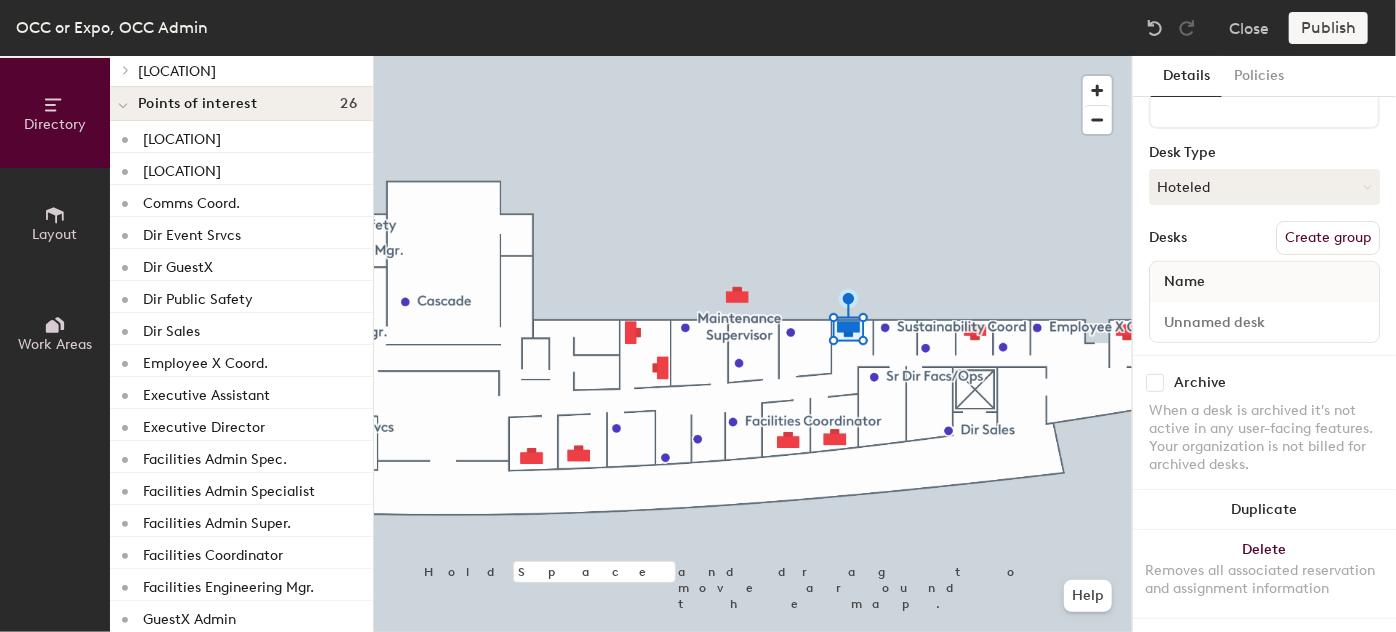 click on "Name" 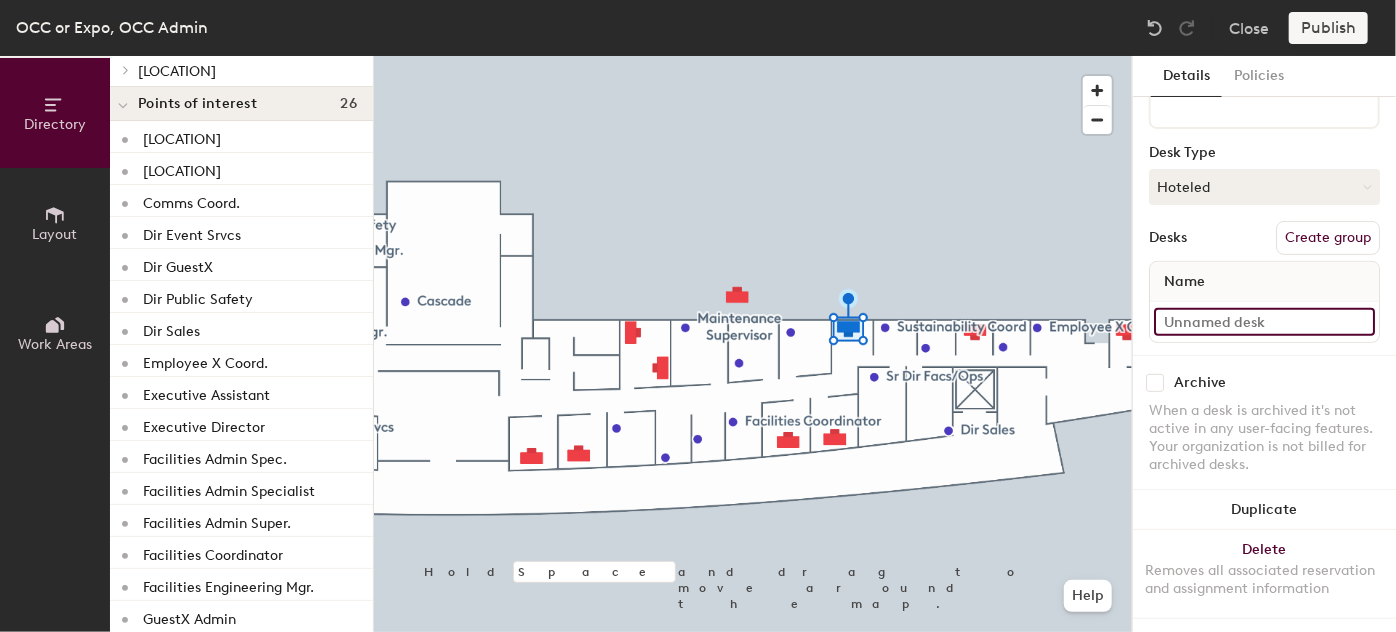 click 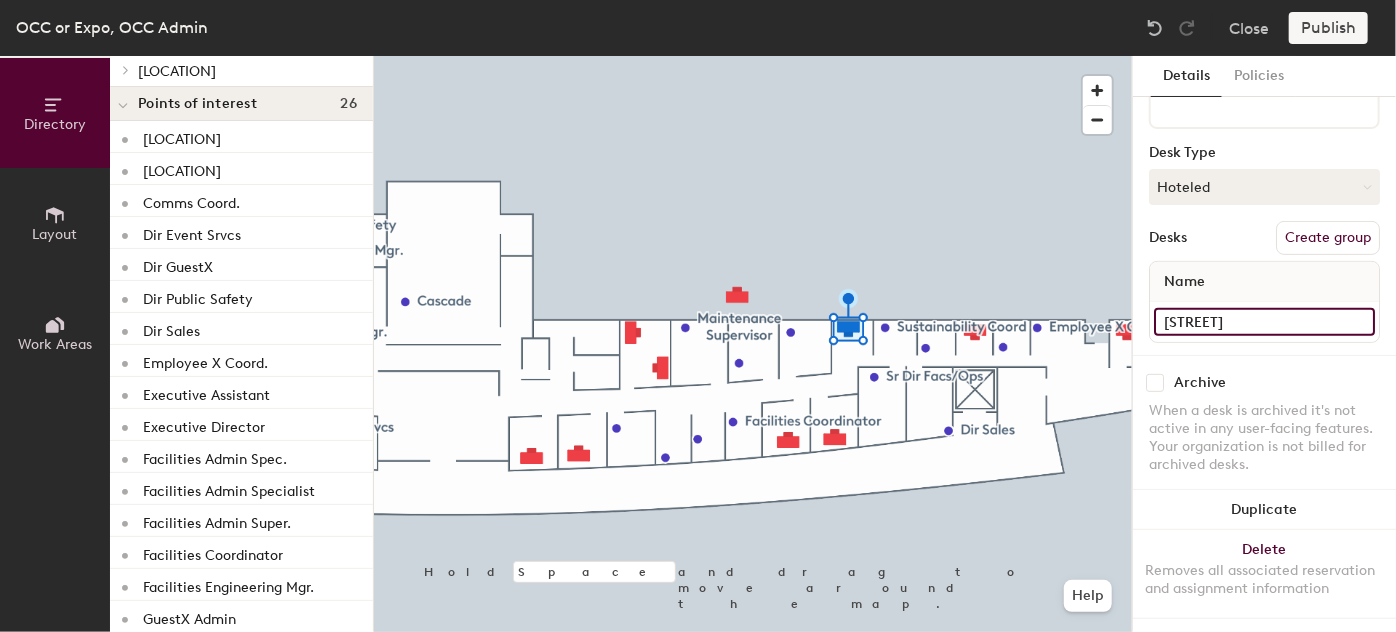 type on "Hawthorne" 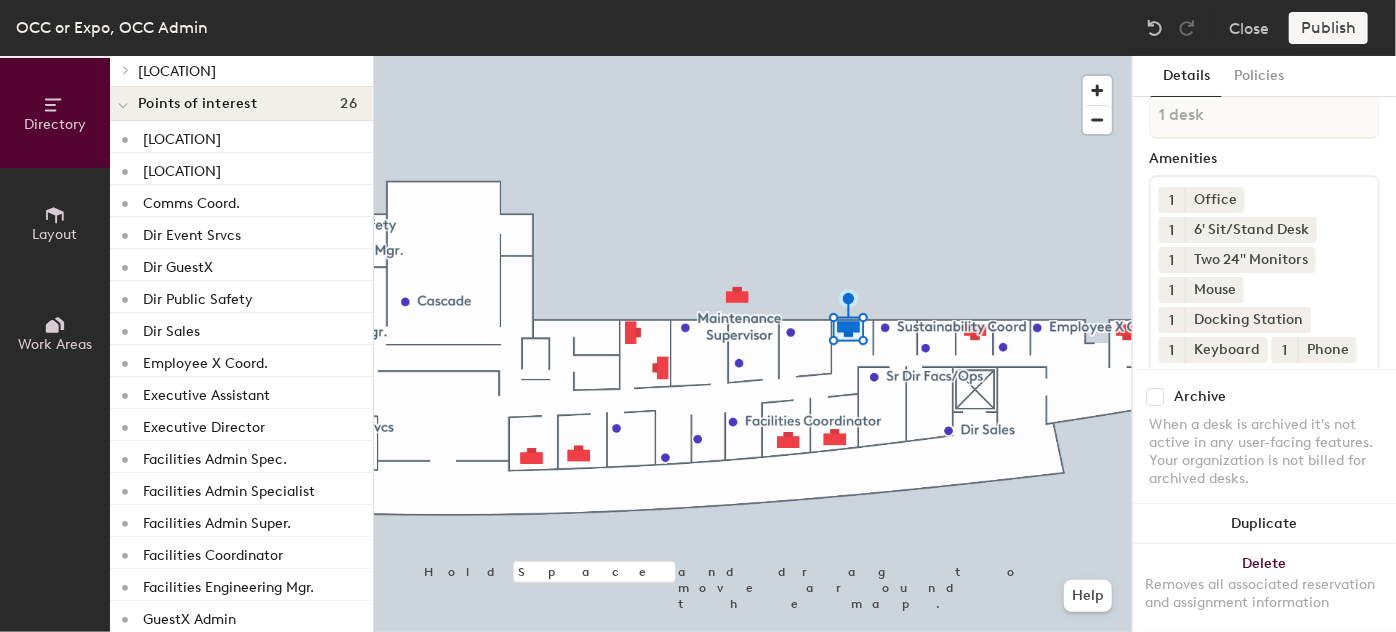 scroll, scrollTop: 0, scrollLeft: 0, axis: both 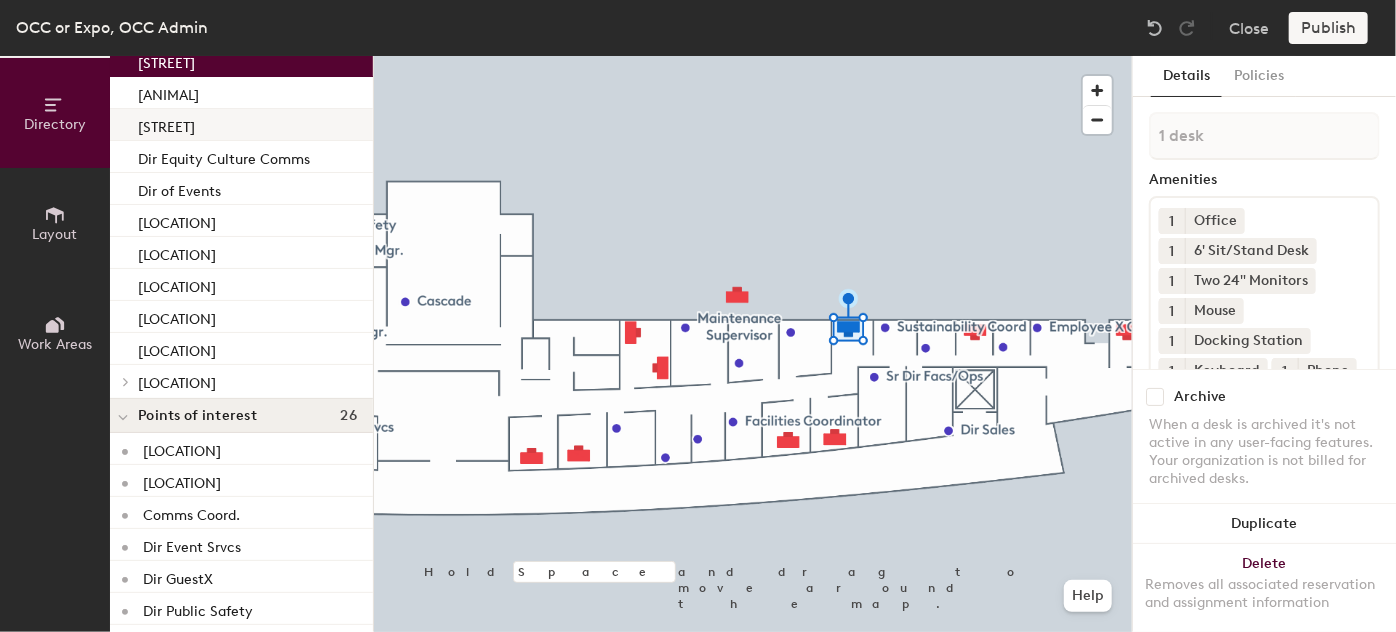 click on "Hawthorne" 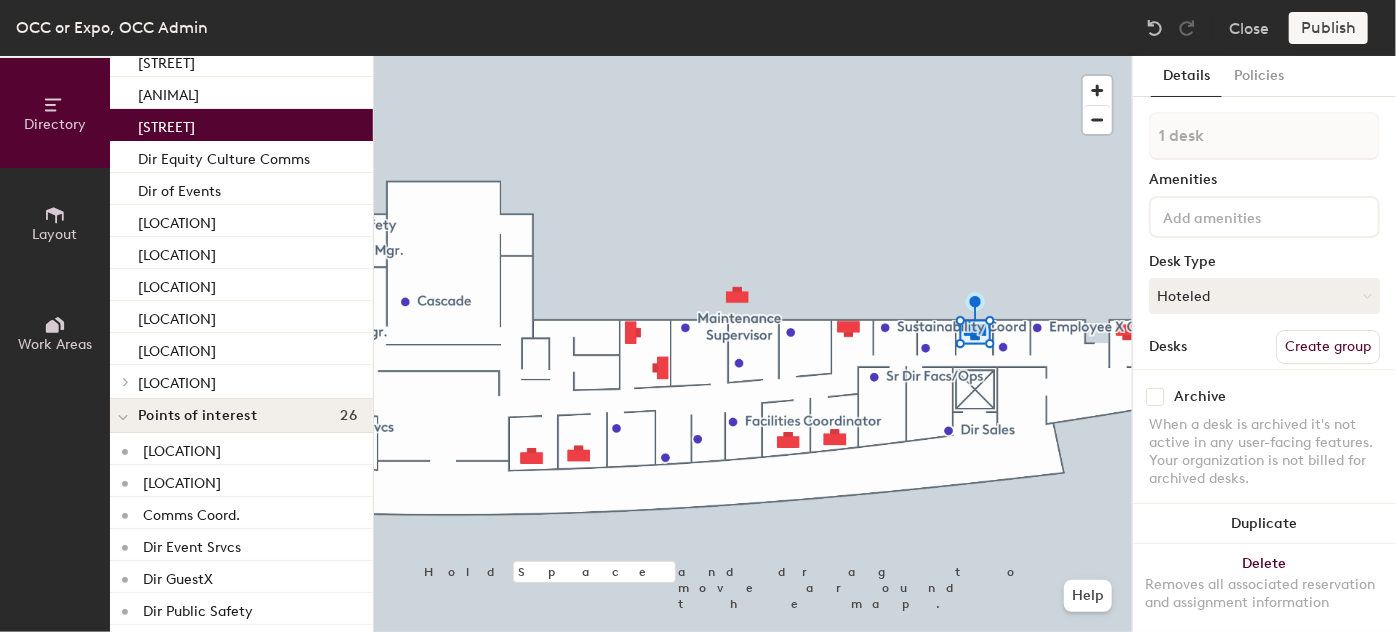 scroll, scrollTop: 125, scrollLeft: 0, axis: vertical 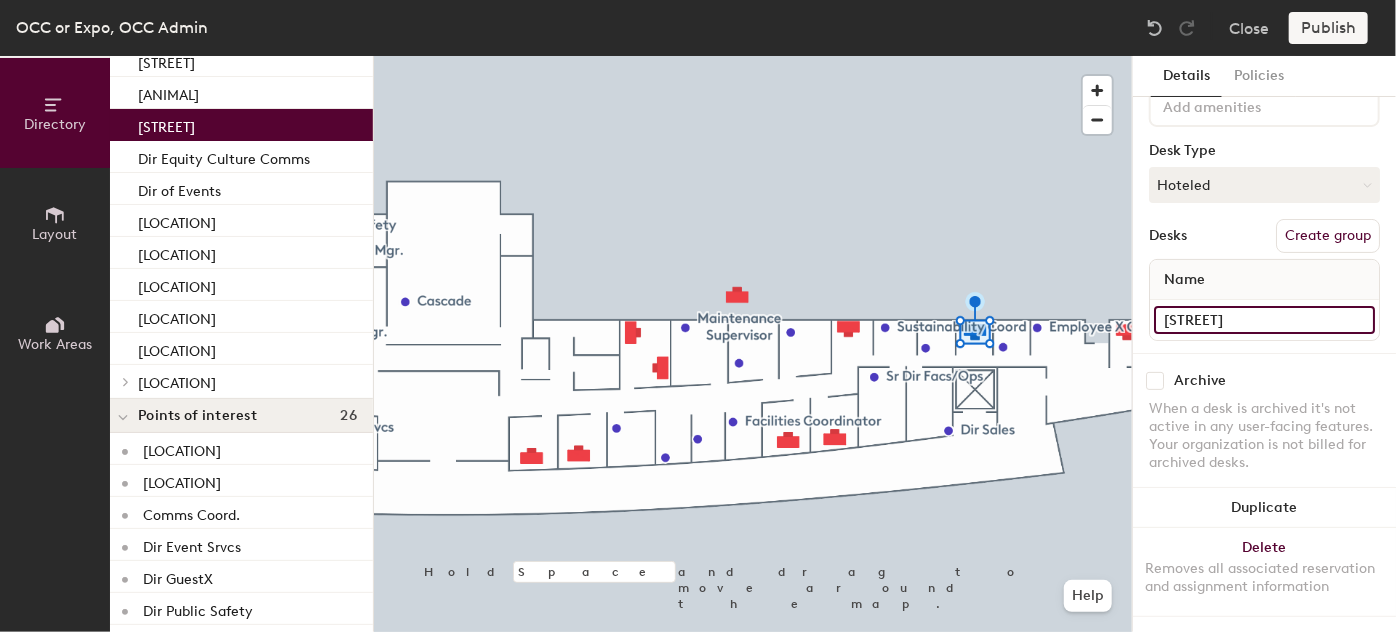click on "Hawthorne" 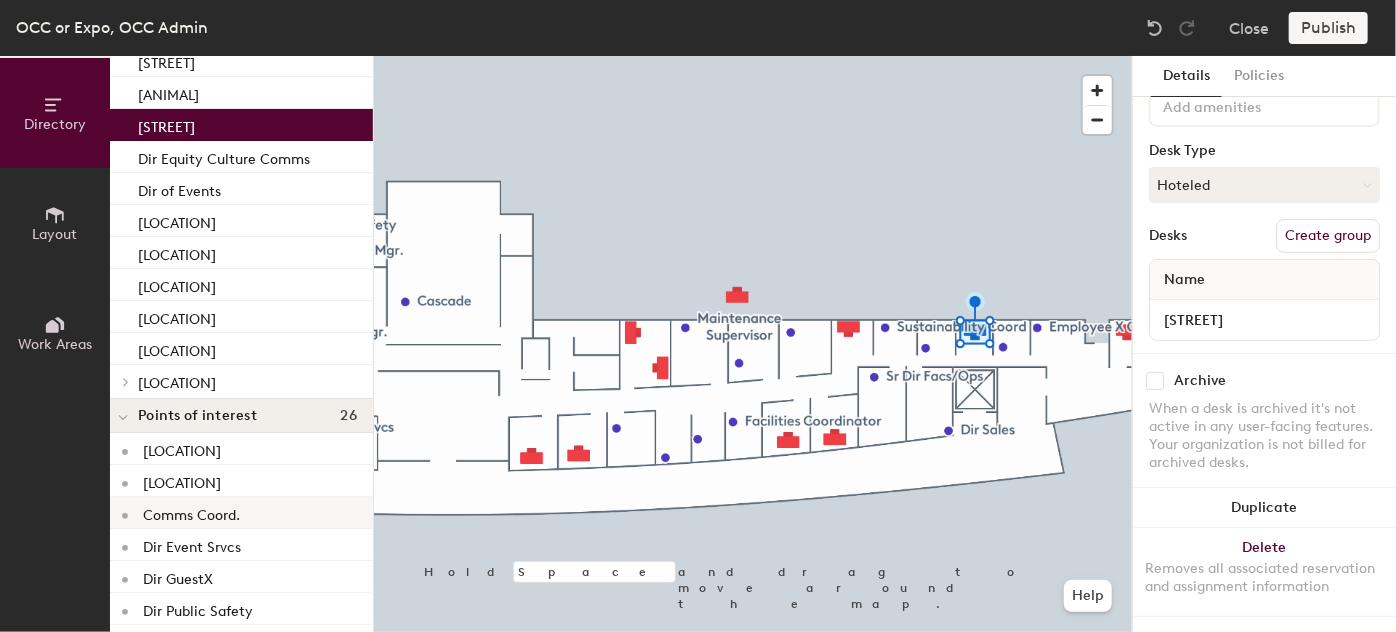 click on "Comms Coord." 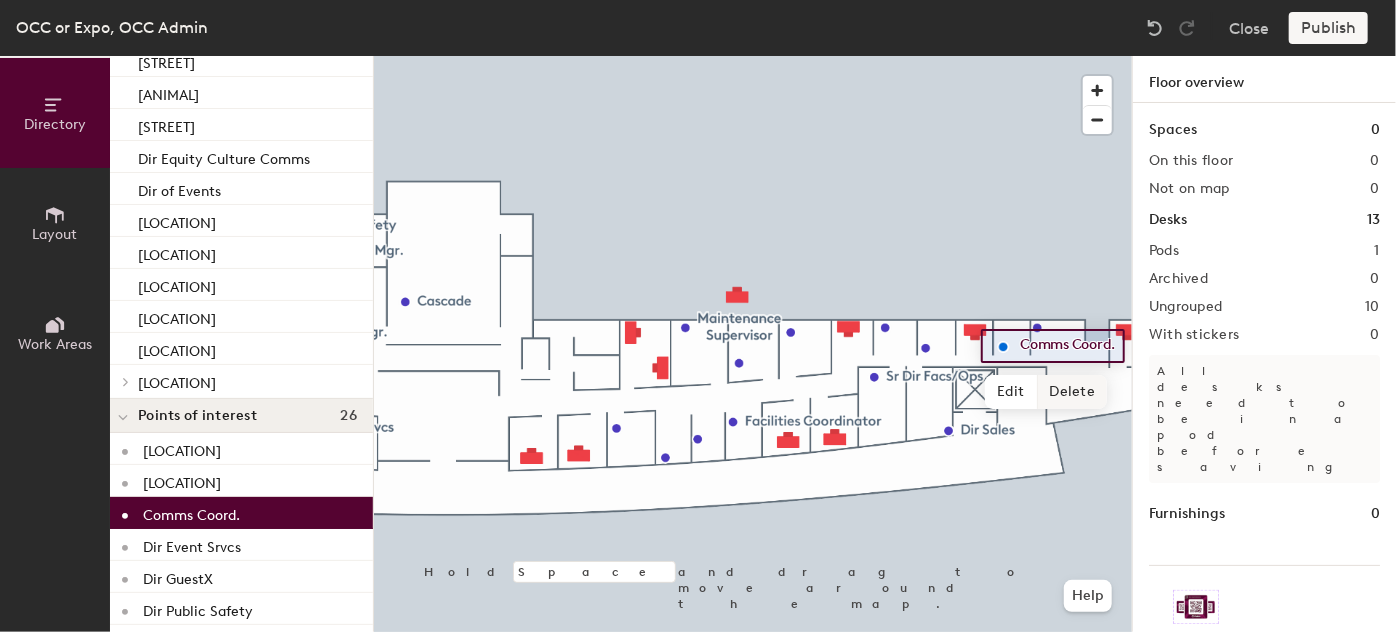 click on "Delete" 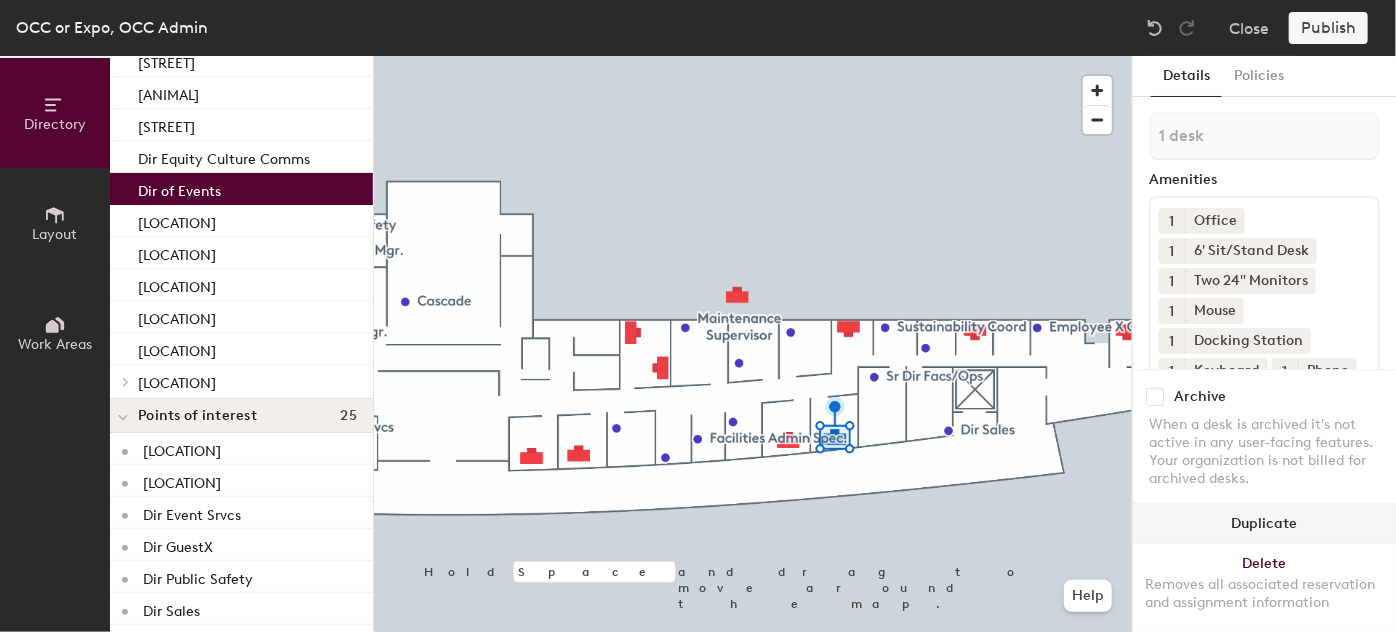 click on "Duplicate" 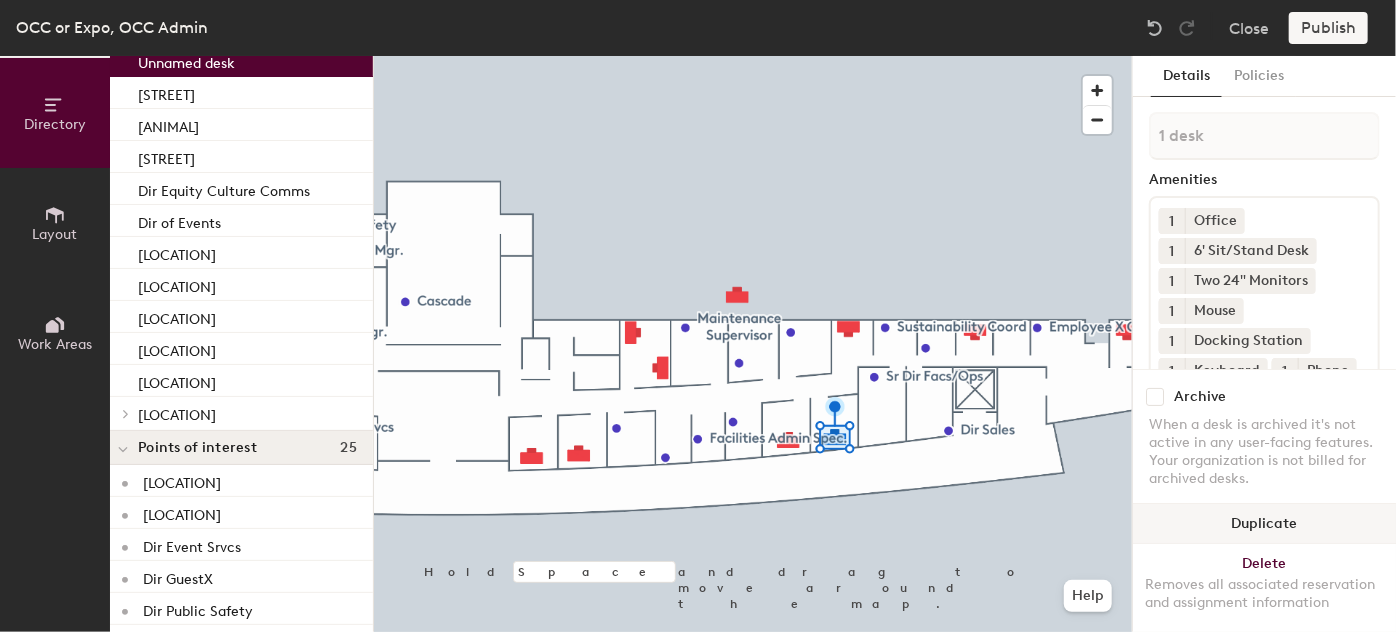 scroll, scrollTop: 192, scrollLeft: 0, axis: vertical 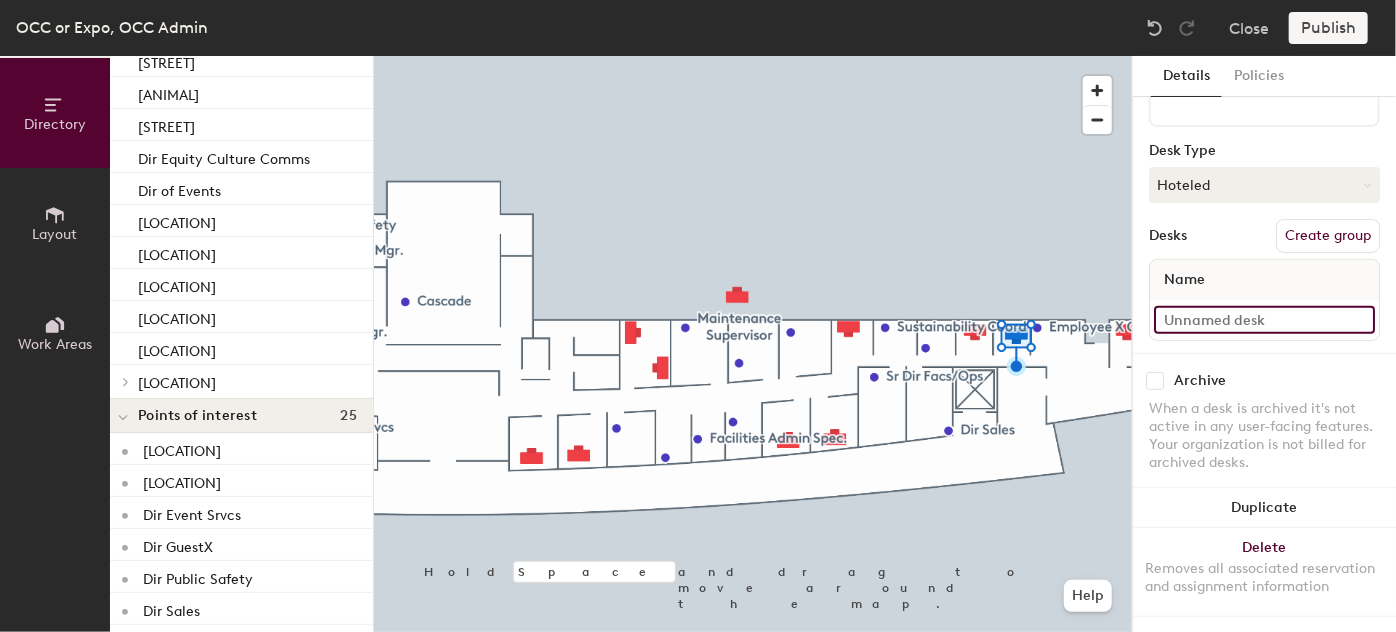 click 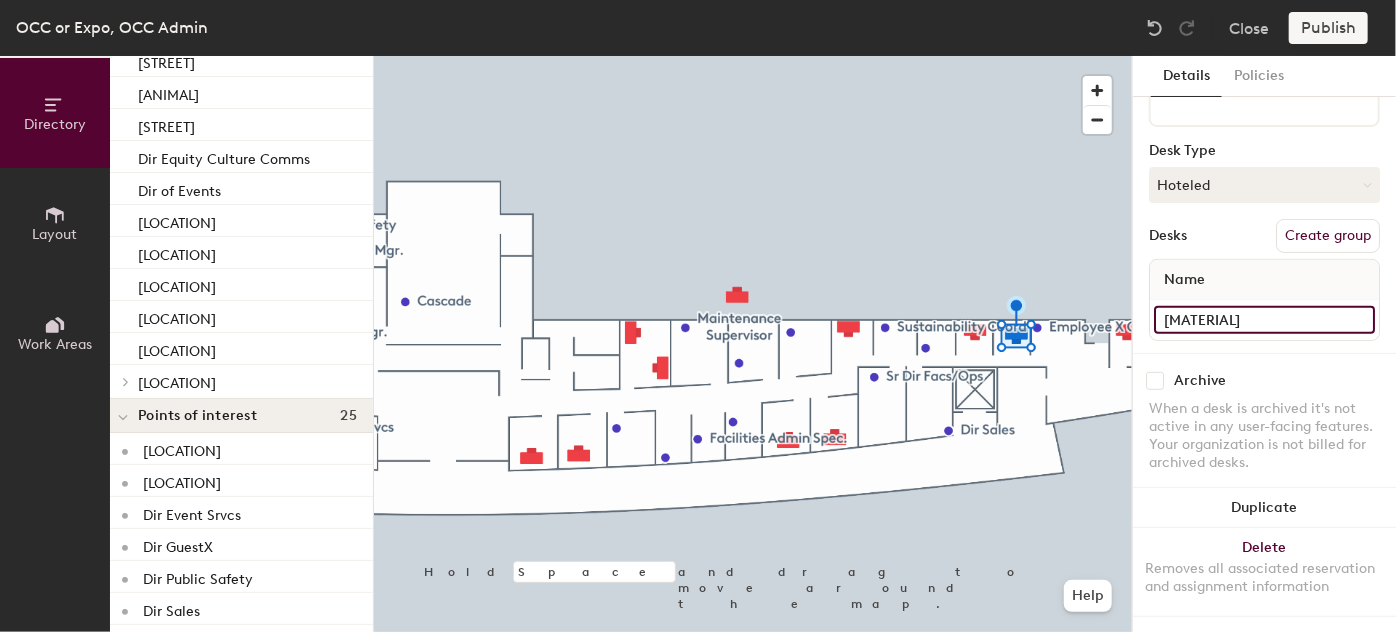 type on "Steel" 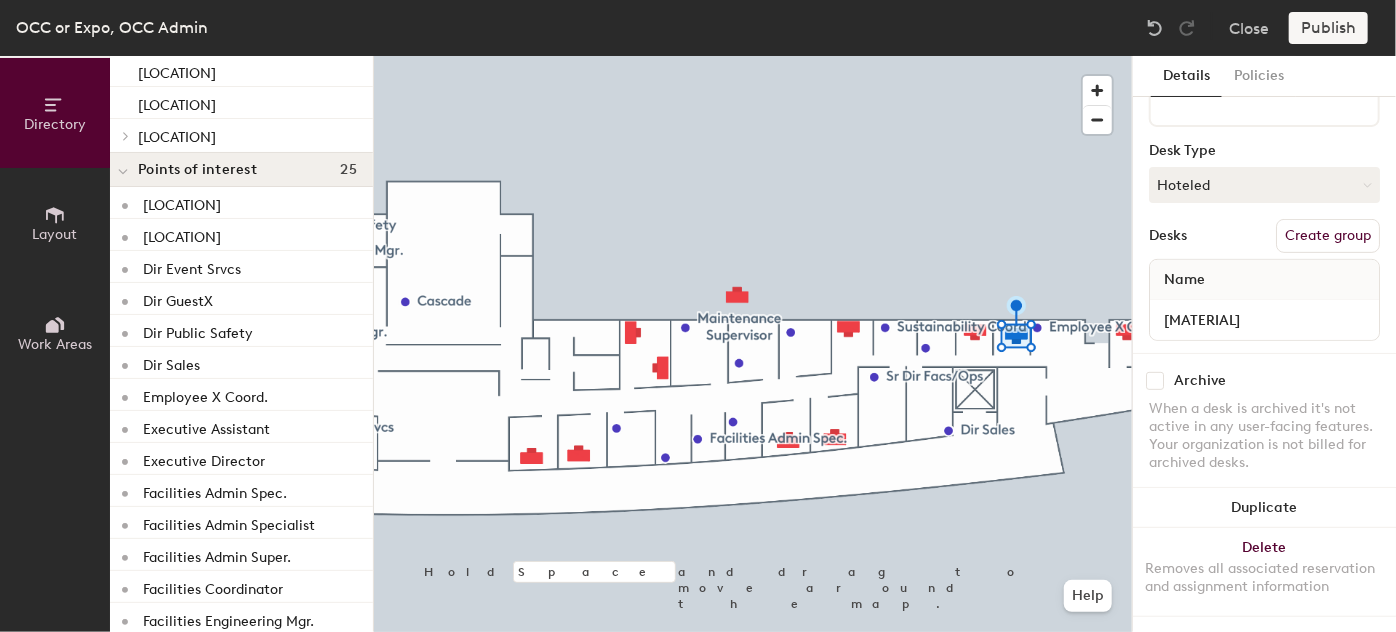 scroll, scrollTop: 451, scrollLeft: 0, axis: vertical 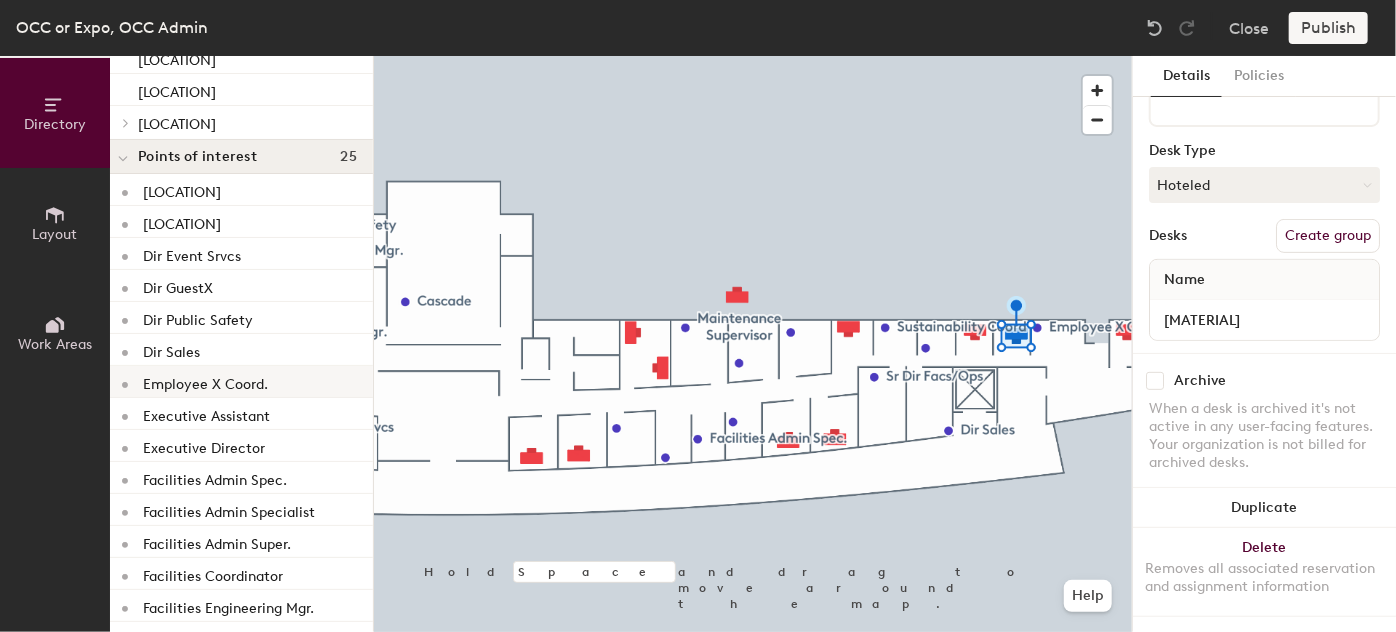 click on "Employee X Coord." 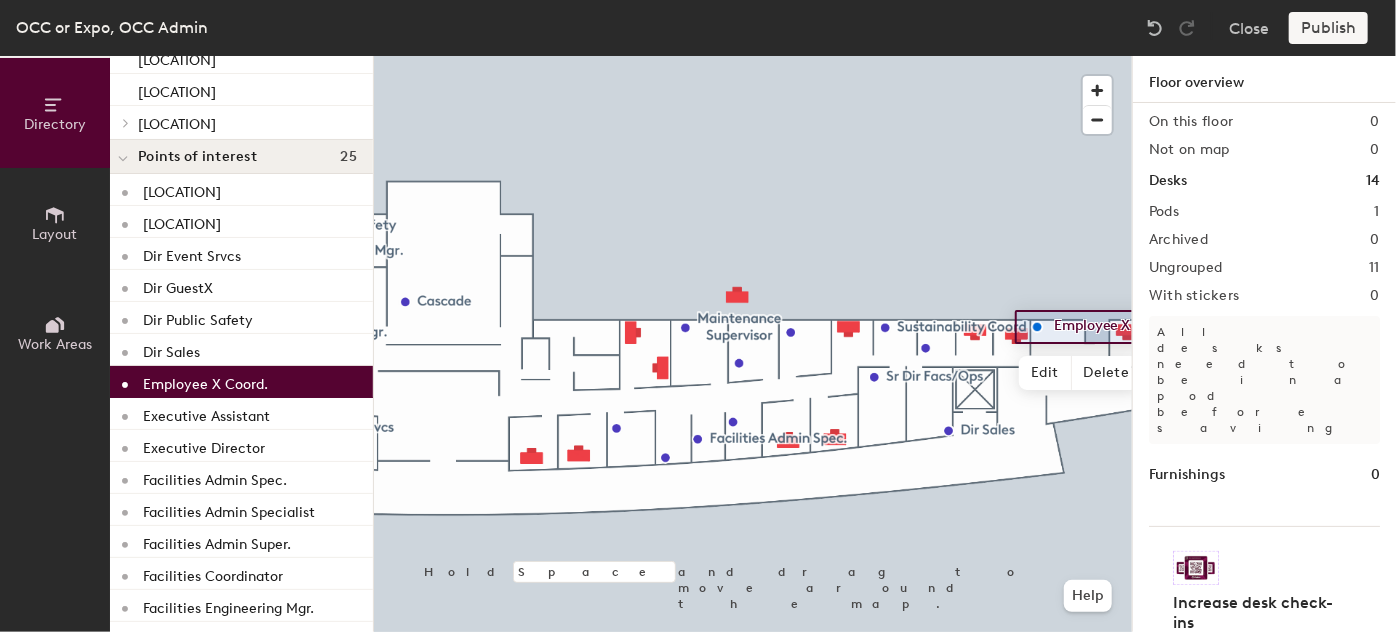 scroll, scrollTop: 0, scrollLeft: 0, axis: both 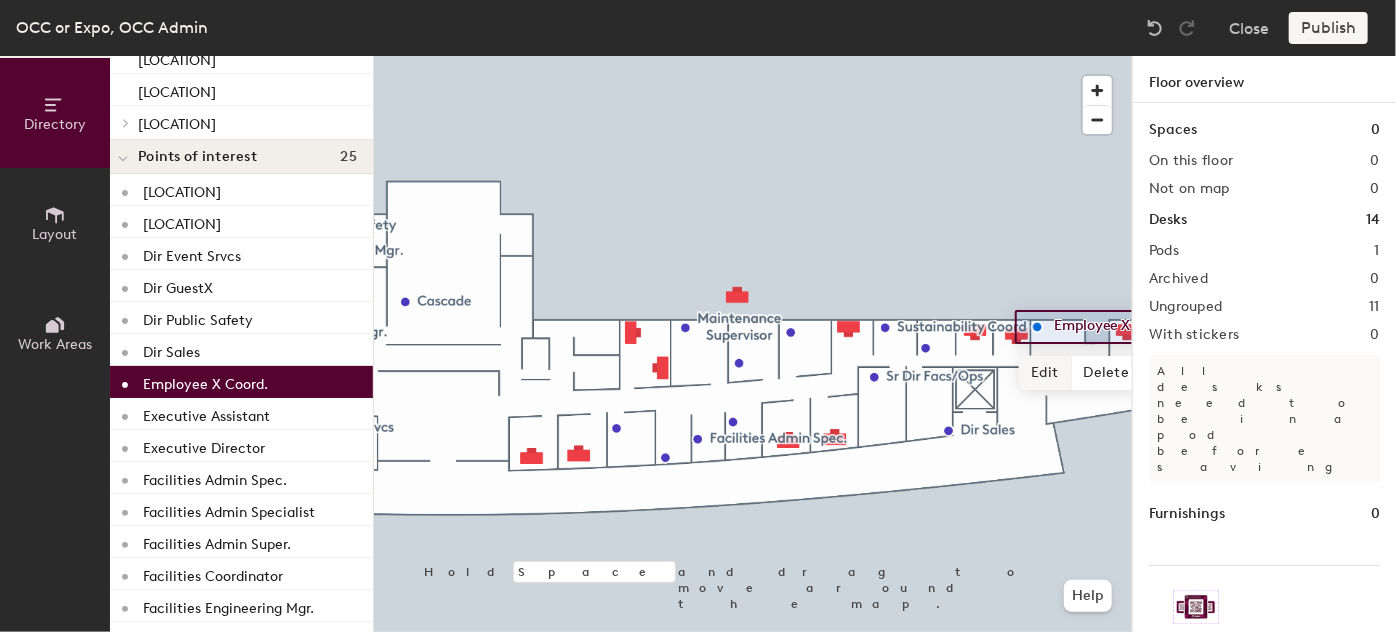 click on "Edit" 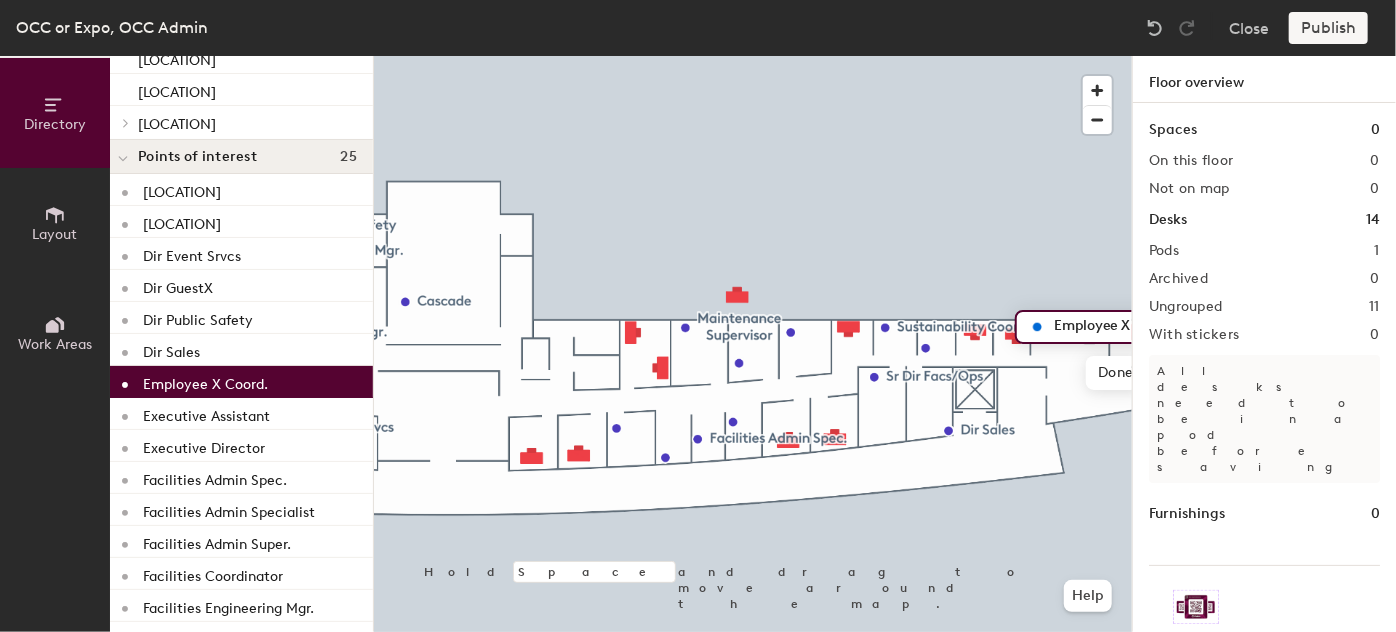 paste on "Sr Visual Comms Designer" 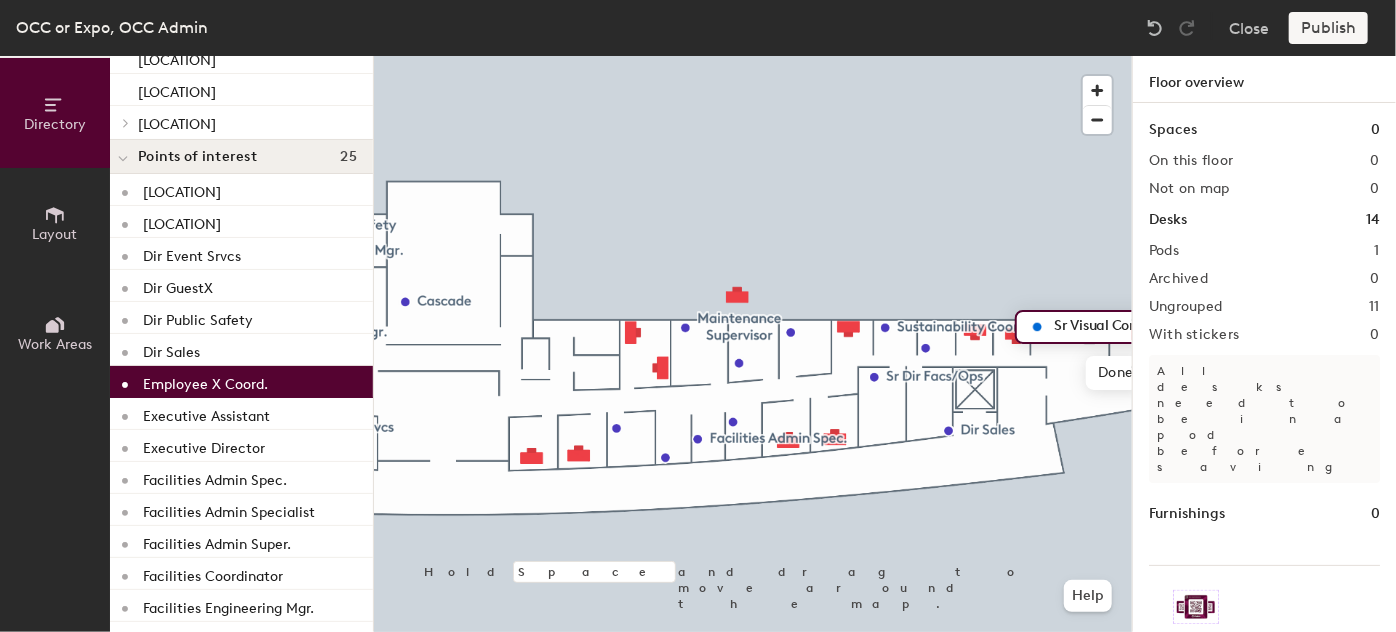 scroll, scrollTop: 0, scrollLeft: 21, axis: horizontal 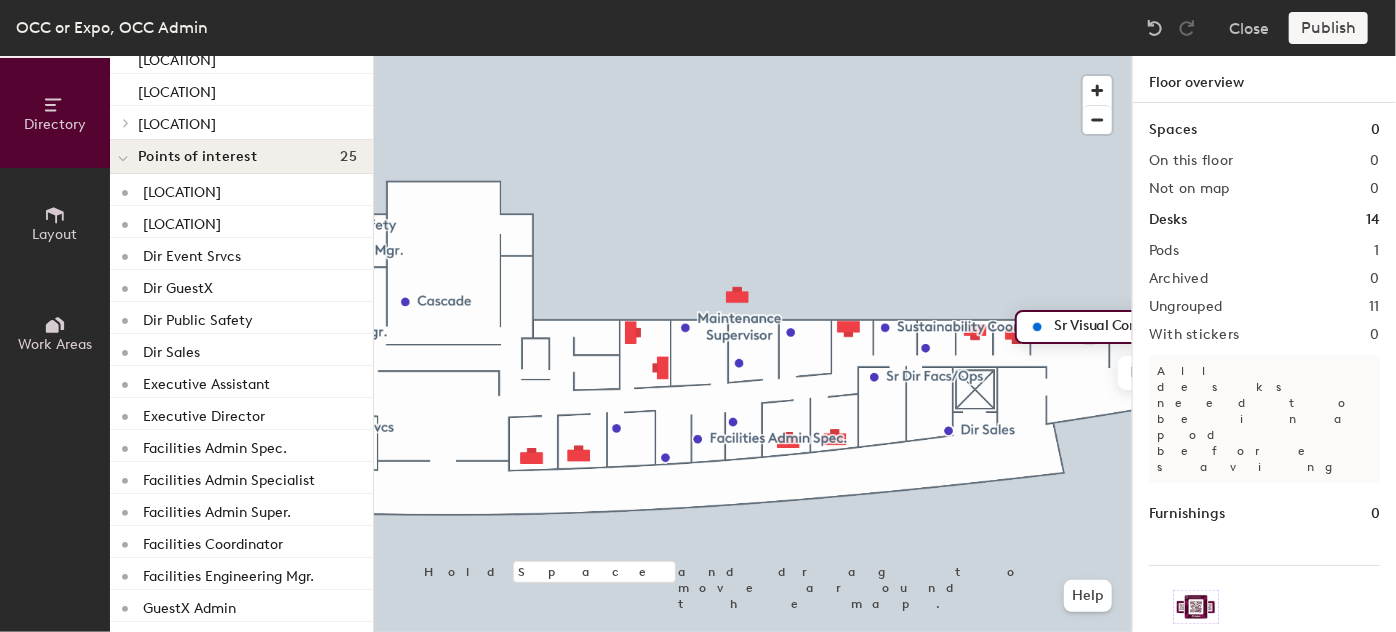 type on "Sr Visual Comms Designer" 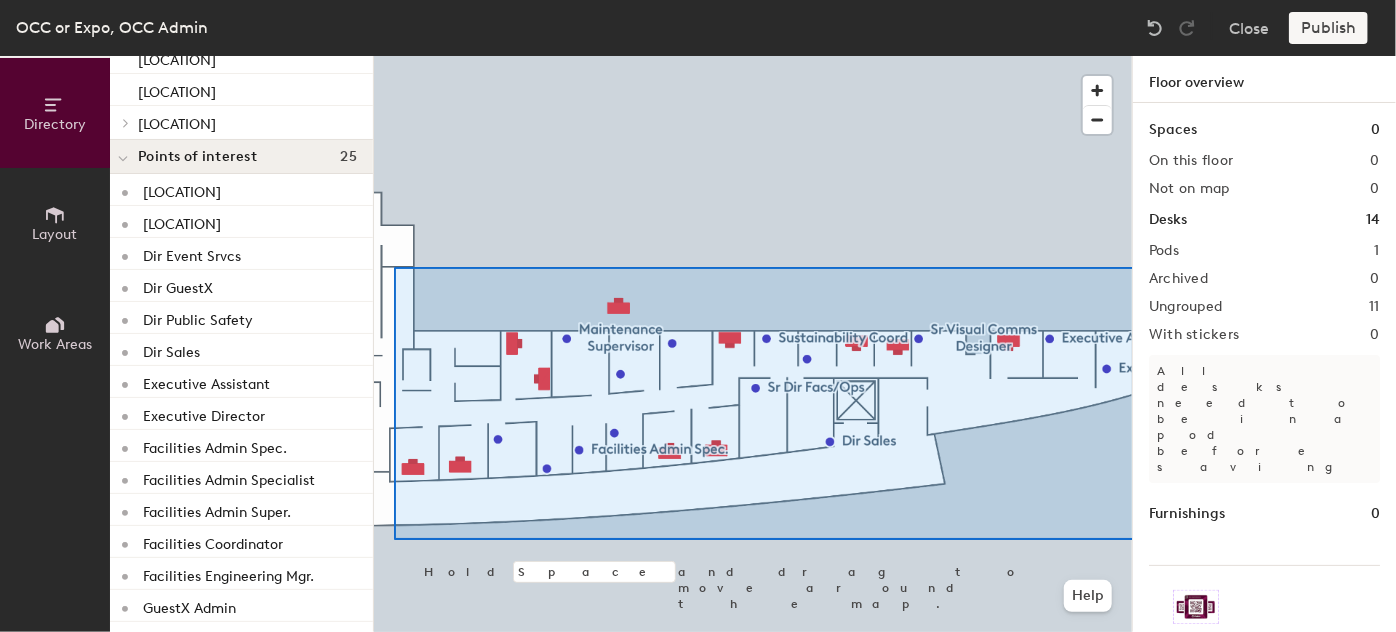 drag, startPoint x: 1053, startPoint y: 325, endPoint x: 1140, endPoint y: 267, distance: 104.56099 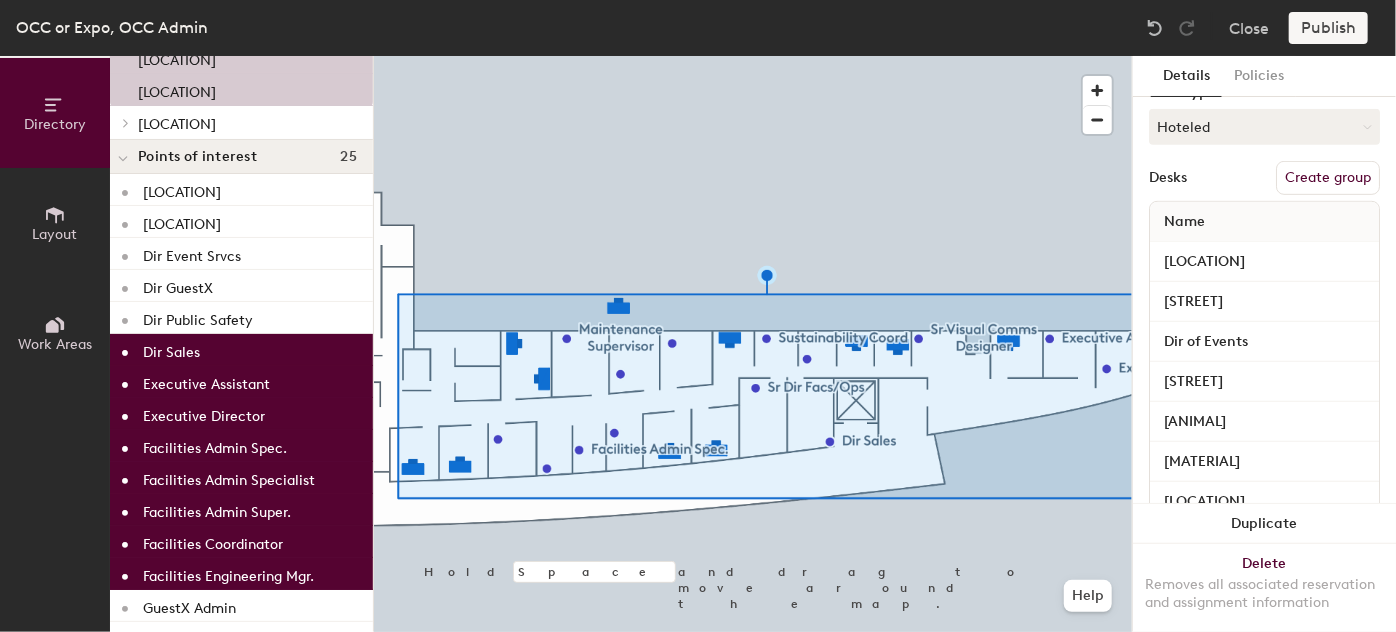 scroll, scrollTop: 512, scrollLeft: 0, axis: vertical 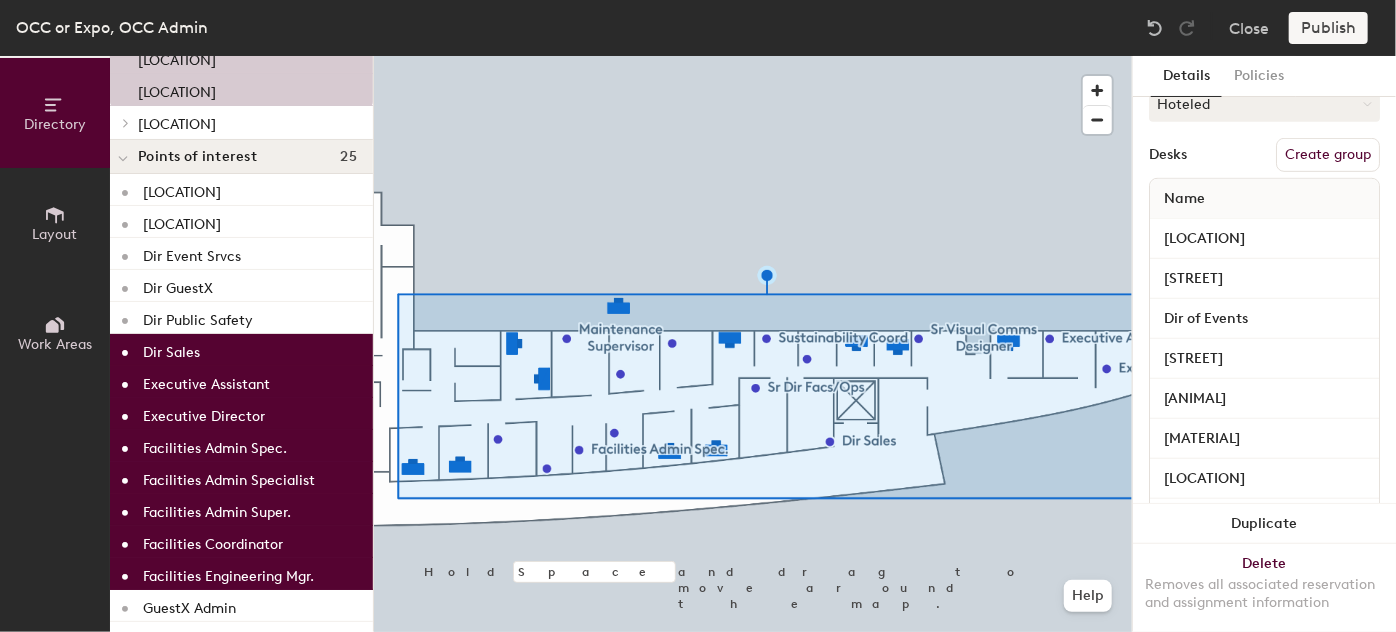 click on "Create group" 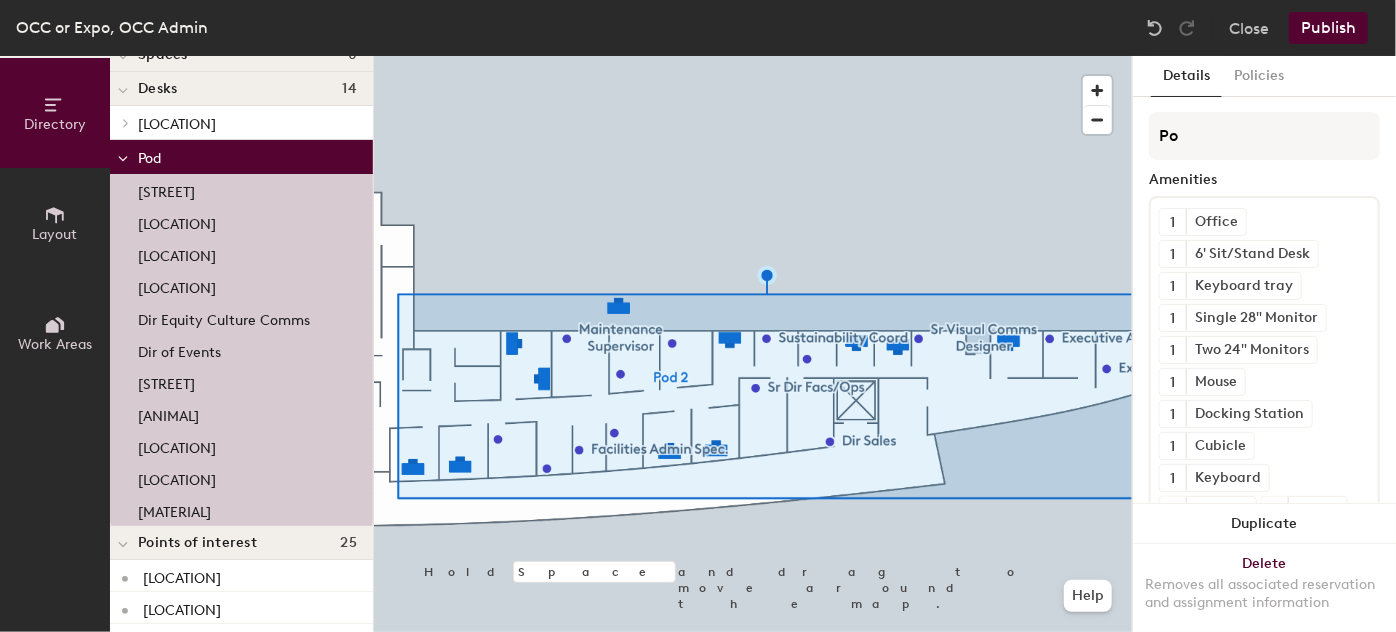 type on "P" 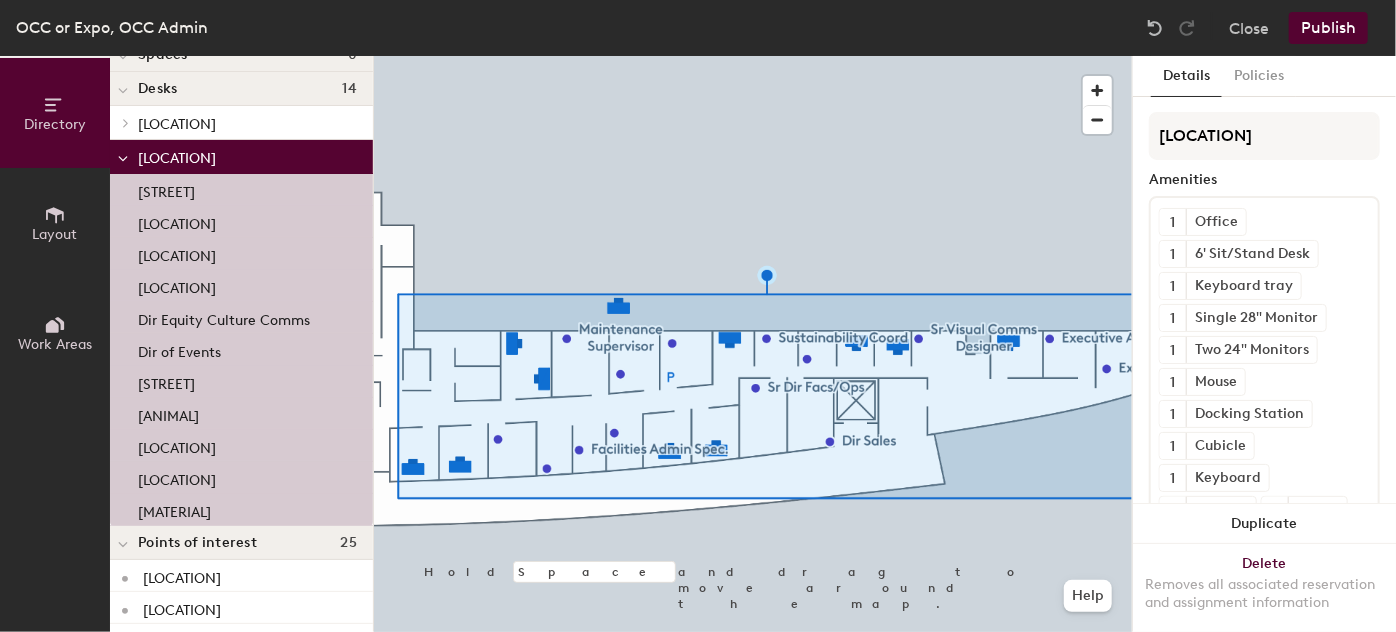 type on "n" 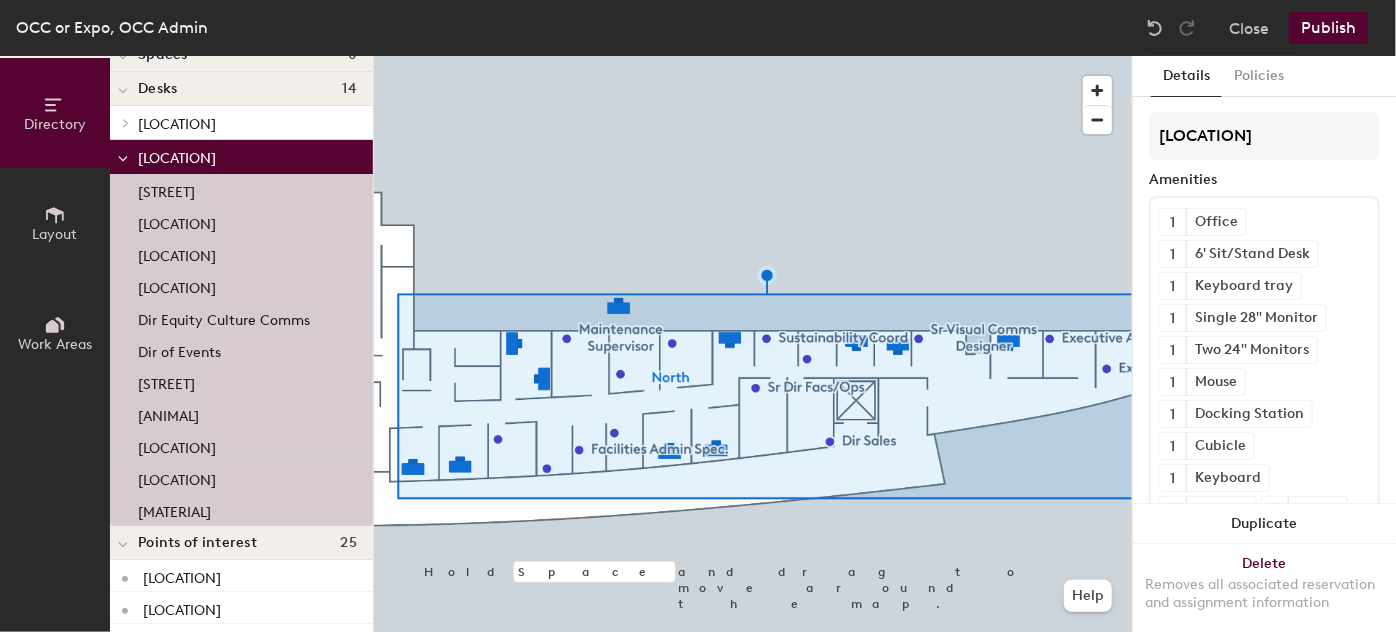 type on "[STATE]" 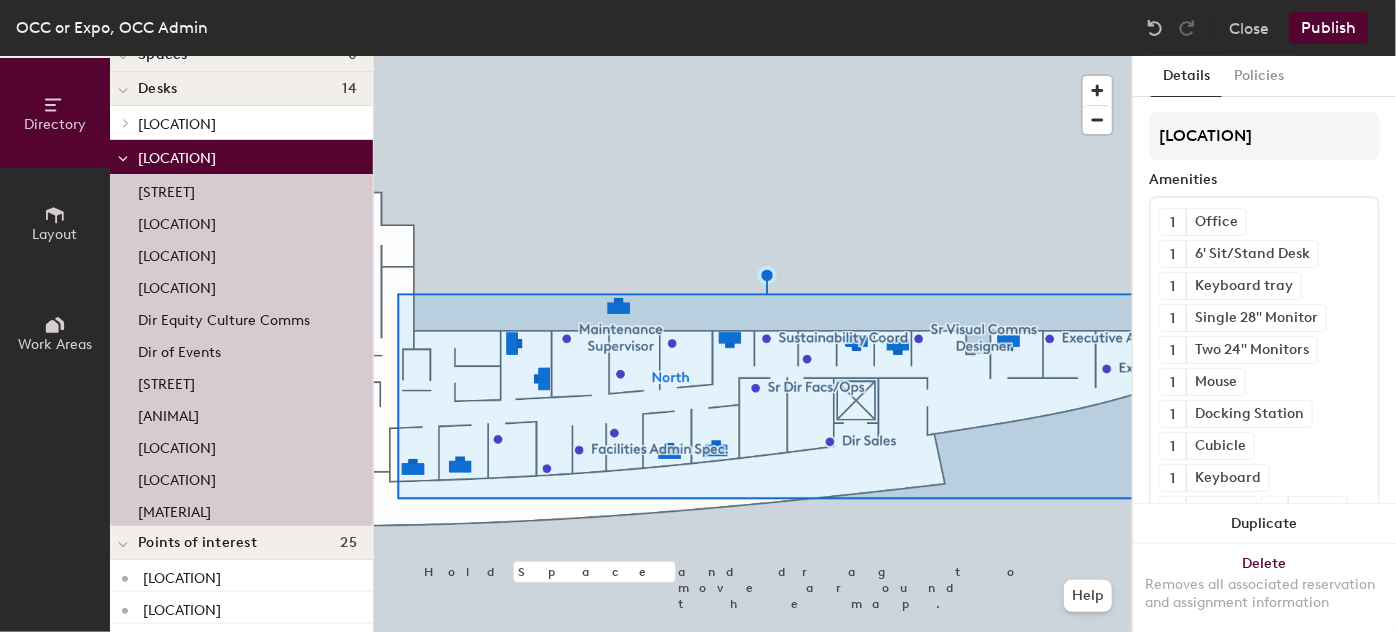 click on "Publish" 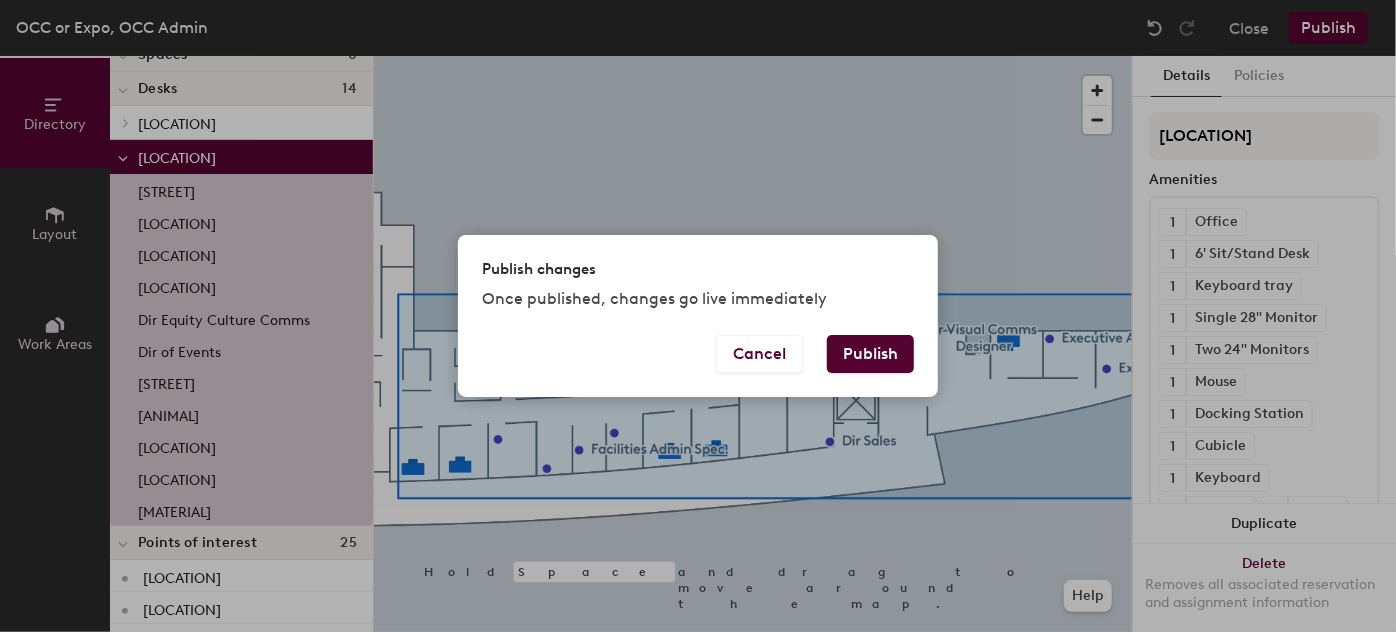 click on "Publish" at bounding box center [870, 354] 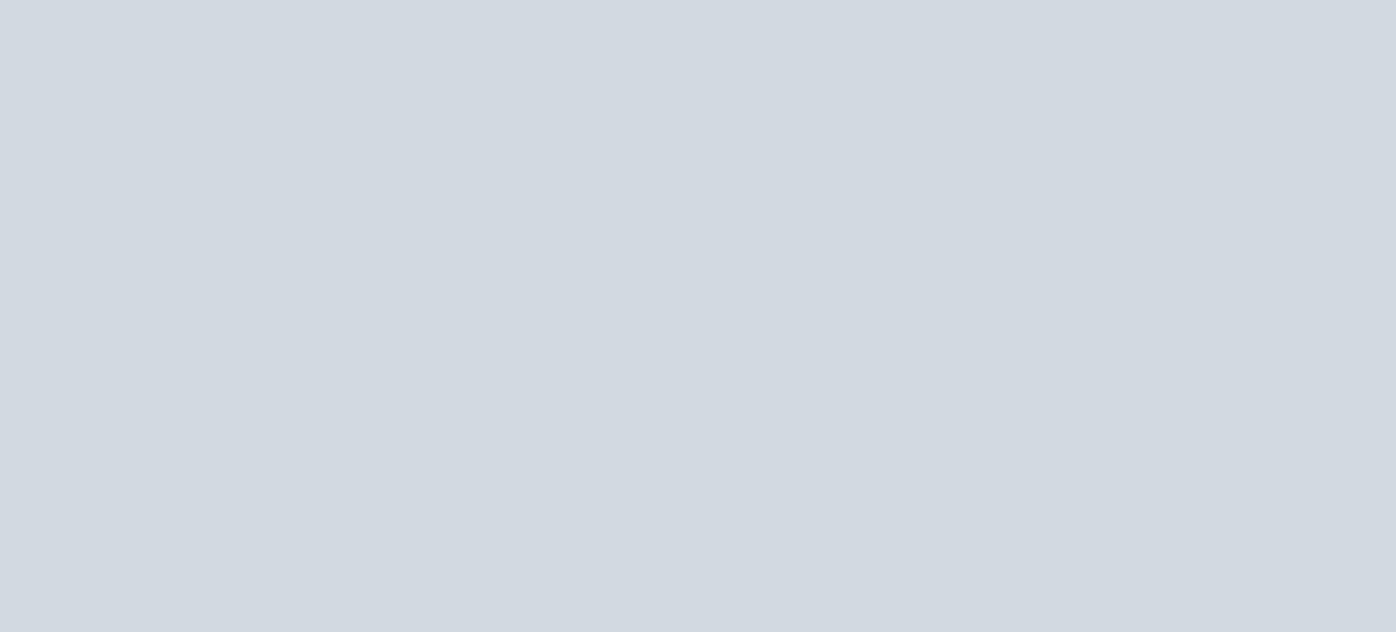 scroll, scrollTop: 0, scrollLeft: 0, axis: both 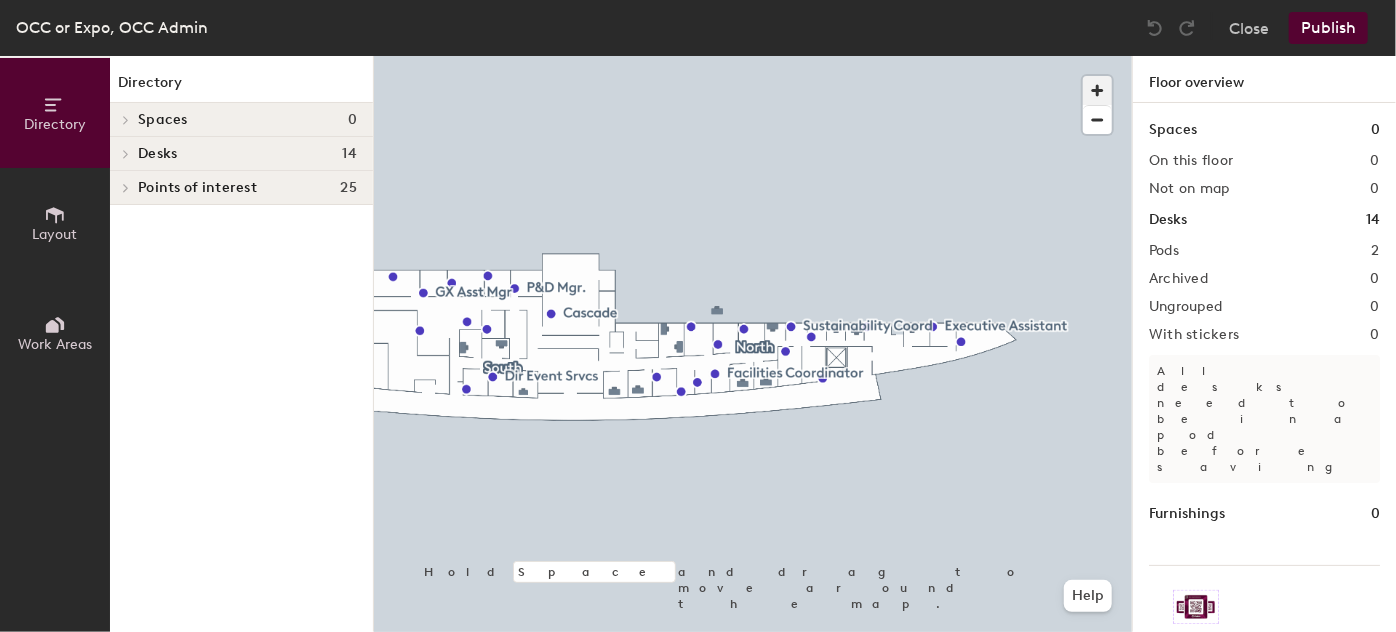 click 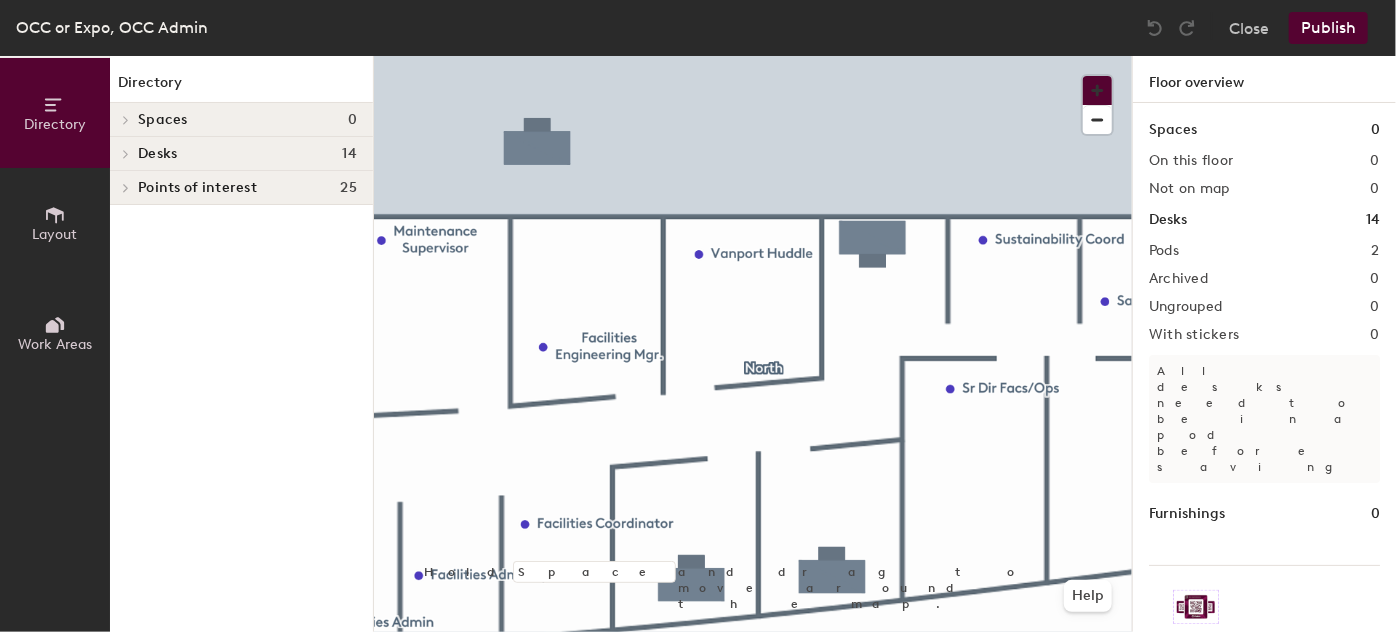 type 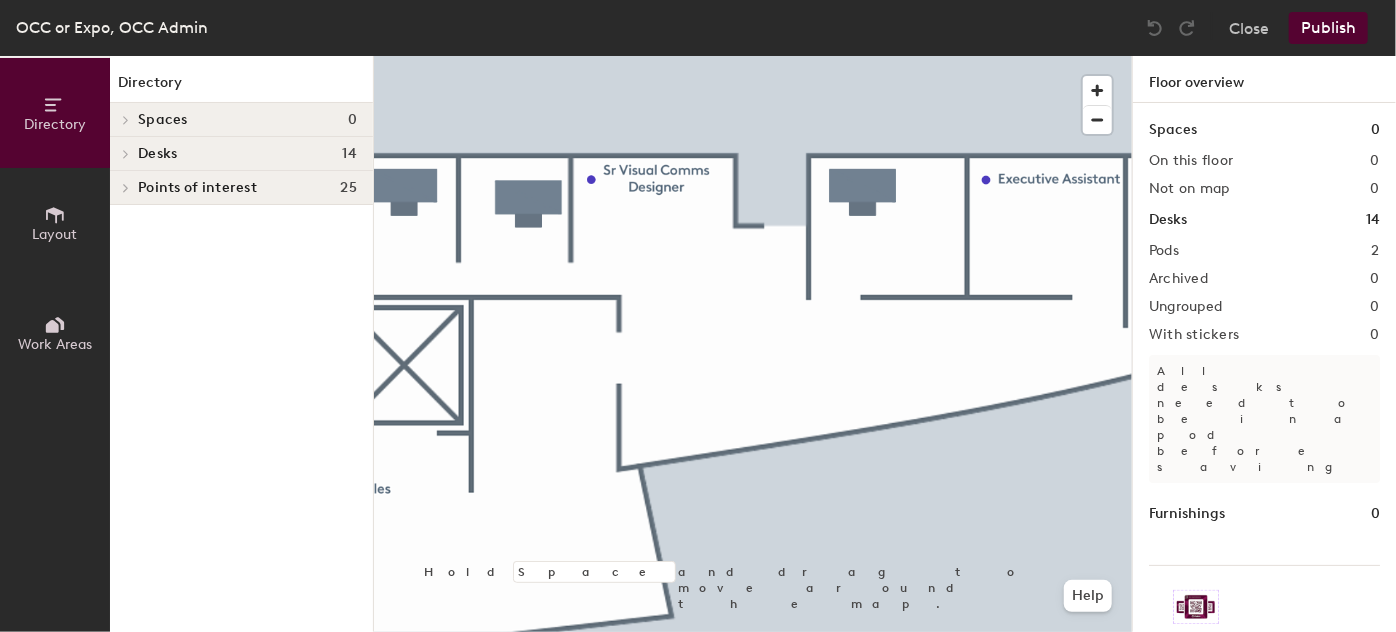 click on "South Klamath Sellwood Umpqua North Burnside Columbia 1 Columbia 2 Deschutes Dir Equity Culture Comms Dir of Events Hawthorne Salmon Santiam St. John's @[LAST]'s Office Steel Points of interest 25 Albina Huddle Room Cascade Dir Event Srvcs Dir GuestX Dir Public Safety Dir Sales Executive Assistant Executive Director Facilities Admin Spec. Facilities Admin Specialist Facilities Admin Super. Facilities Coordinator Facilities Engineering Mgr. GuestX Admin GX Asst Mgr Maintenance Supervisor Mt. Jefferson P&D Assist Mgr. P&D Mgr. Sales Admin Sr Dir Facs/Ops Sr Visual Comms Designer Sustainability Coord The Gorge Vanport Huddle Hold Space and drag to move around the map. Help Floor overview Spaces 0 On this floor 0 Not on map 0 Desks 14 Pods 2 Archived 0 Ungrouped 0 With stickers 0 All desks need to be in a pod before saving Furnishings 0 Increase desk check-ins Companies that use desk stickers have up to 25% more check-ins. Get your stickers" 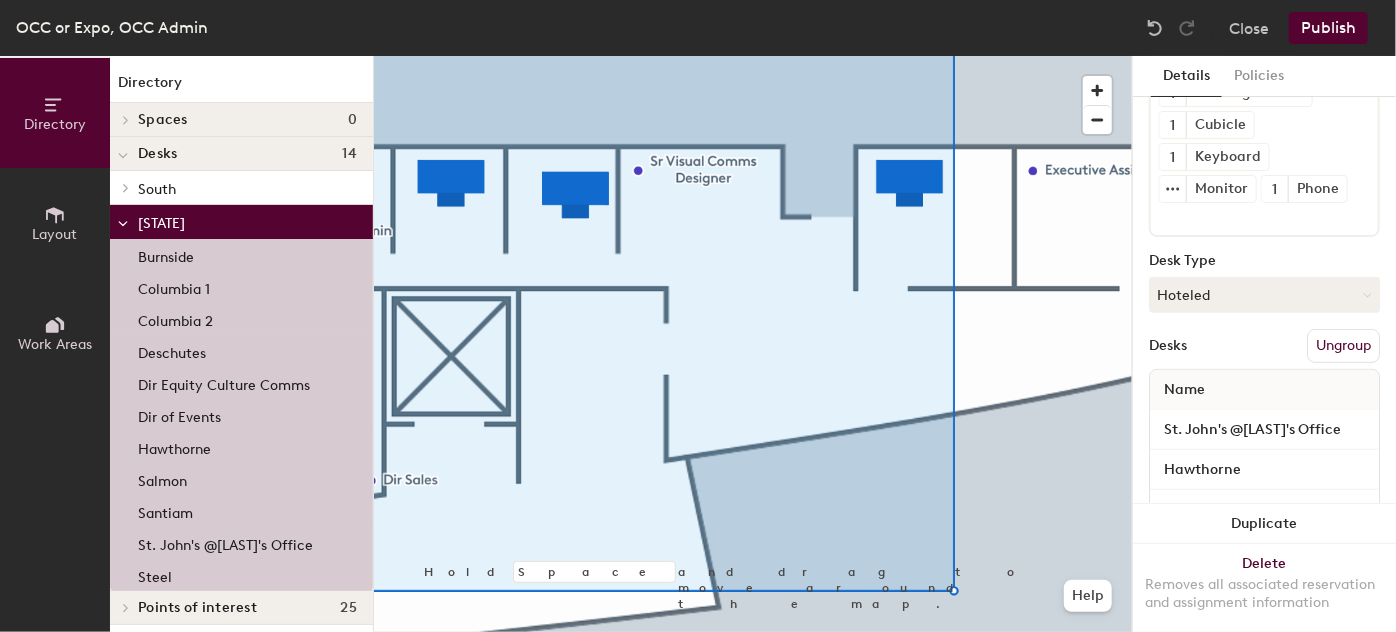 scroll, scrollTop: 306, scrollLeft: 0, axis: vertical 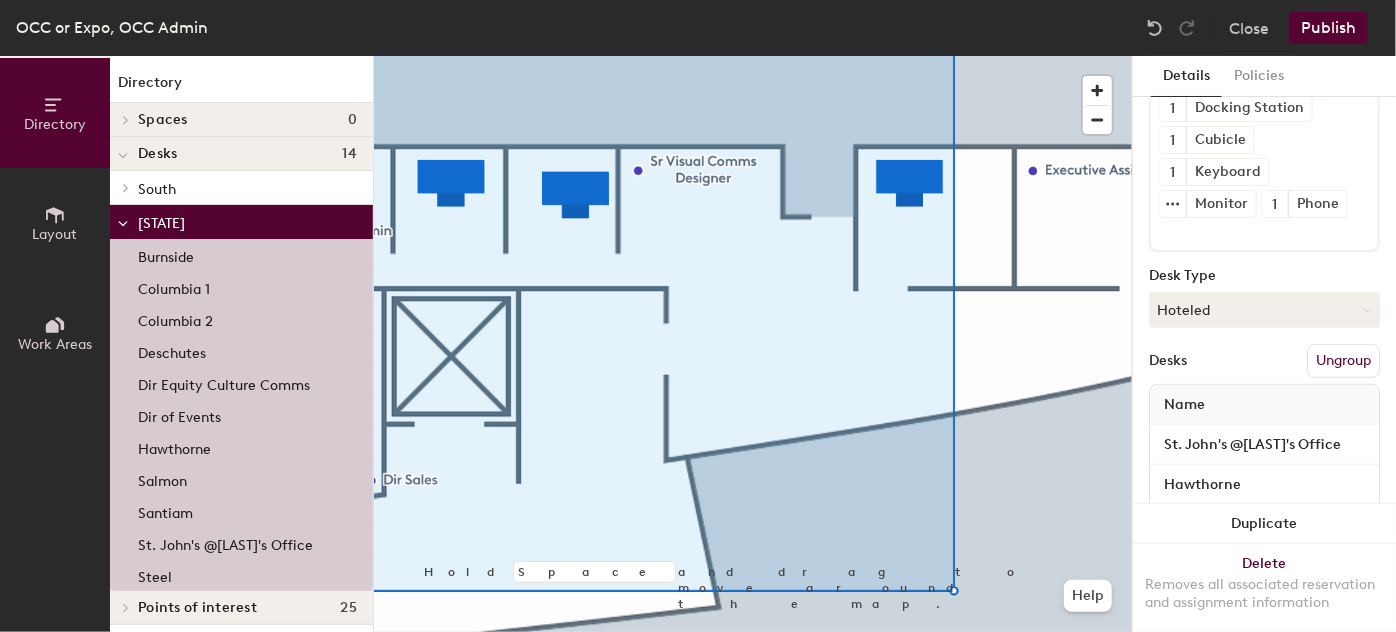 click on "Ungroup" 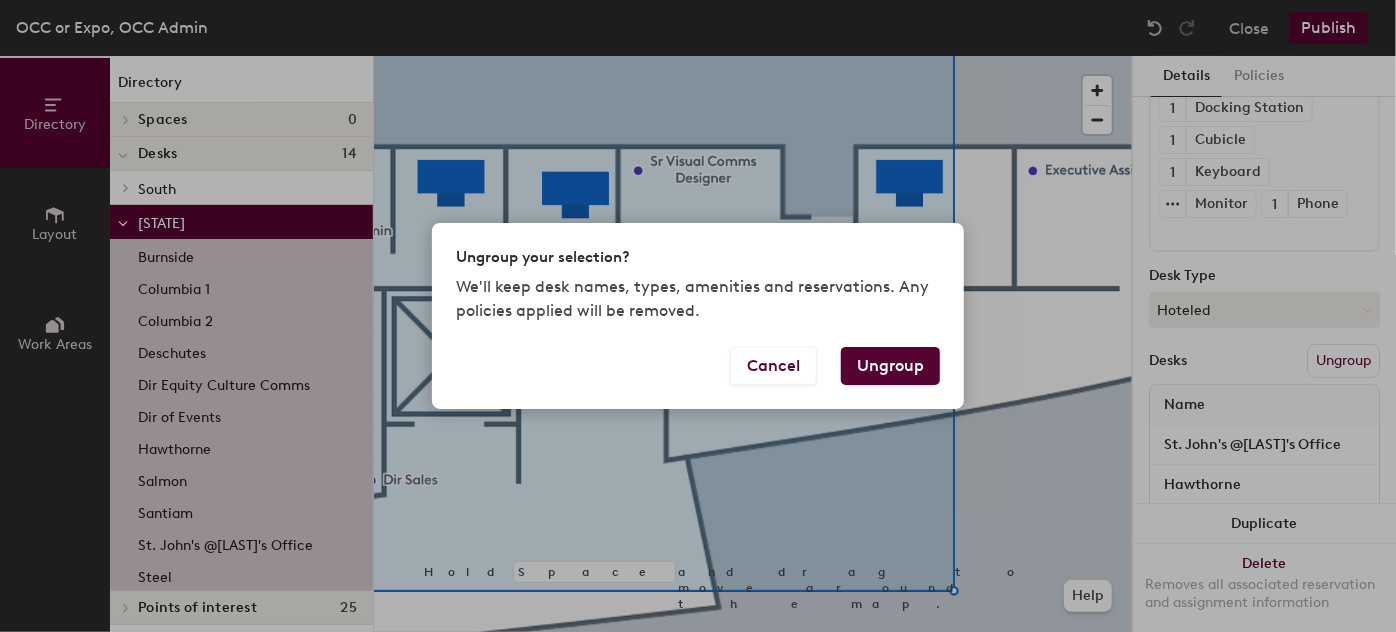 click on "Ungroup" at bounding box center (890, 366) 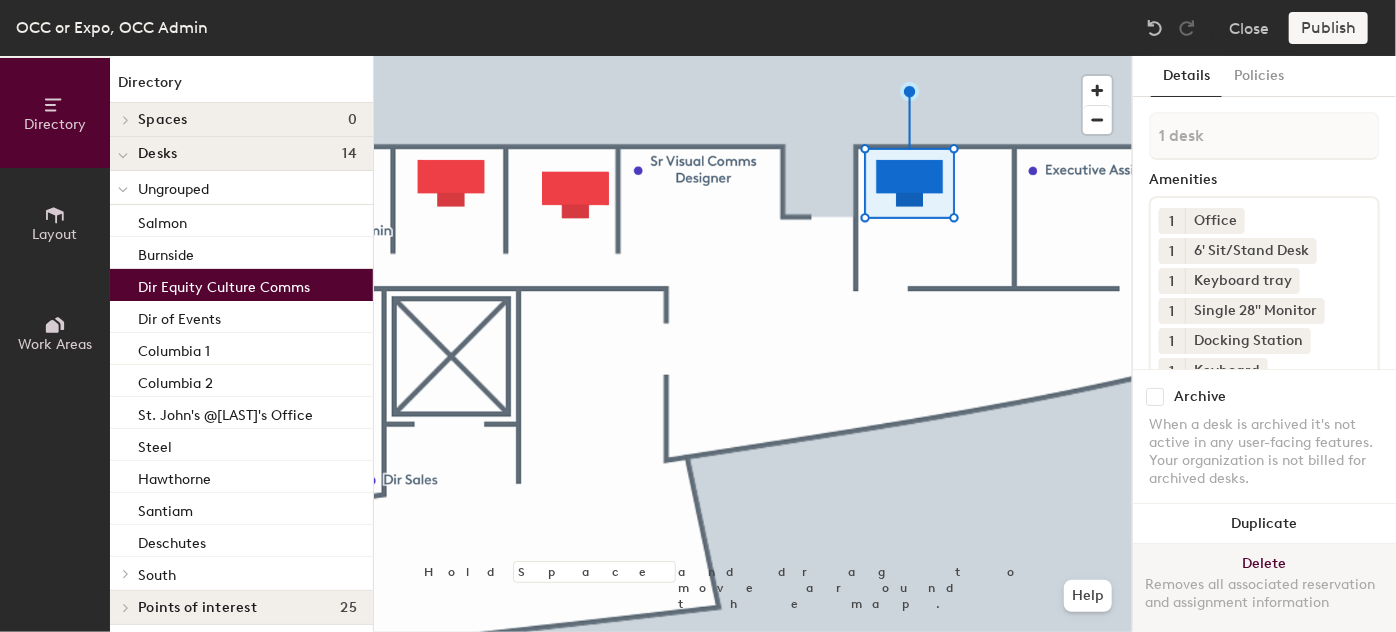 click on "Delete Removes all associated reservation and assignment information" 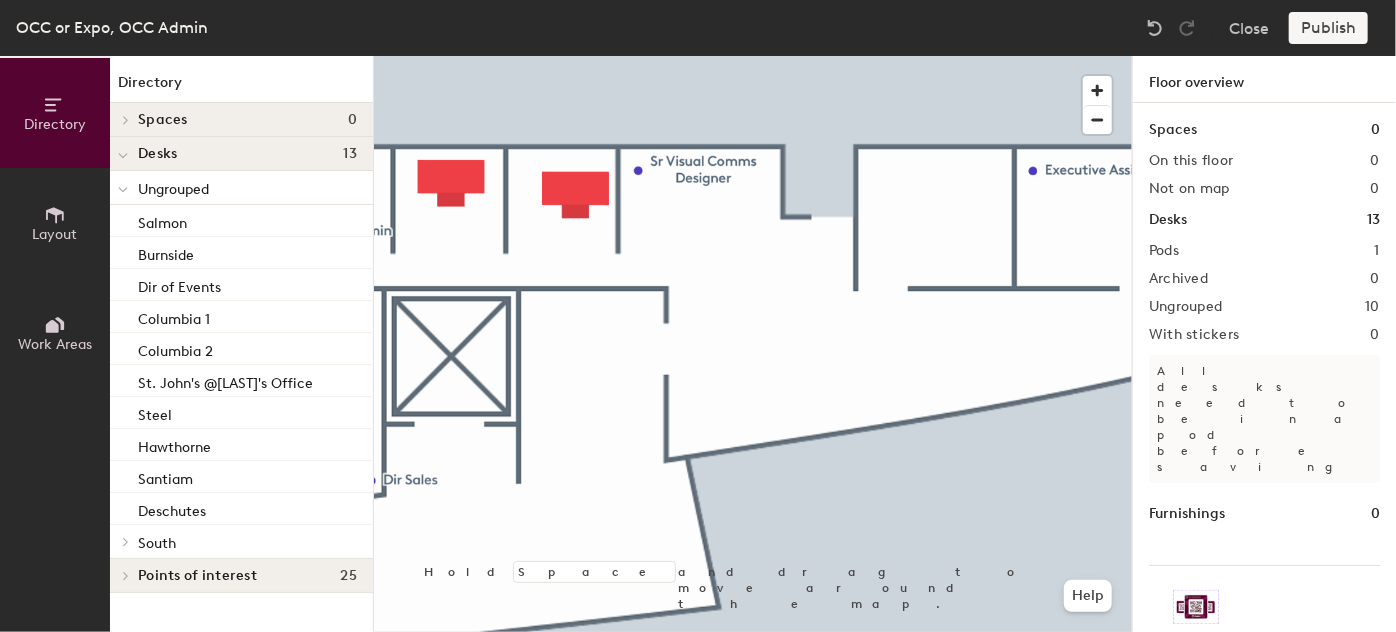 click on "Layout" 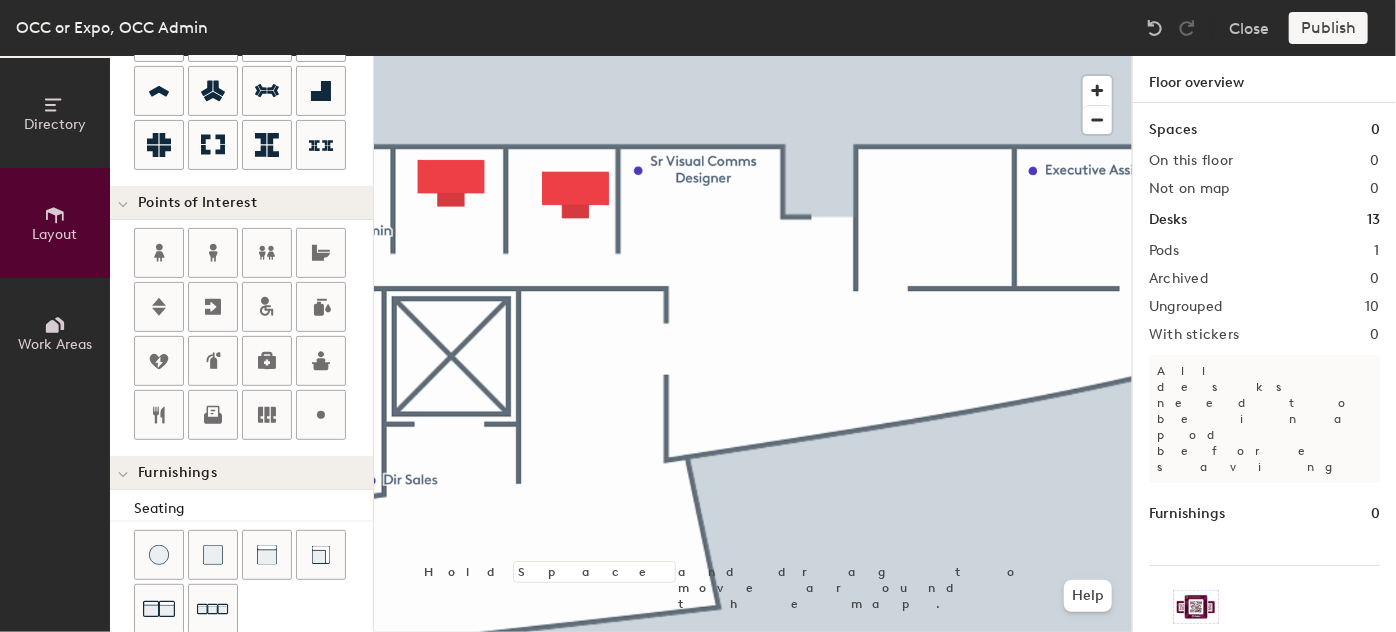 scroll, scrollTop: 242, scrollLeft: 0, axis: vertical 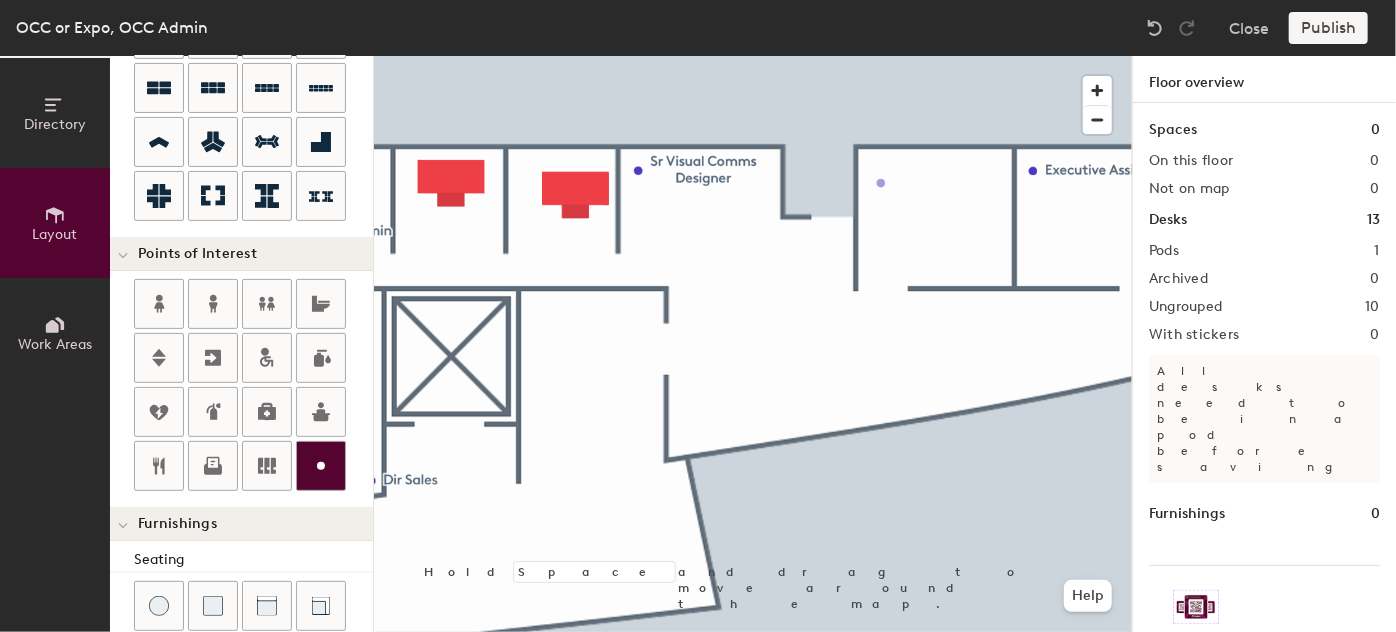 click on "Directory Layout Work Areas Layout Add space Resize Desks Points of Interest Furnishings Seating Tables Booths Hold Space and drag to move around the map. Help Floor overview Spaces 0 On this floor 0 Not on map 0 Desks 13 Pods 1 Archived 0 Ungrouped 10 With stickers 0 All desks need to be in a pod before saving Furnishings 0 Increase desk check-ins Companies that use desk stickers have up to 25% more check-ins. Get your stickers" 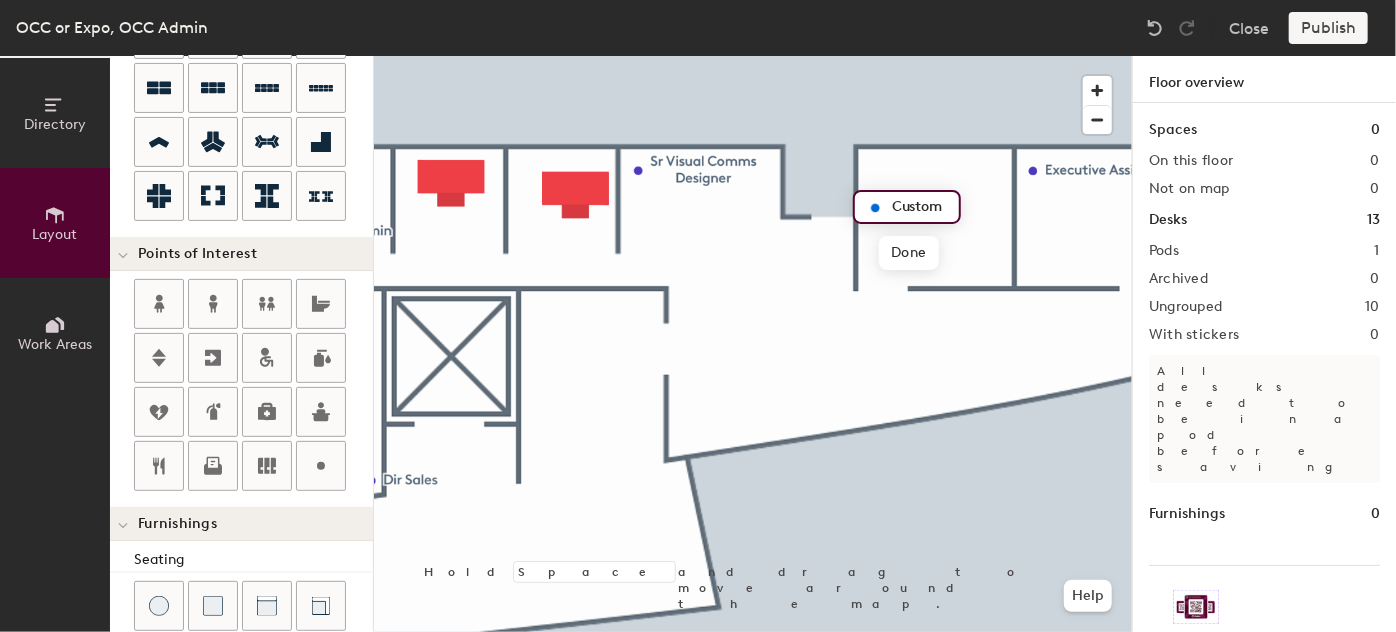 type on "20" 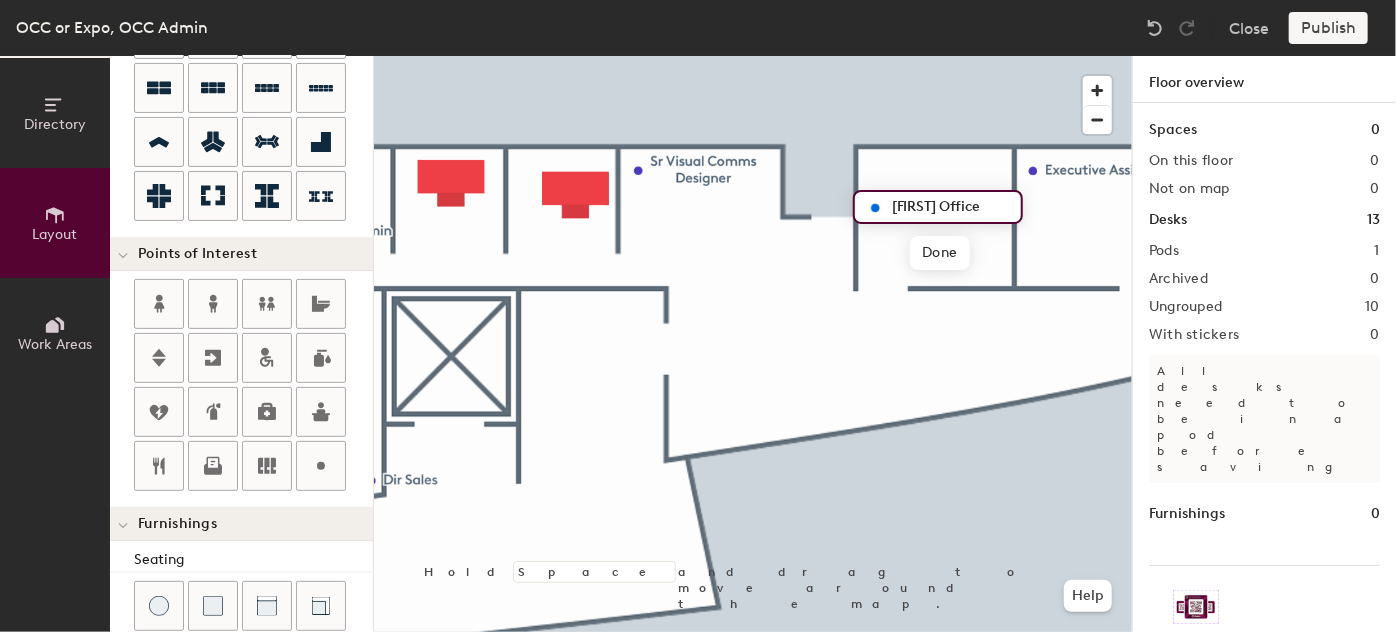 scroll, scrollTop: 0, scrollLeft: 0, axis: both 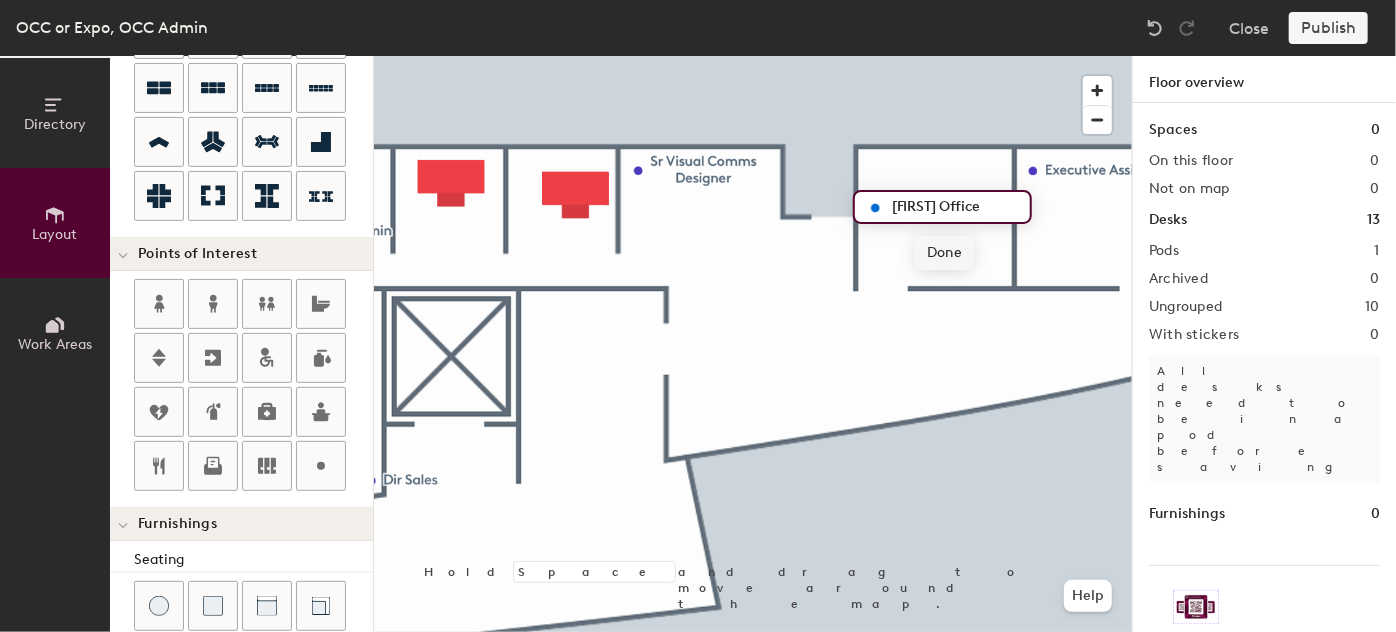 type on "[FIRST] Office" 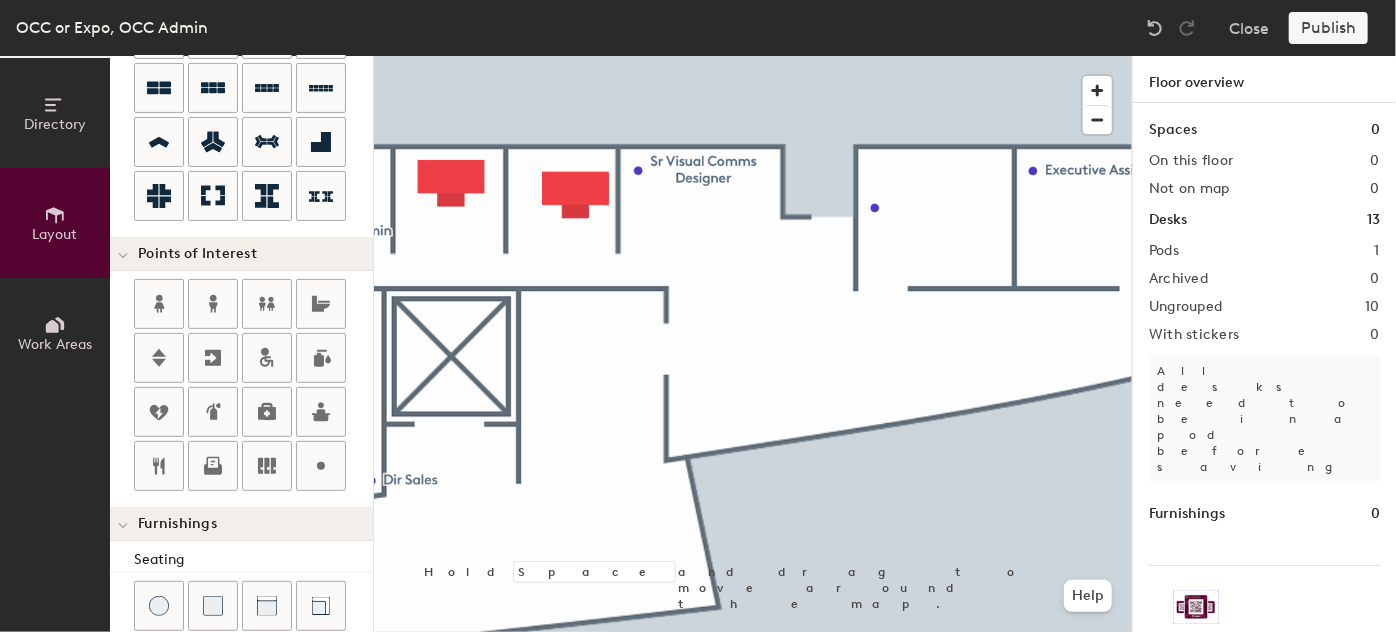 type on "20" 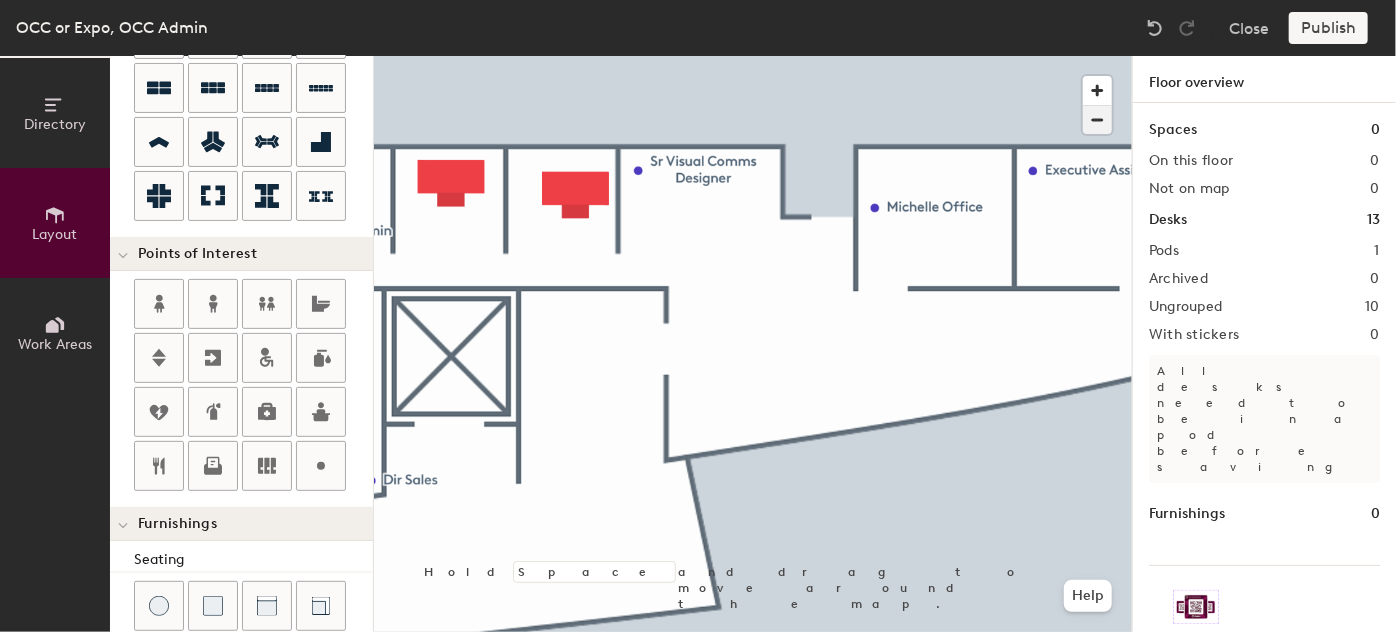 click 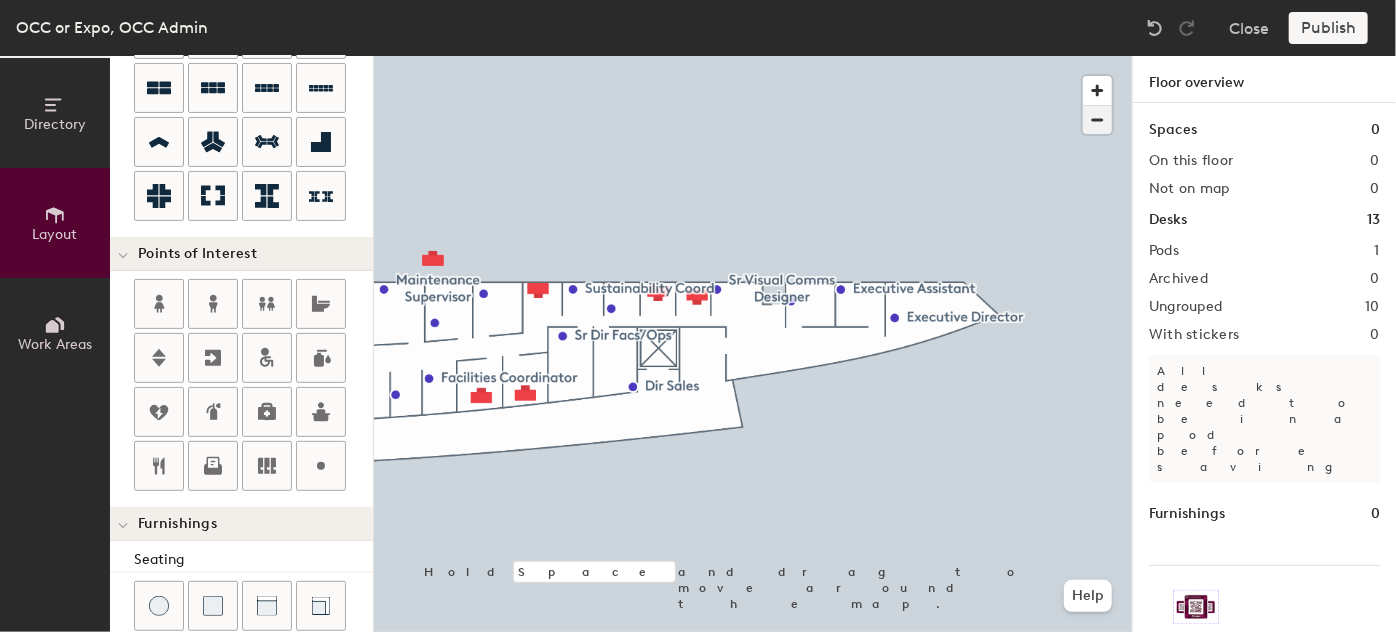 type 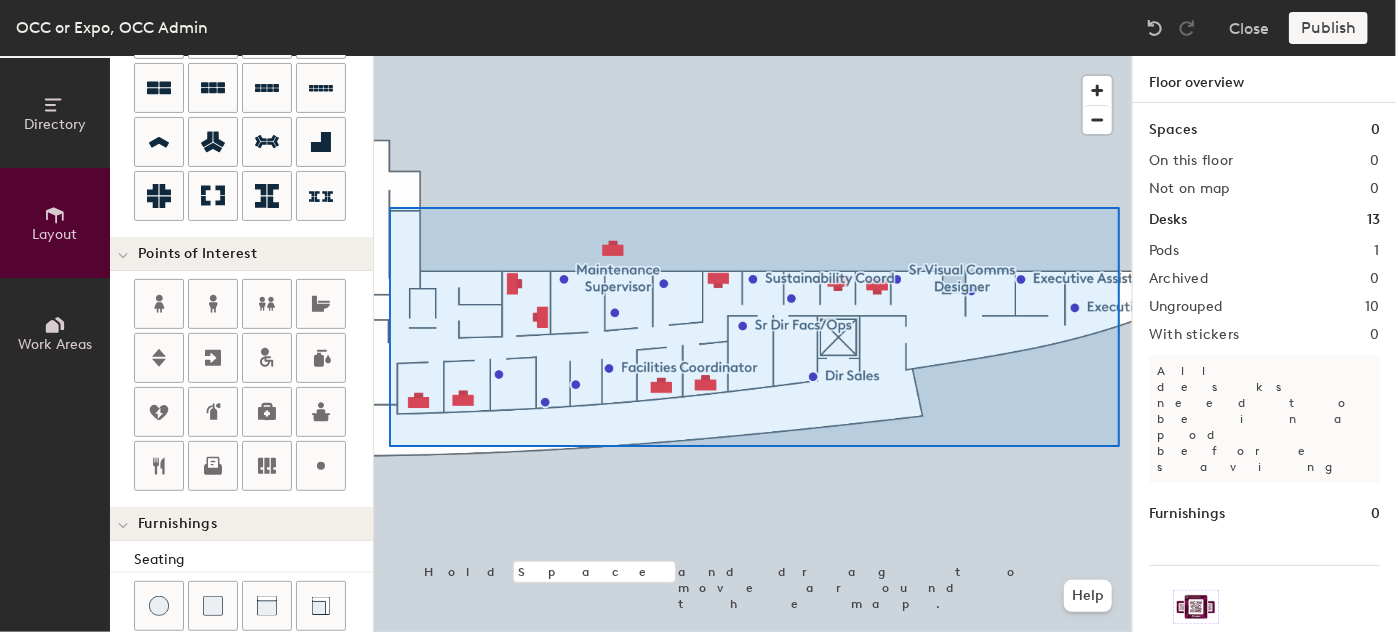 type on "100" 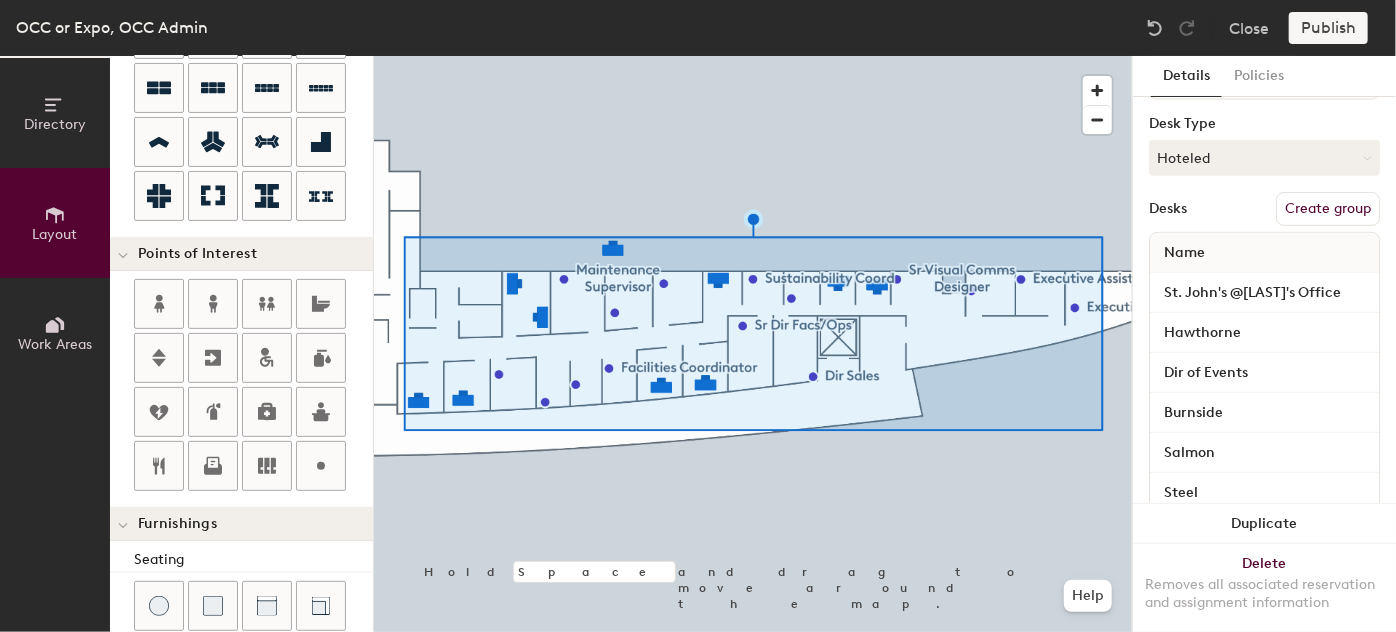 scroll, scrollTop: 420, scrollLeft: 0, axis: vertical 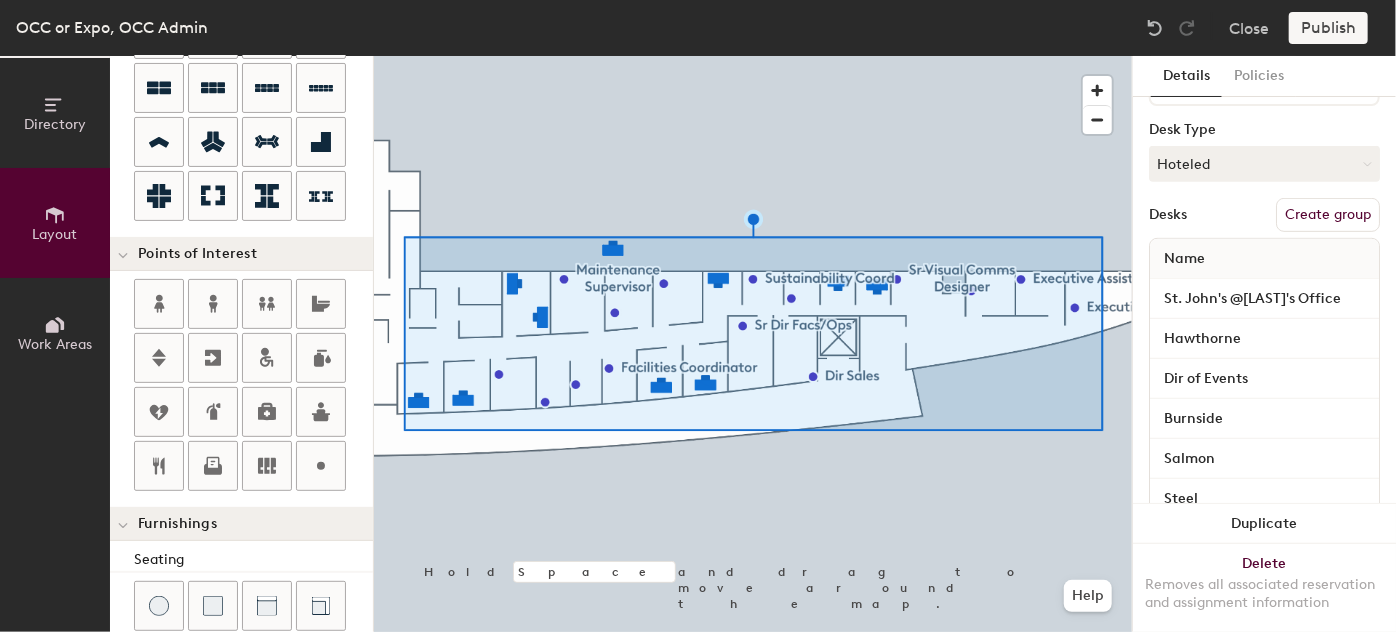 click on "Create group" 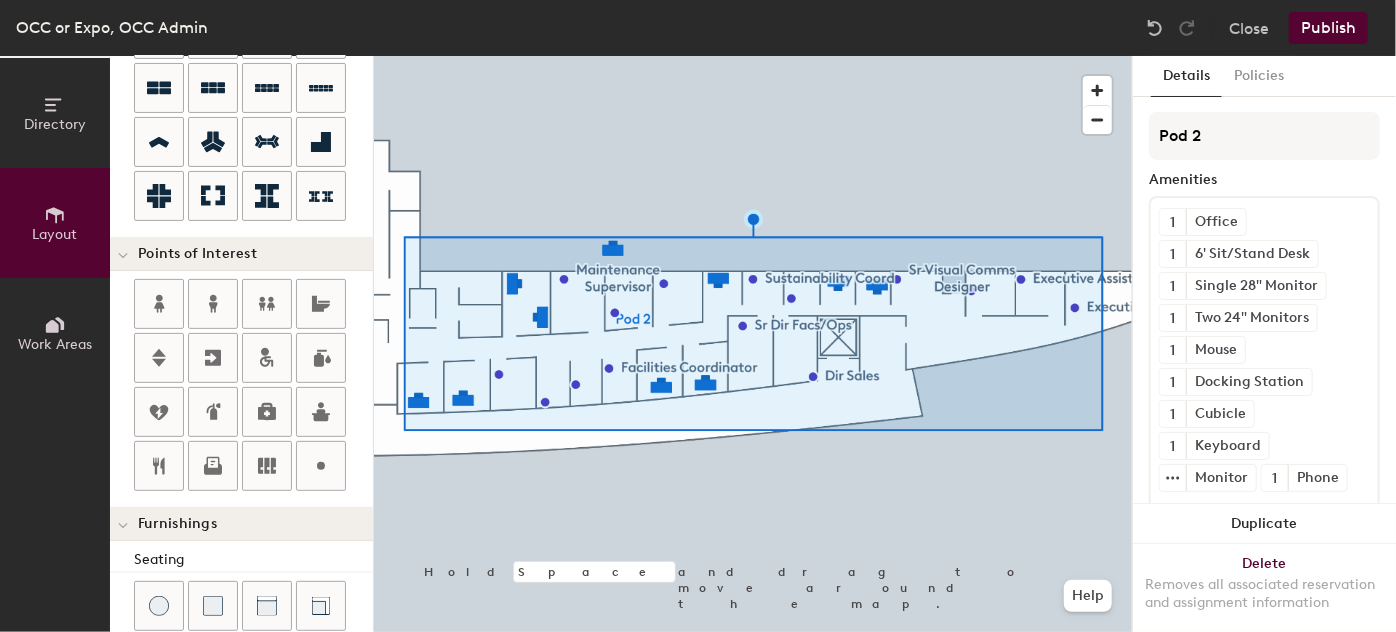 drag, startPoint x: 1222, startPoint y: 130, endPoint x: 1115, endPoint y: 133, distance: 107.042046 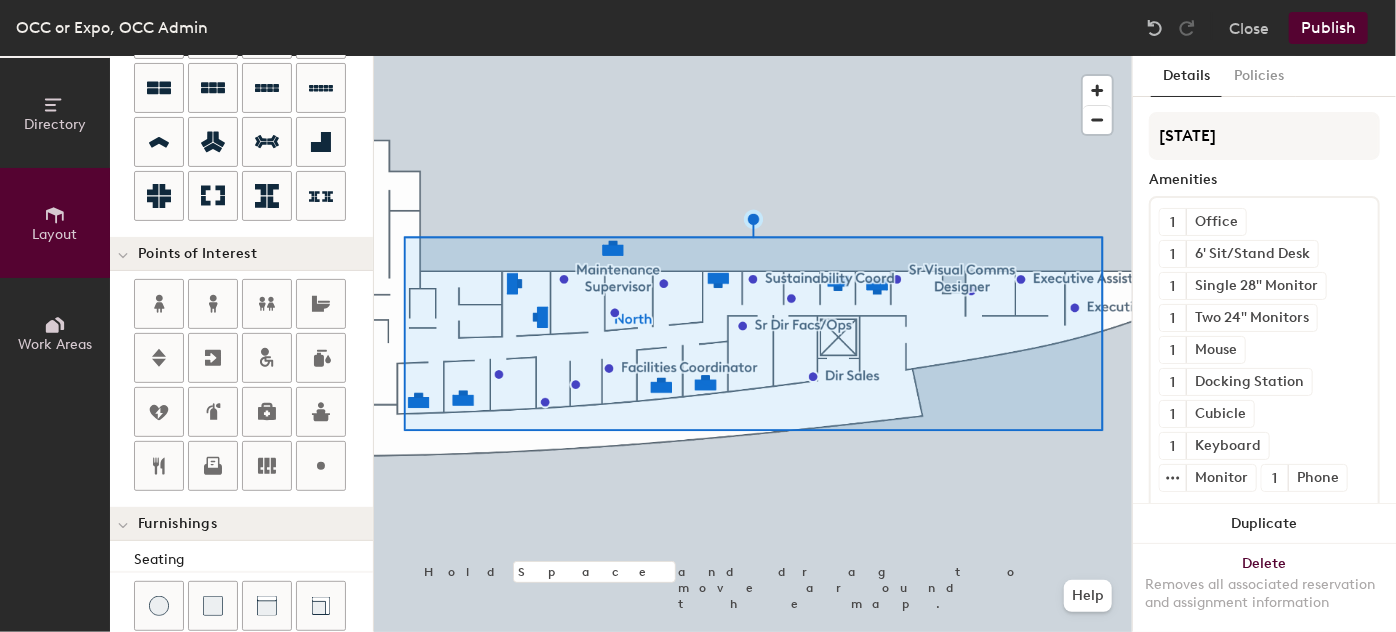 type on "[STATE]" 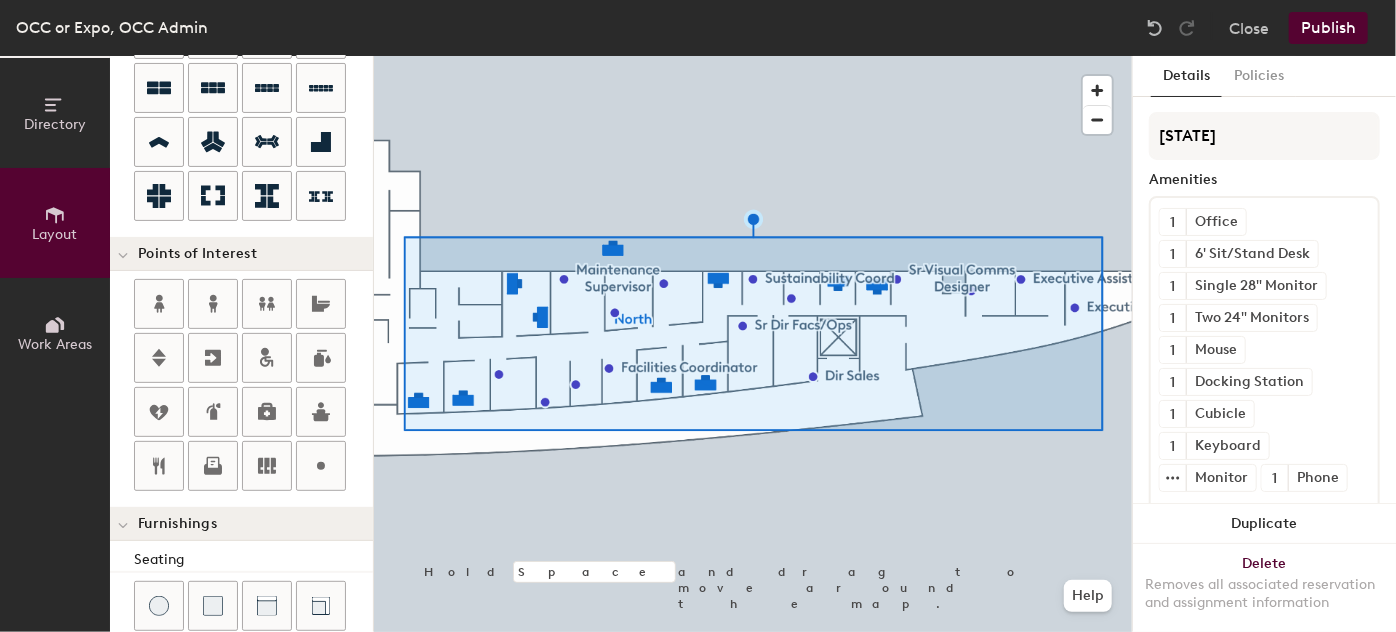 click on "Publish" 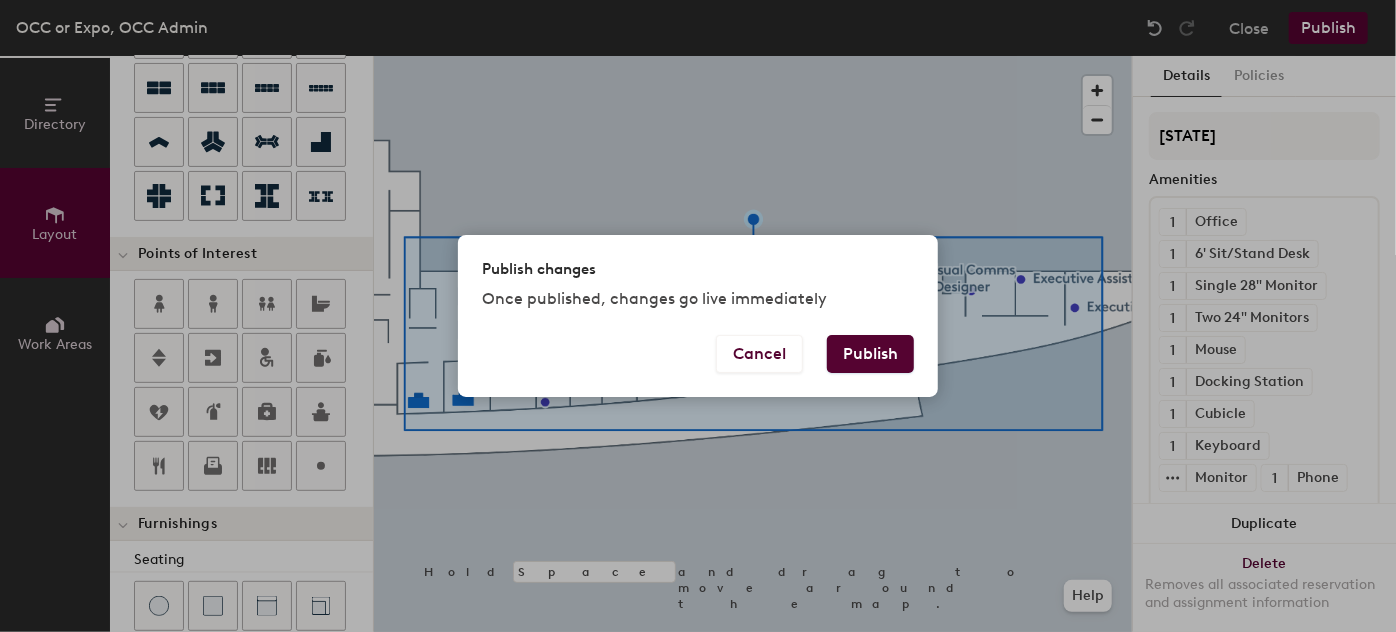 type 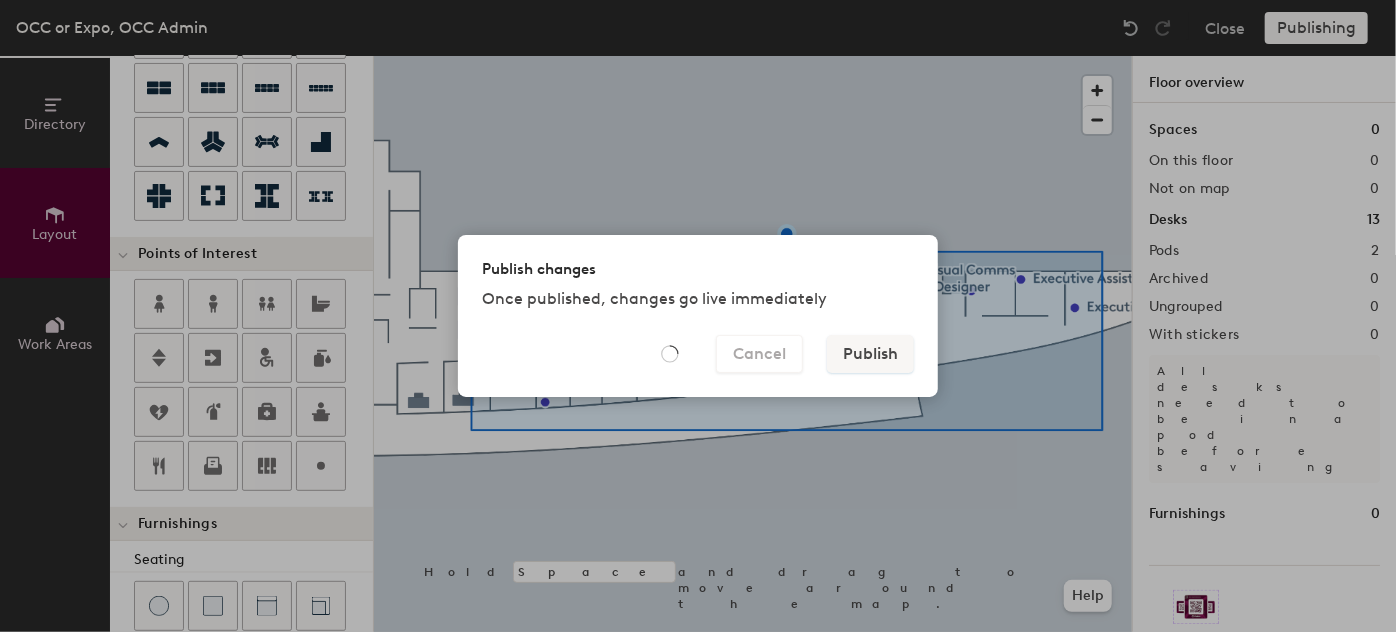 type on "20" 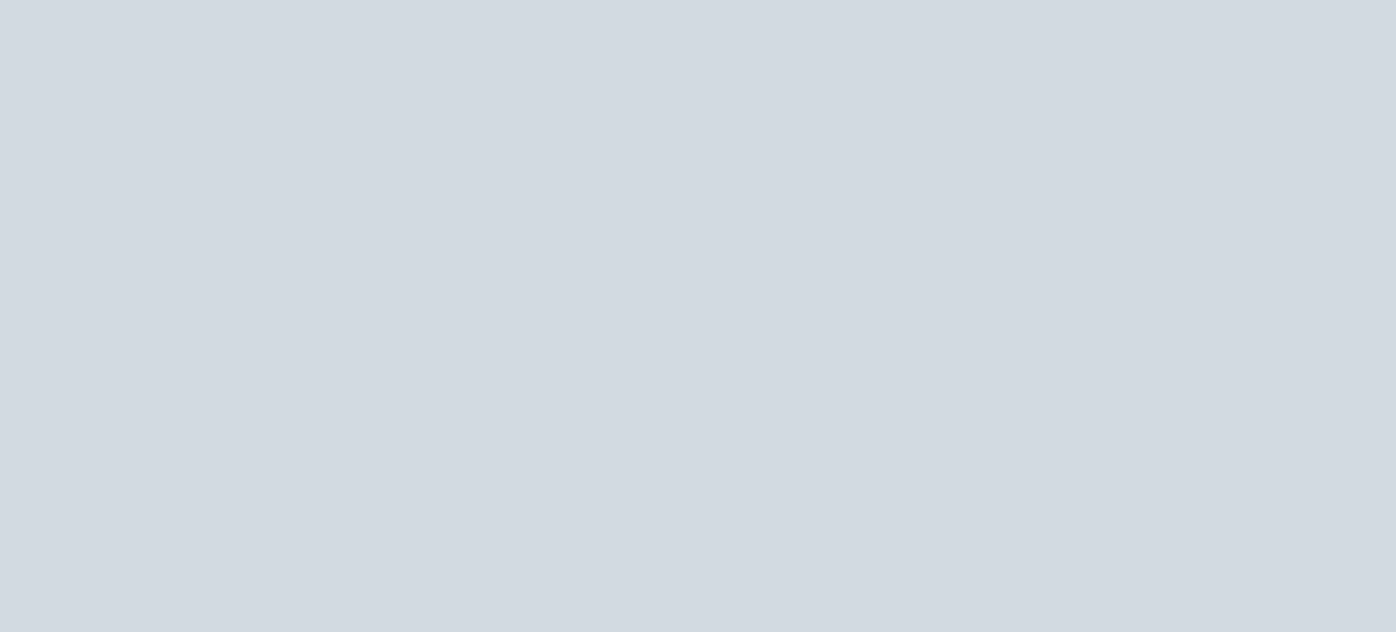 scroll, scrollTop: 0, scrollLeft: 0, axis: both 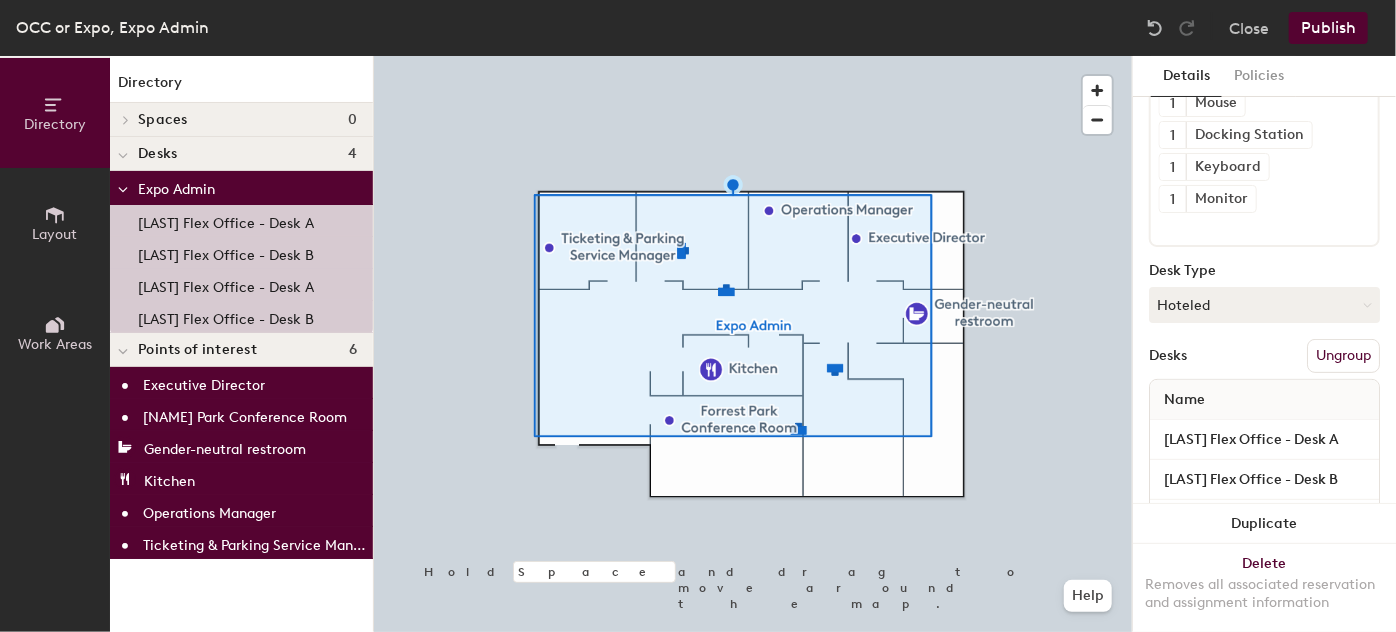 click on "Ungroup" 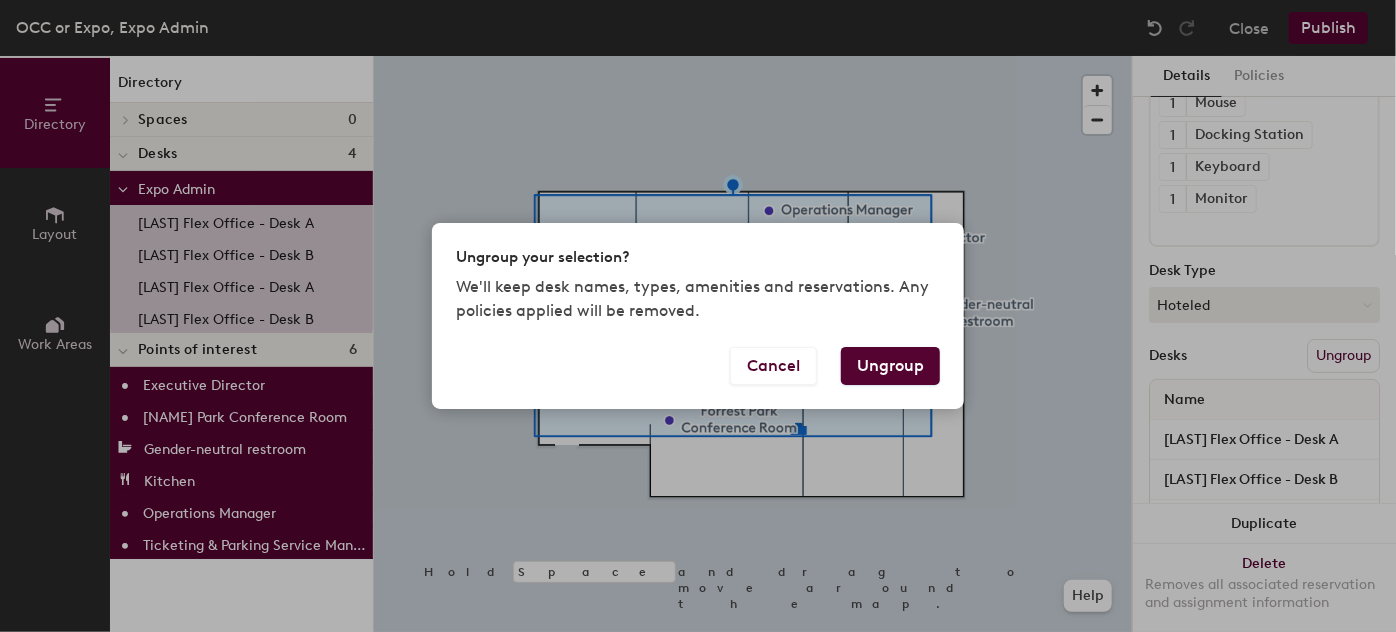 click on "Ungroup" at bounding box center [890, 366] 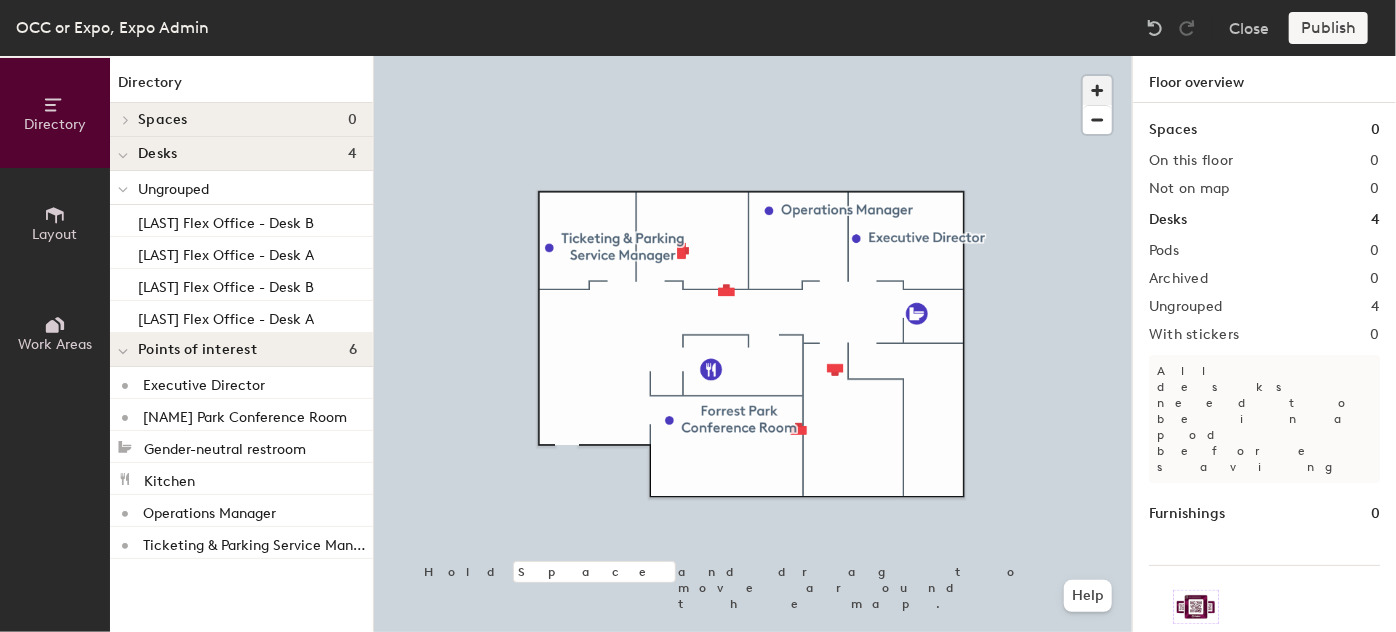 click 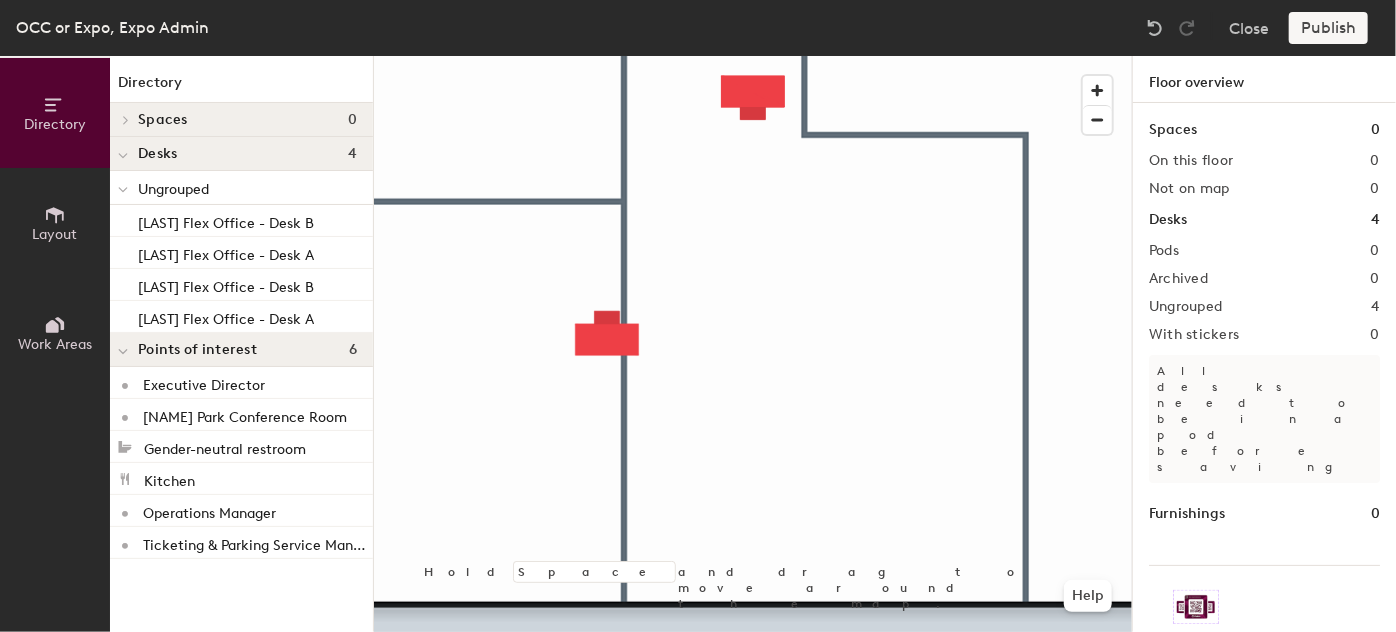 click 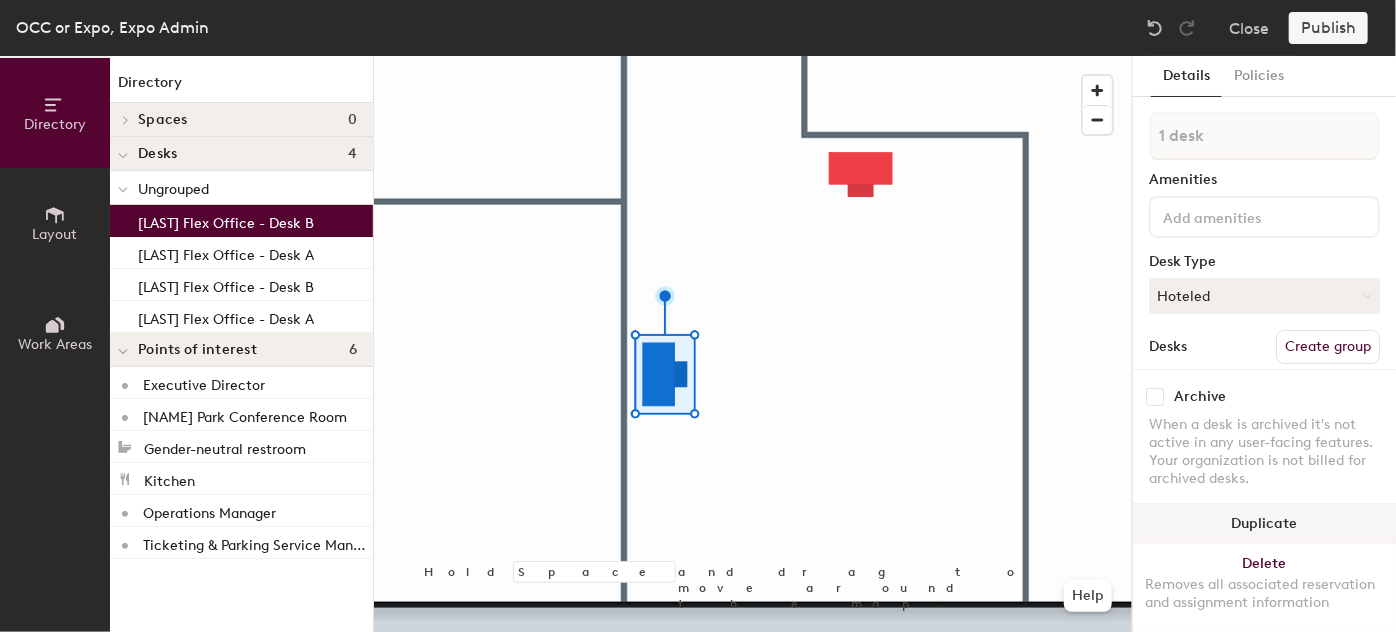 drag, startPoint x: 333, startPoint y: 280, endPoint x: 1250, endPoint y: 510, distance: 945.4042 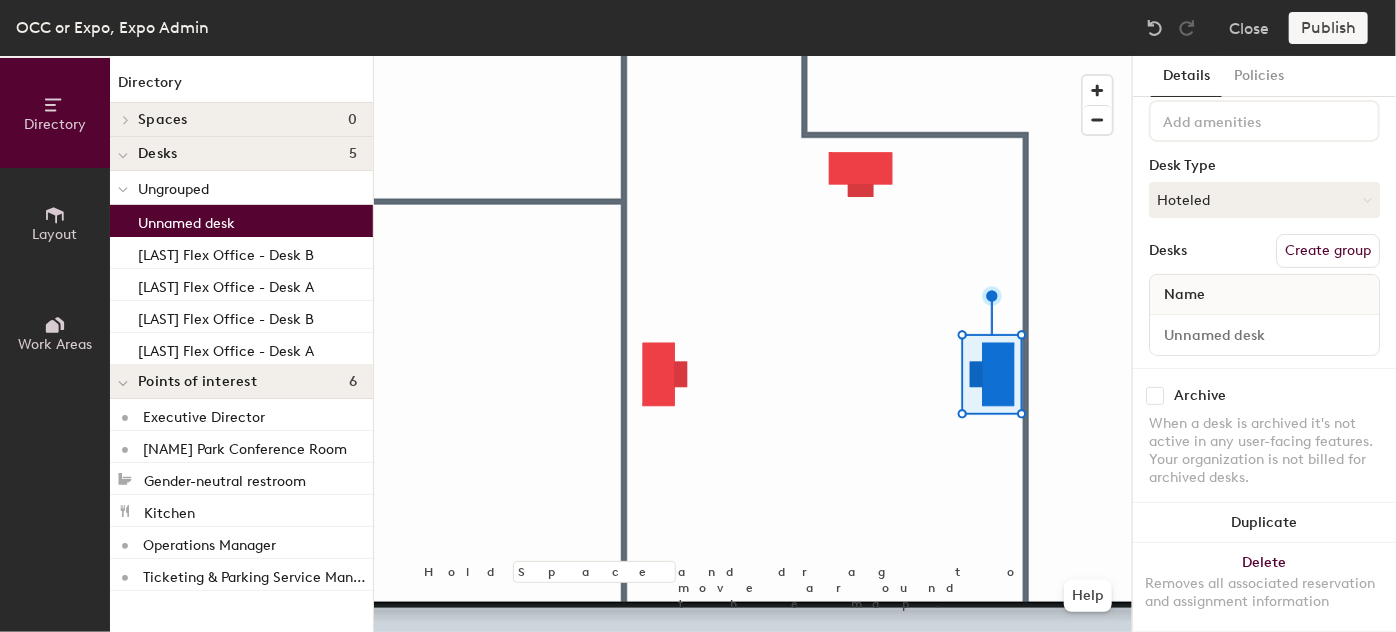 scroll, scrollTop: 125, scrollLeft: 0, axis: vertical 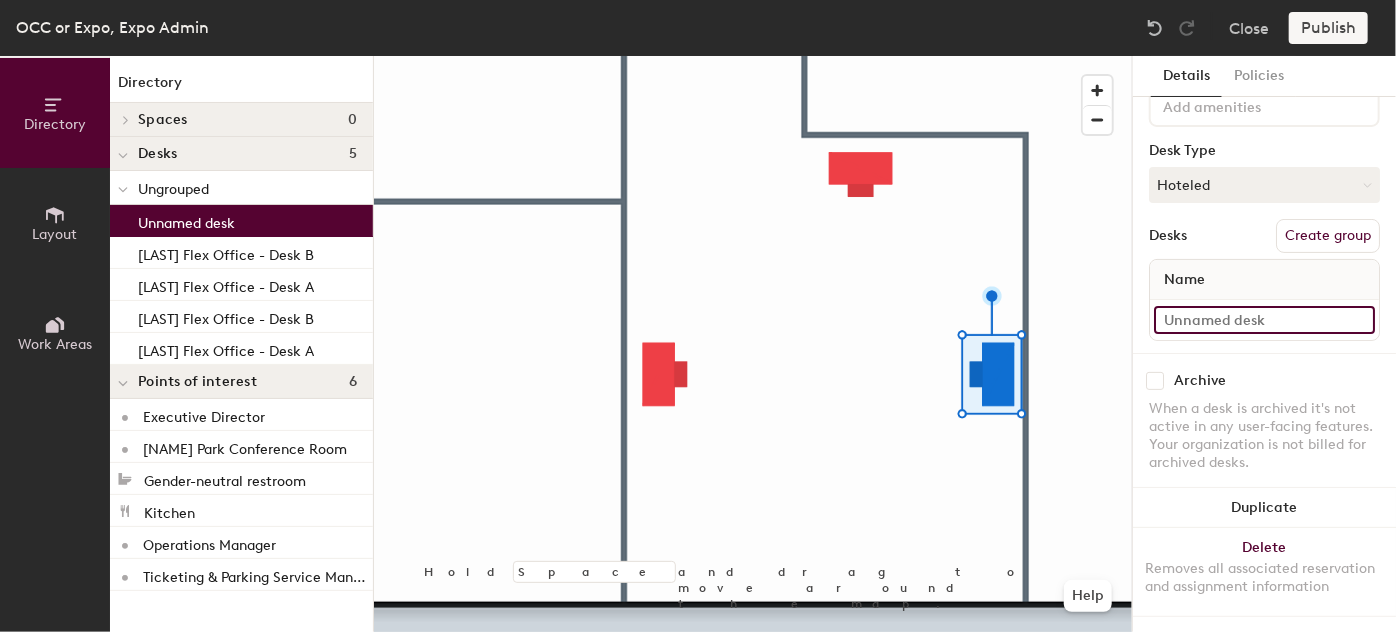 click 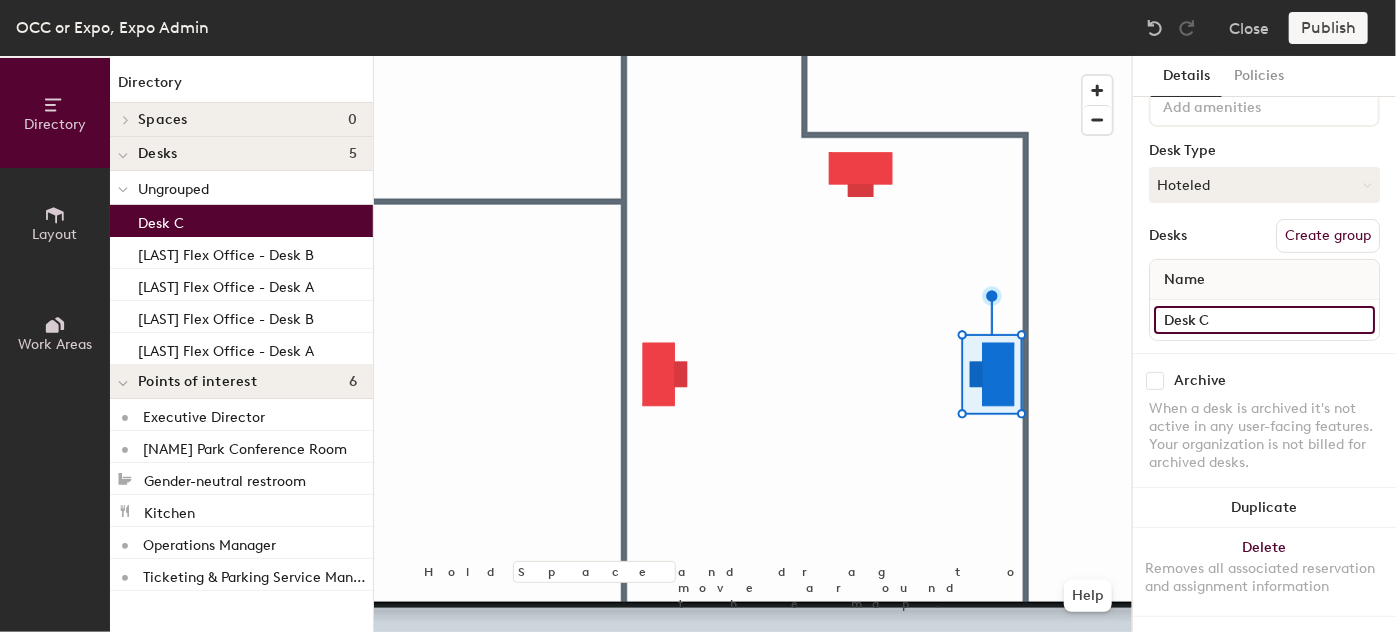 type on "Desk C" 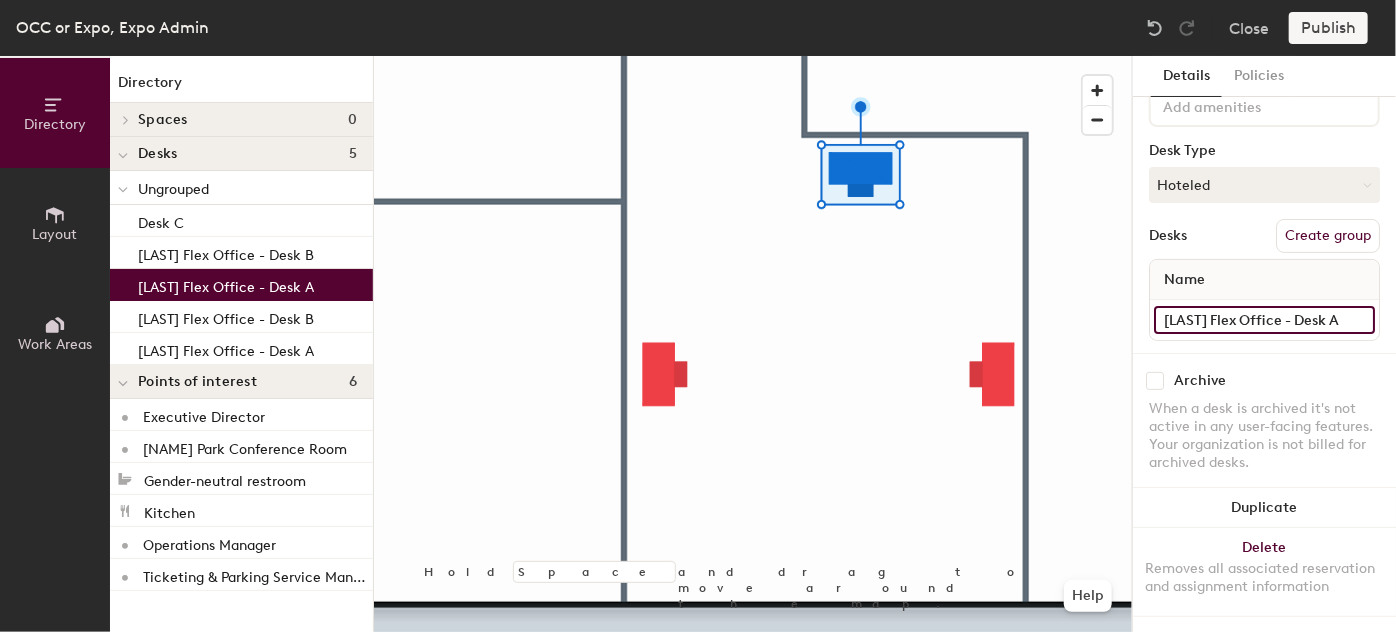 click on "Williams Flex Office - Desk A" 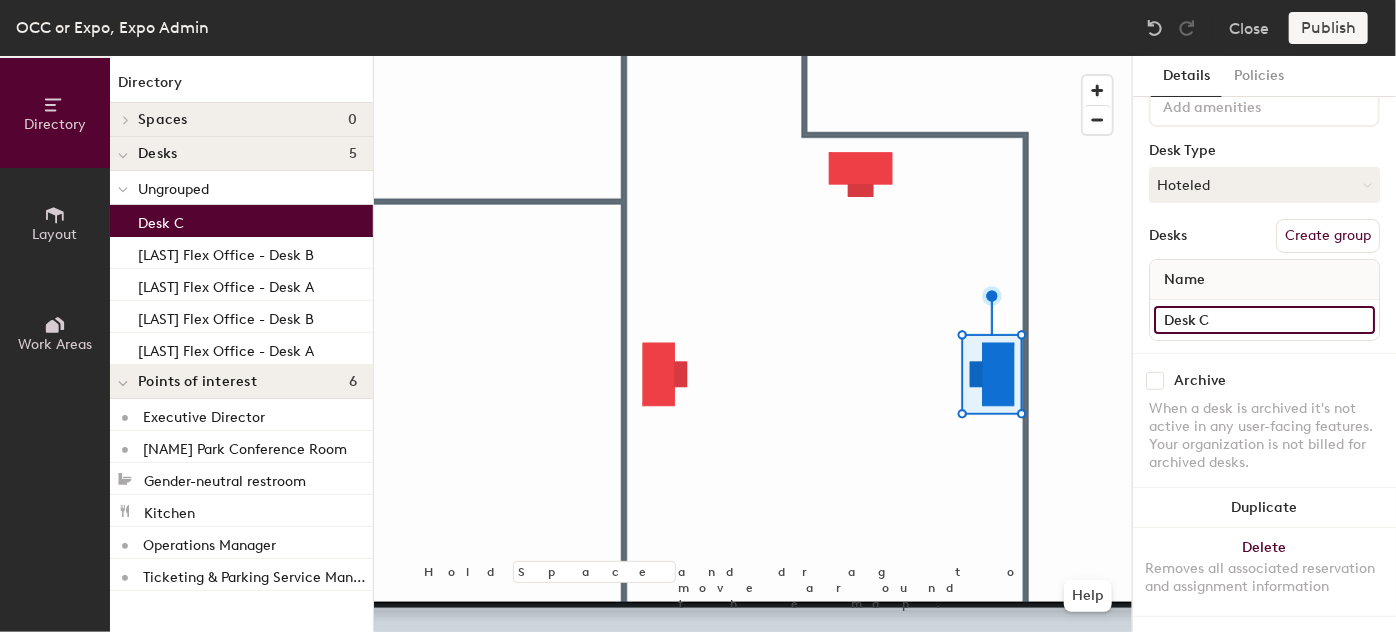 click on "Desk C" 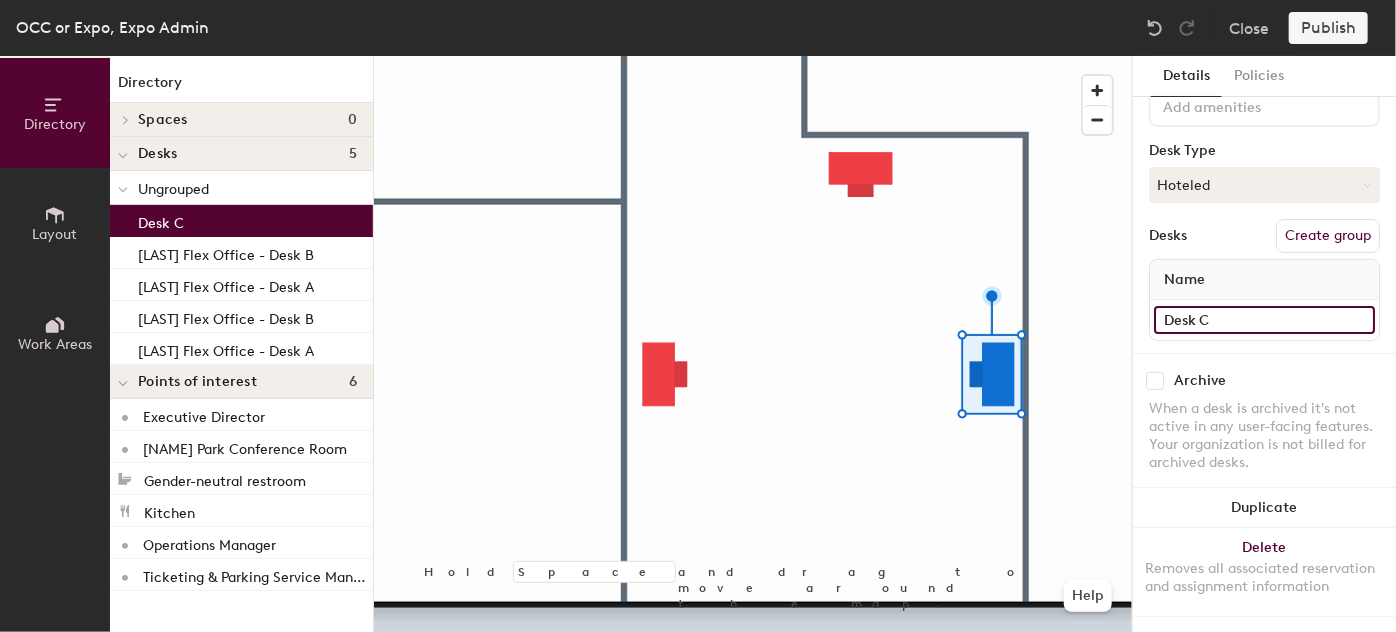 paste on "Williams Flex Office - Desk A" 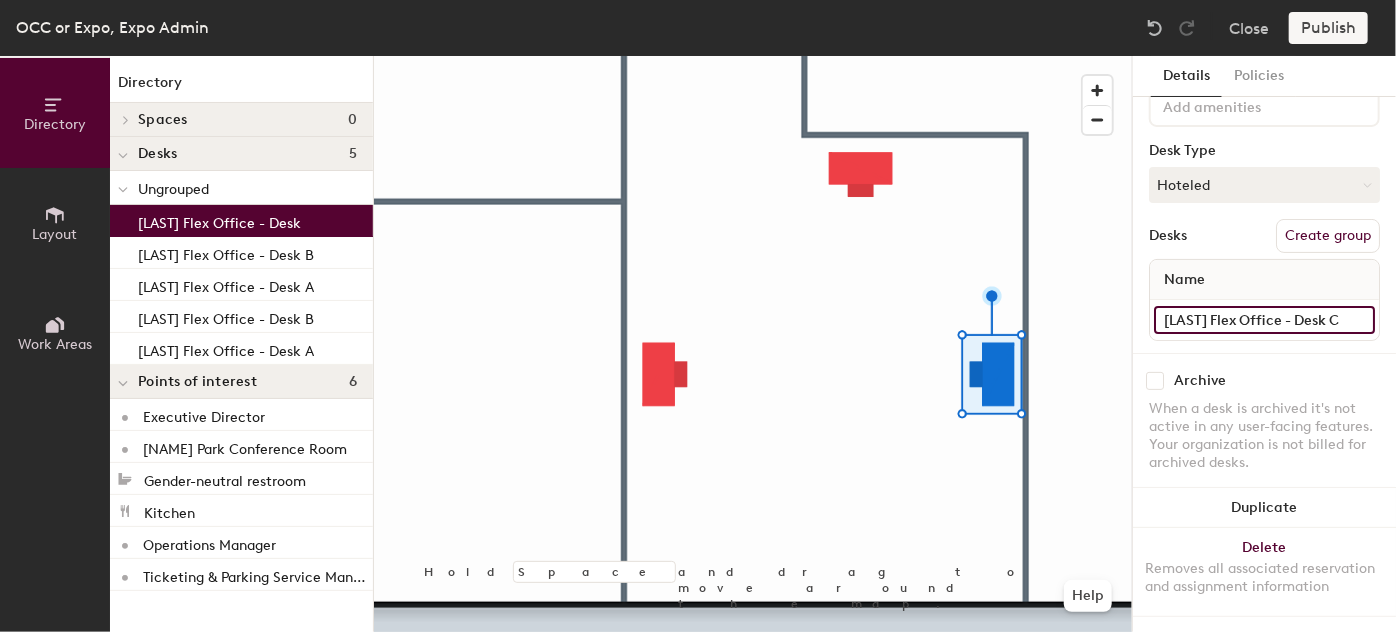 scroll, scrollTop: 0, scrollLeft: 1, axis: horizontal 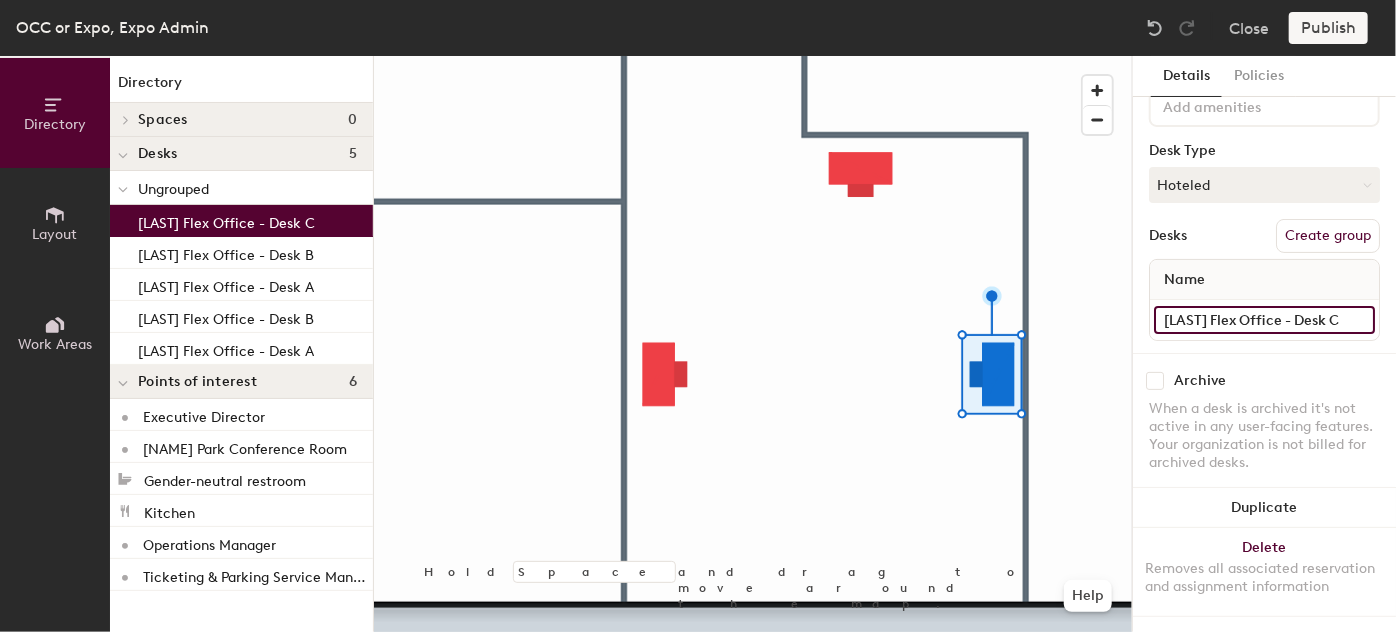 type on "Williams Flex Office - Desk C" 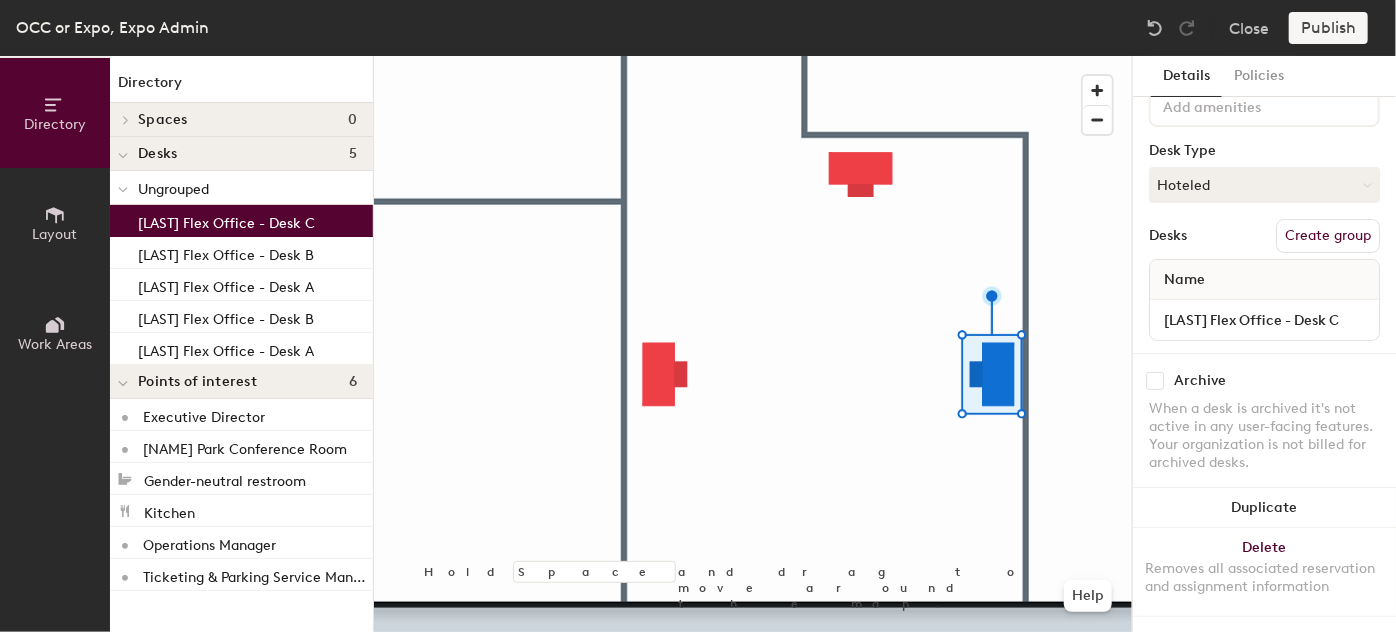 scroll, scrollTop: 0, scrollLeft: 0, axis: both 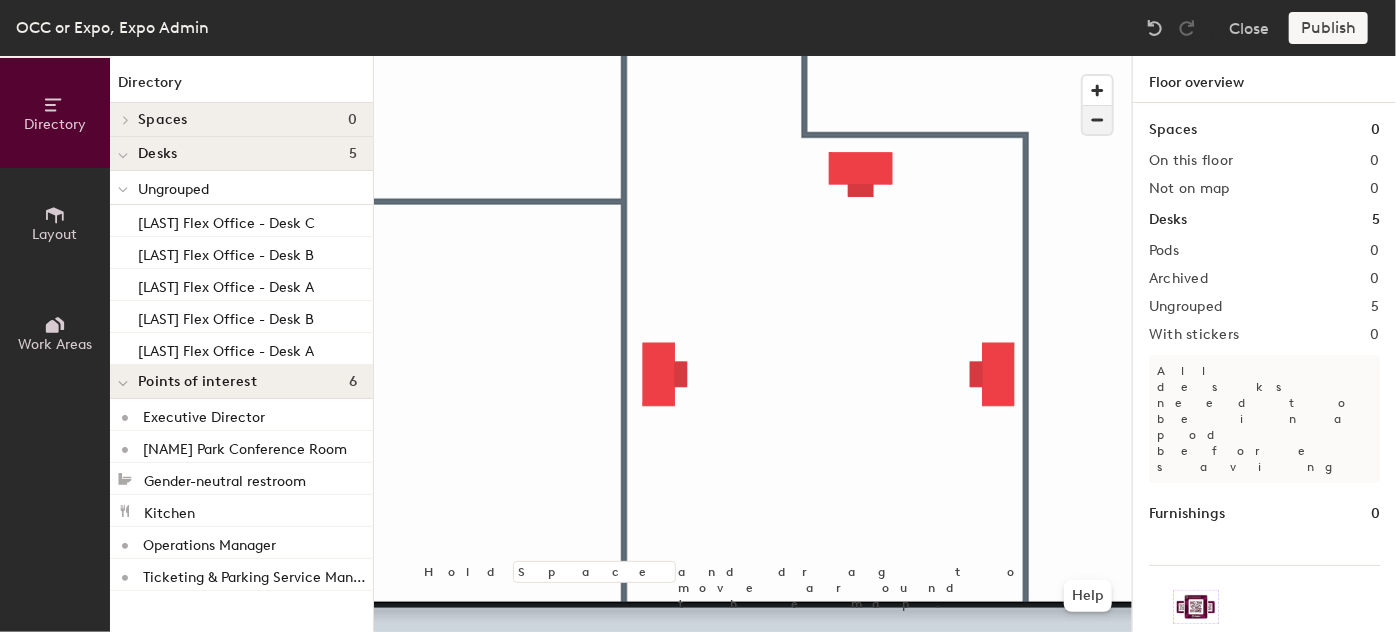click 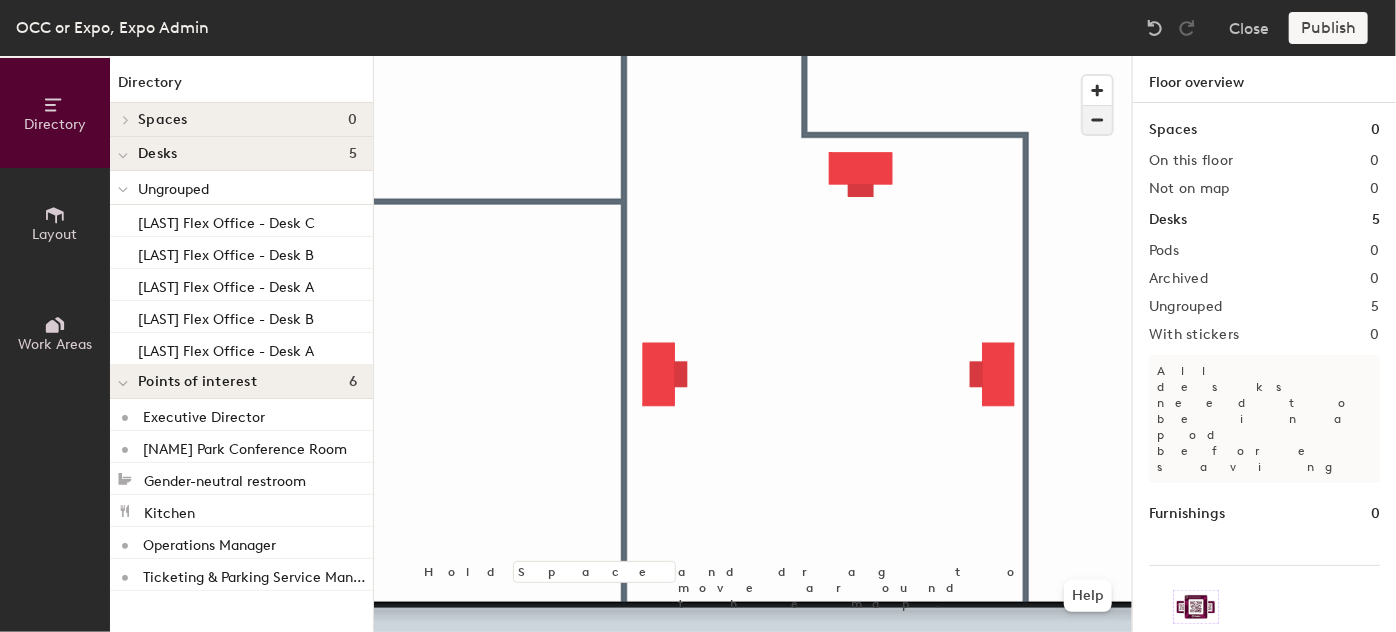 click 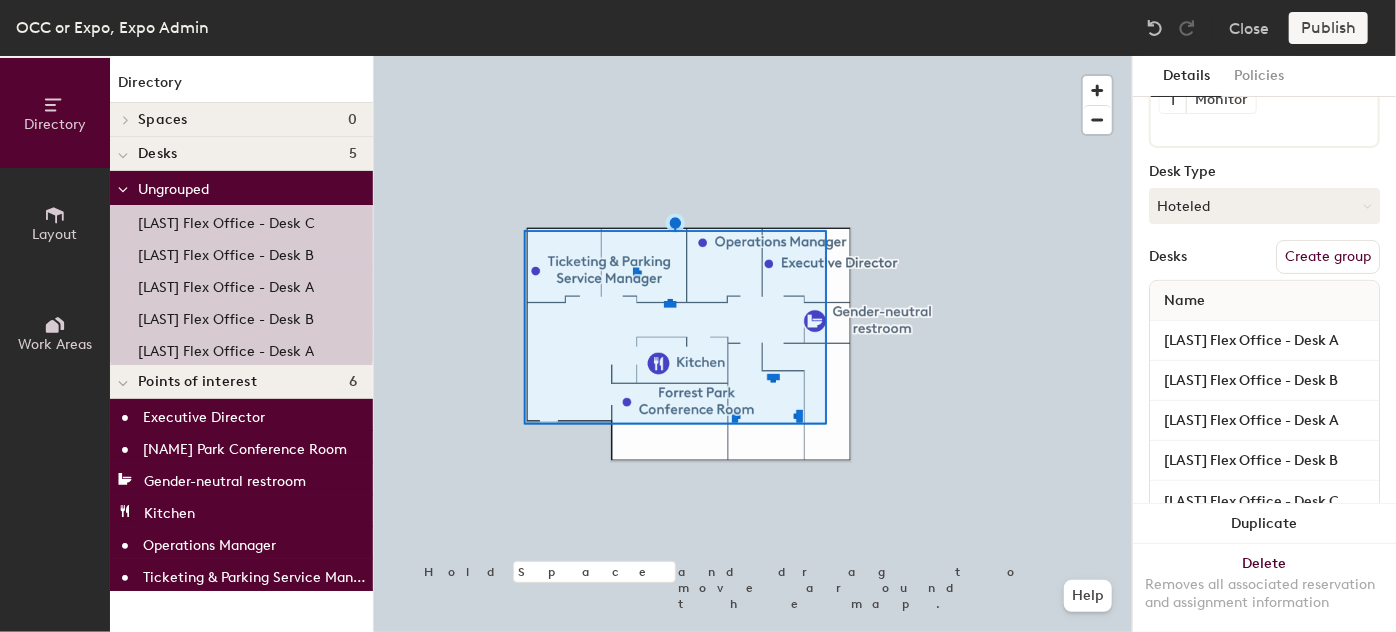 scroll, scrollTop: 321, scrollLeft: 0, axis: vertical 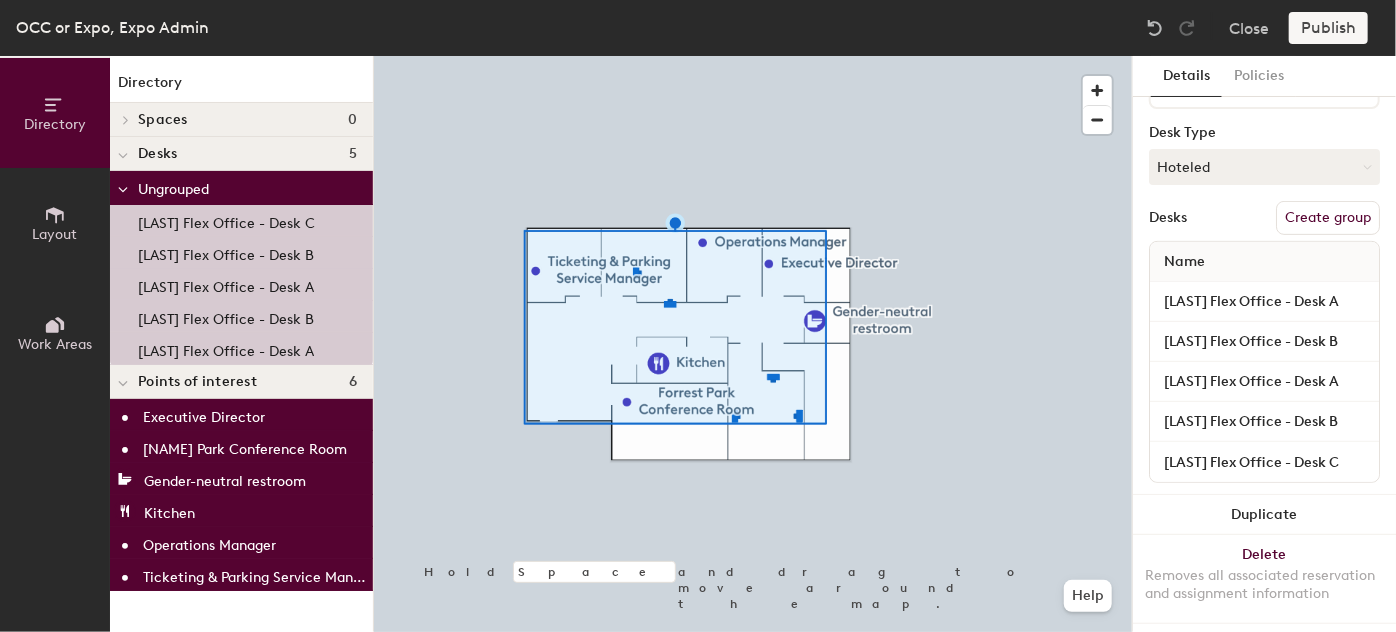 click on "Create group" 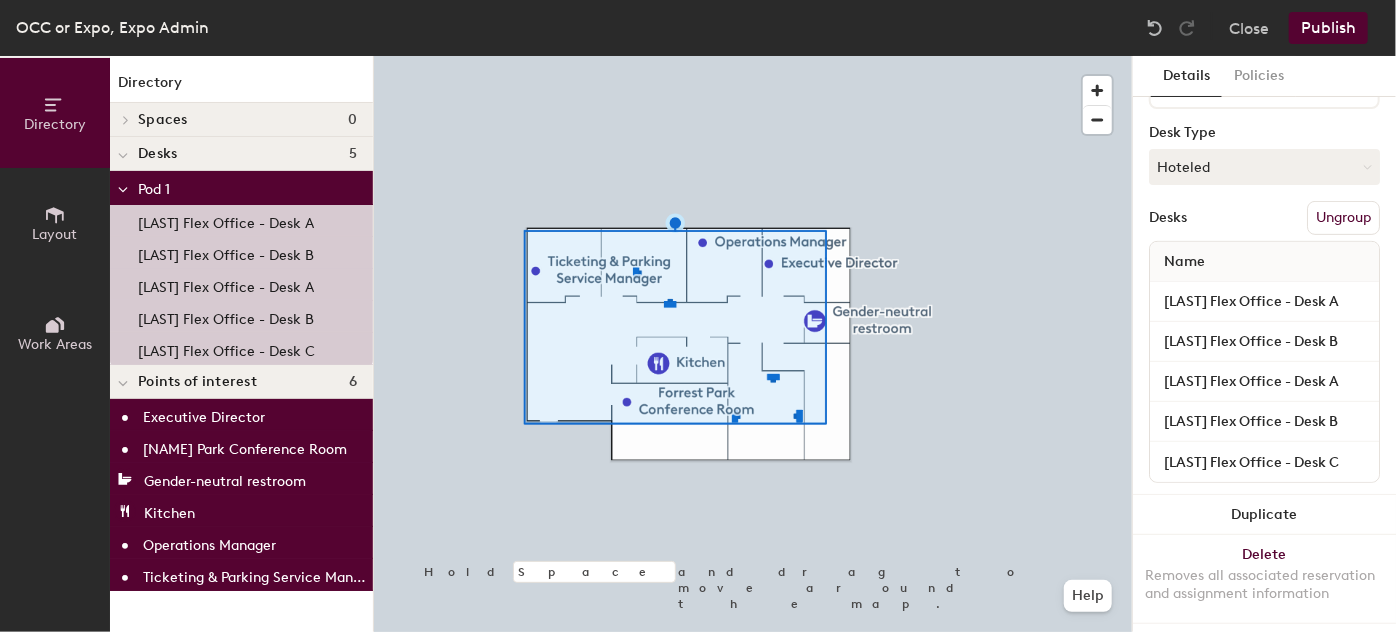 scroll, scrollTop: 0, scrollLeft: 0, axis: both 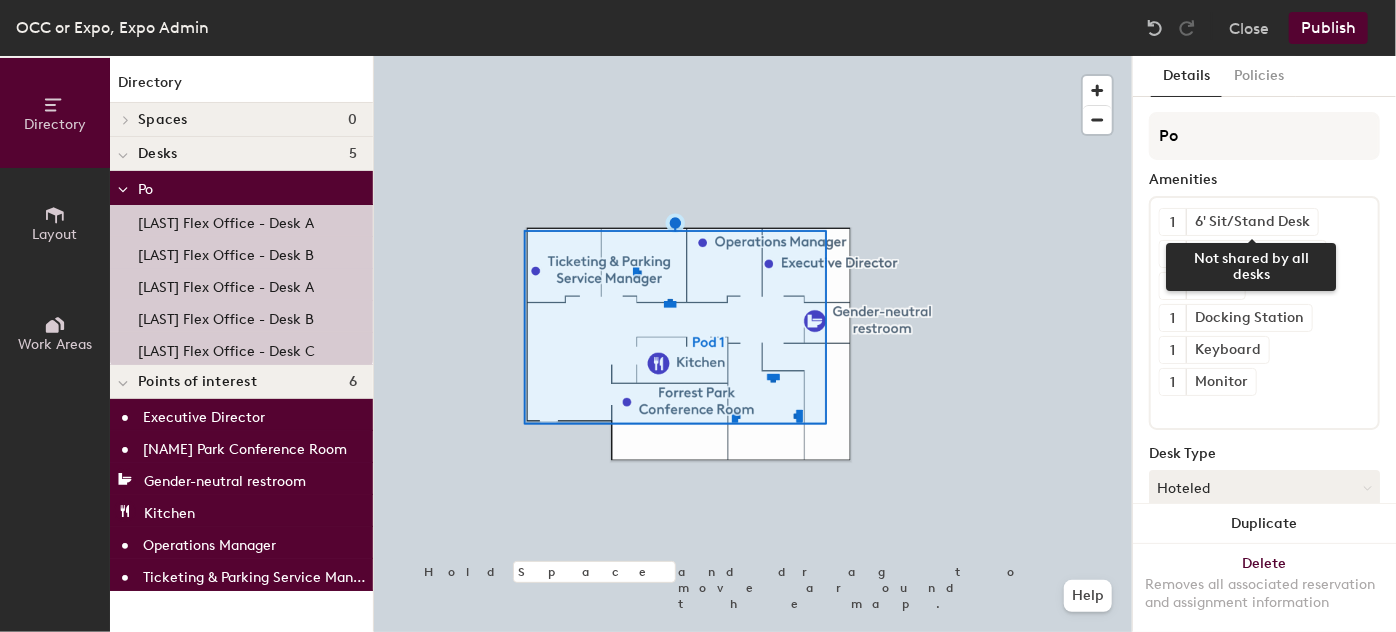 type on "P" 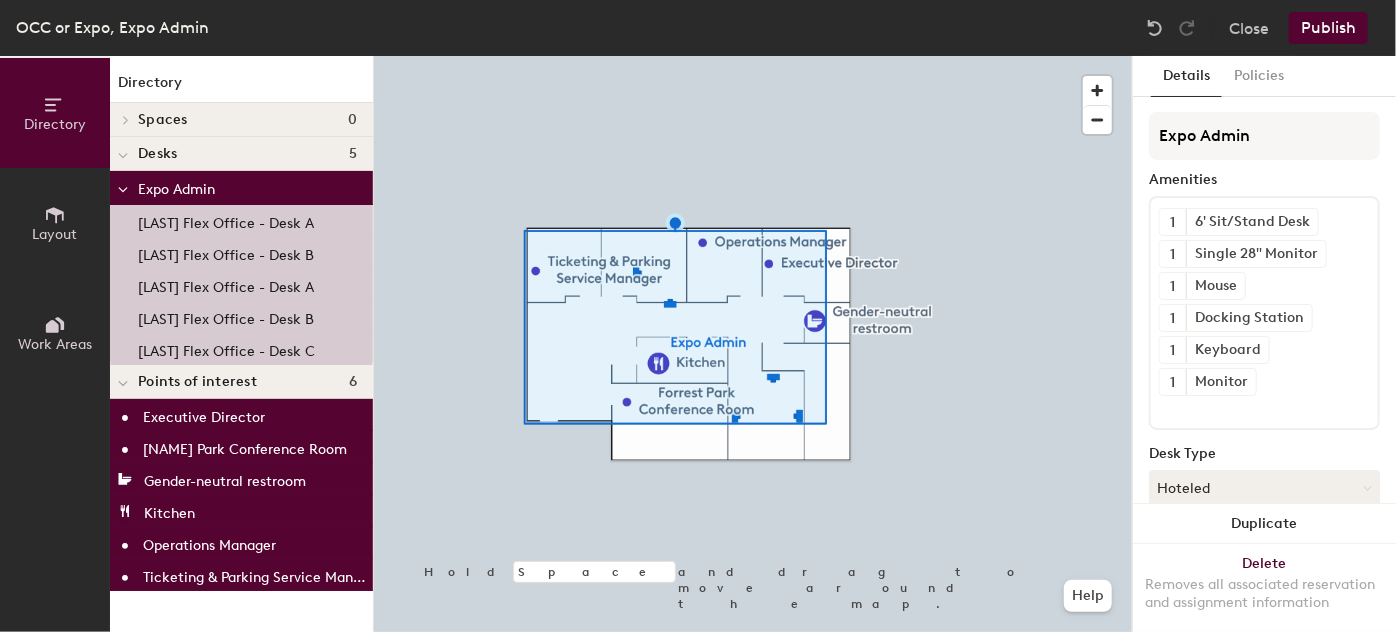 type on "Expo Admin" 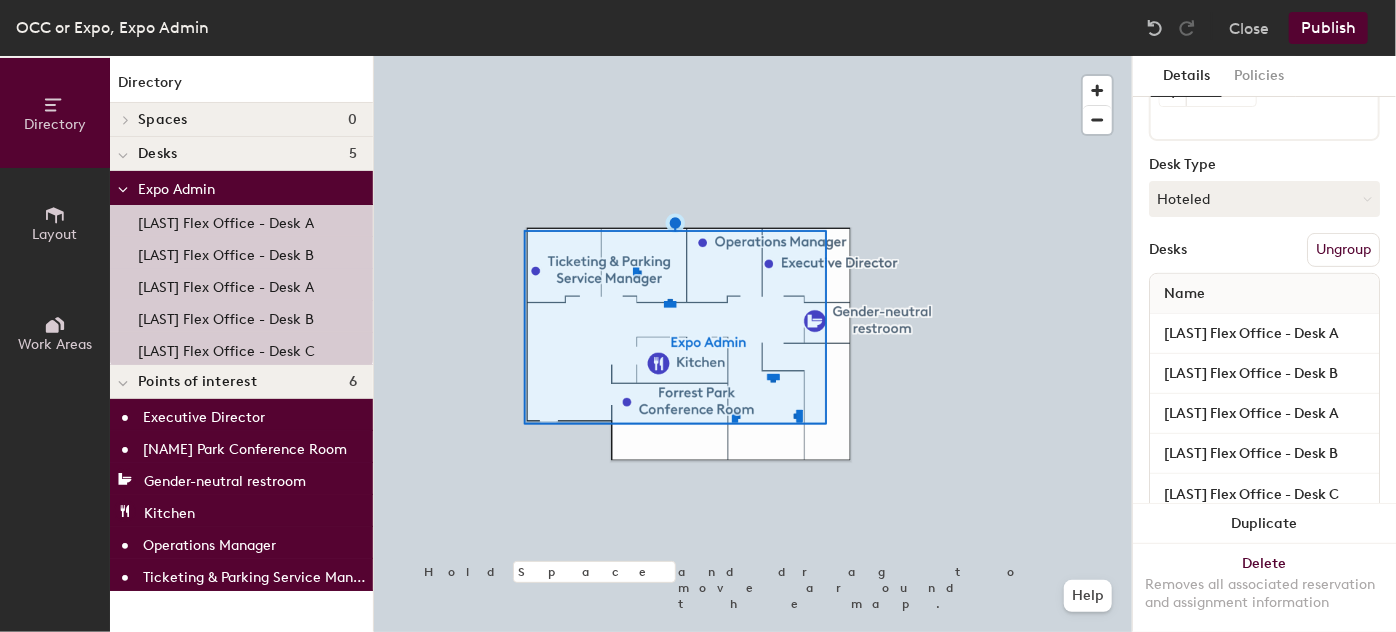 scroll, scrollTop: 339, scrollLeft: 0, axis: vertical 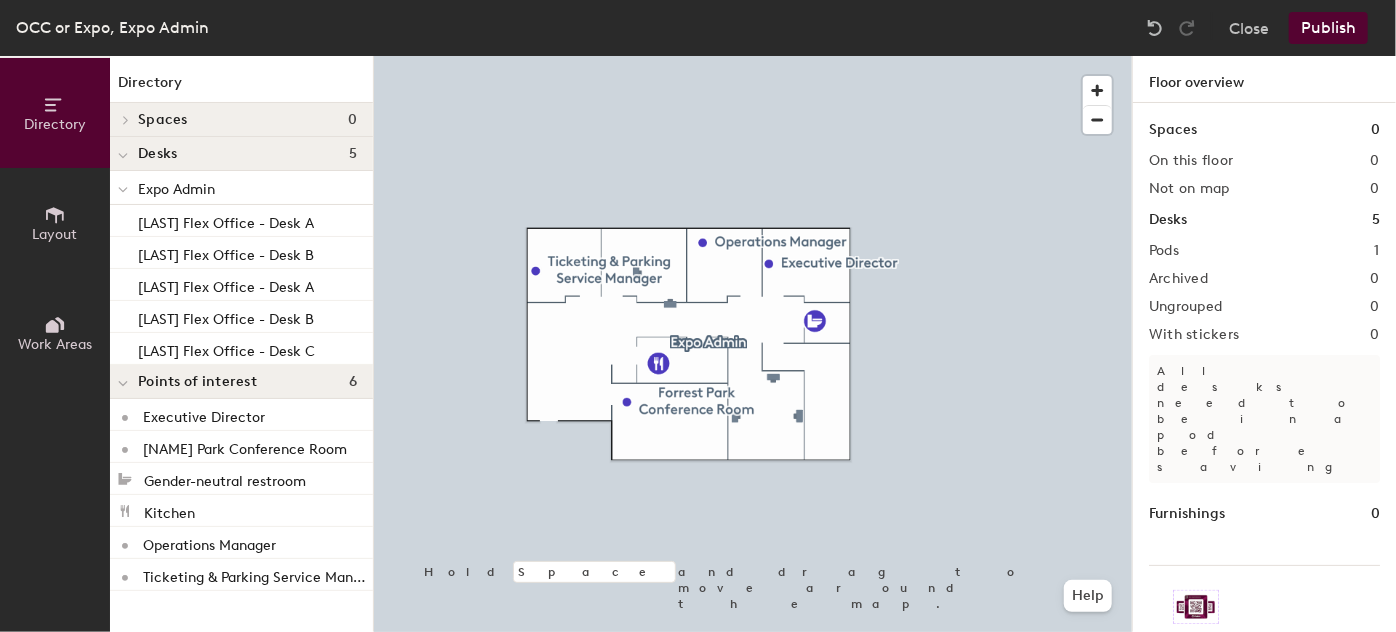click on "Publish" 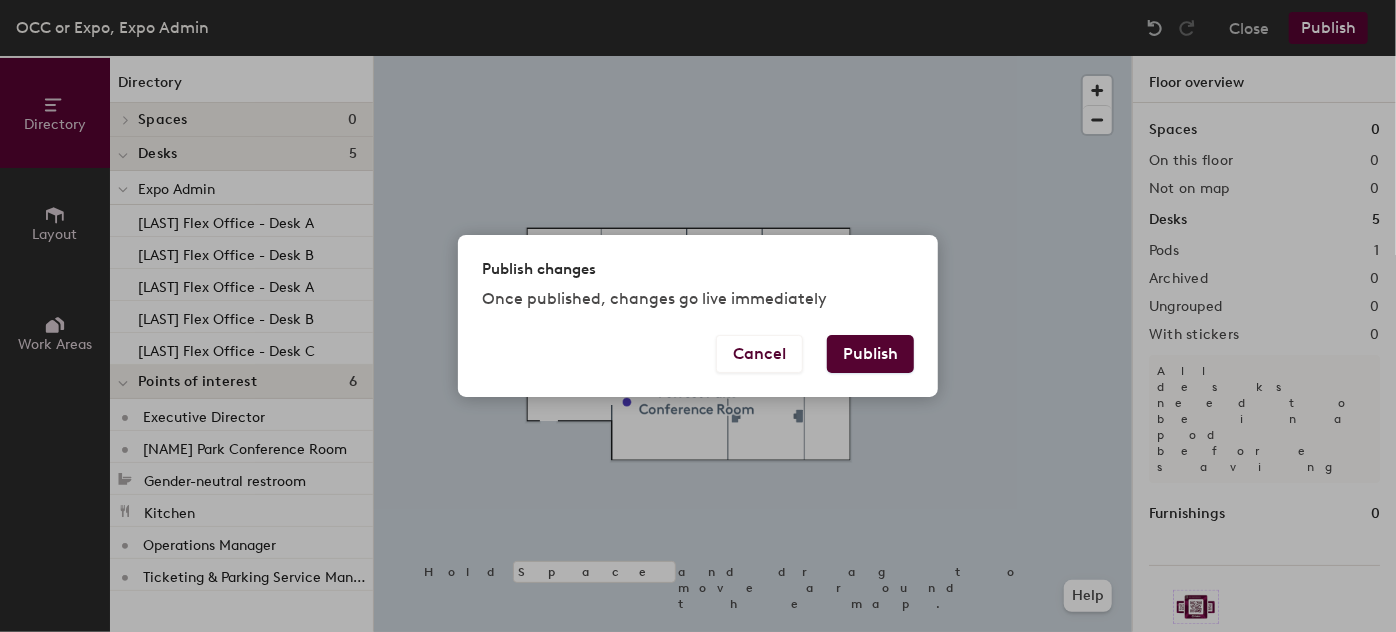 click on "Publish" at bounding box center (870, 354) 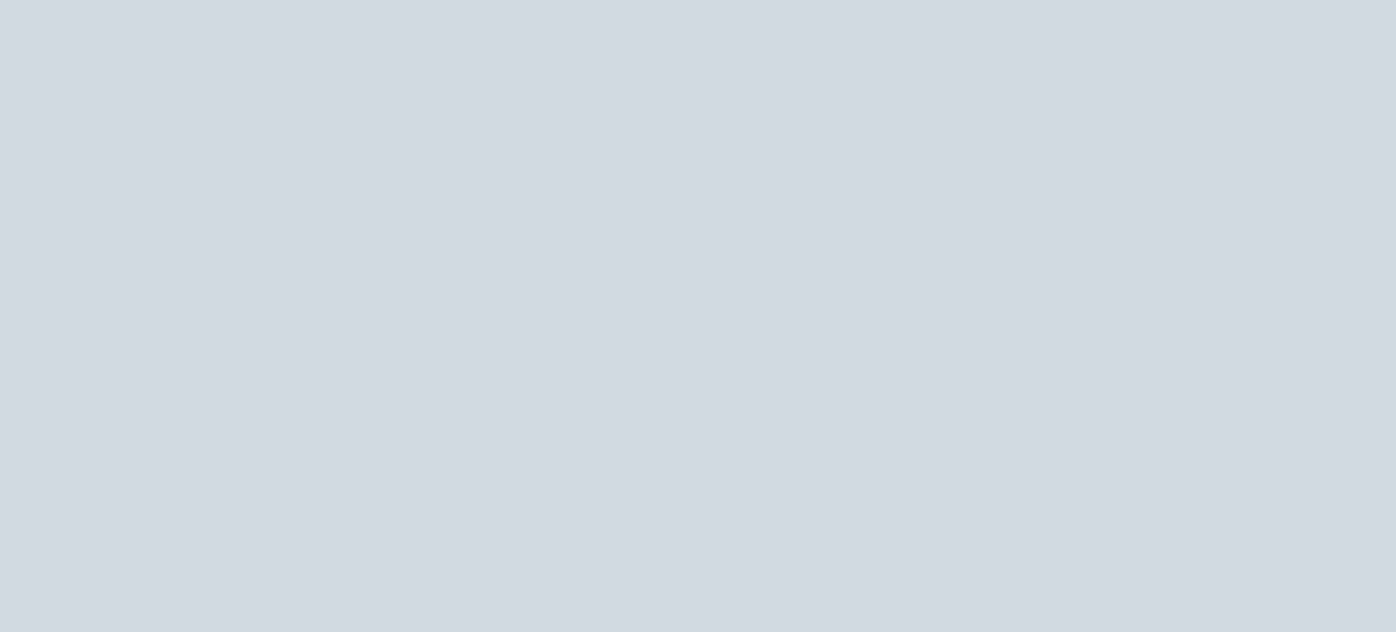 scroll, scrollTop: 0, scrollLeft: 0, axis: both 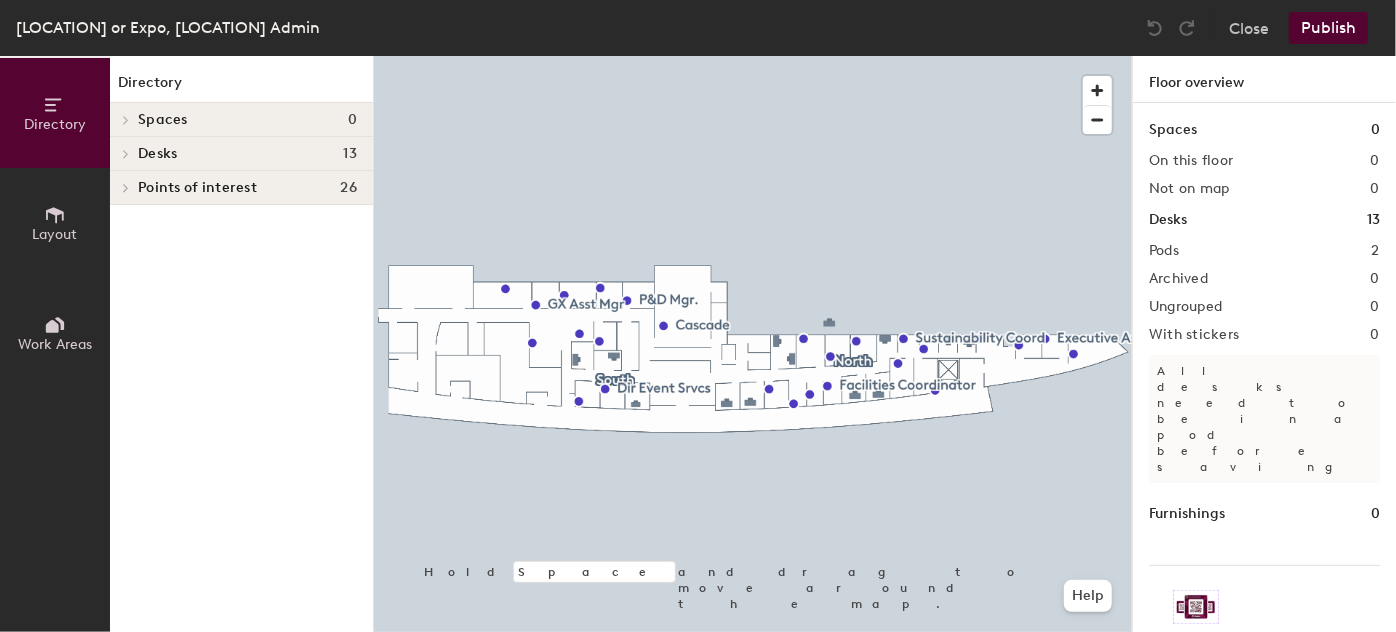 click on "Points of interest" 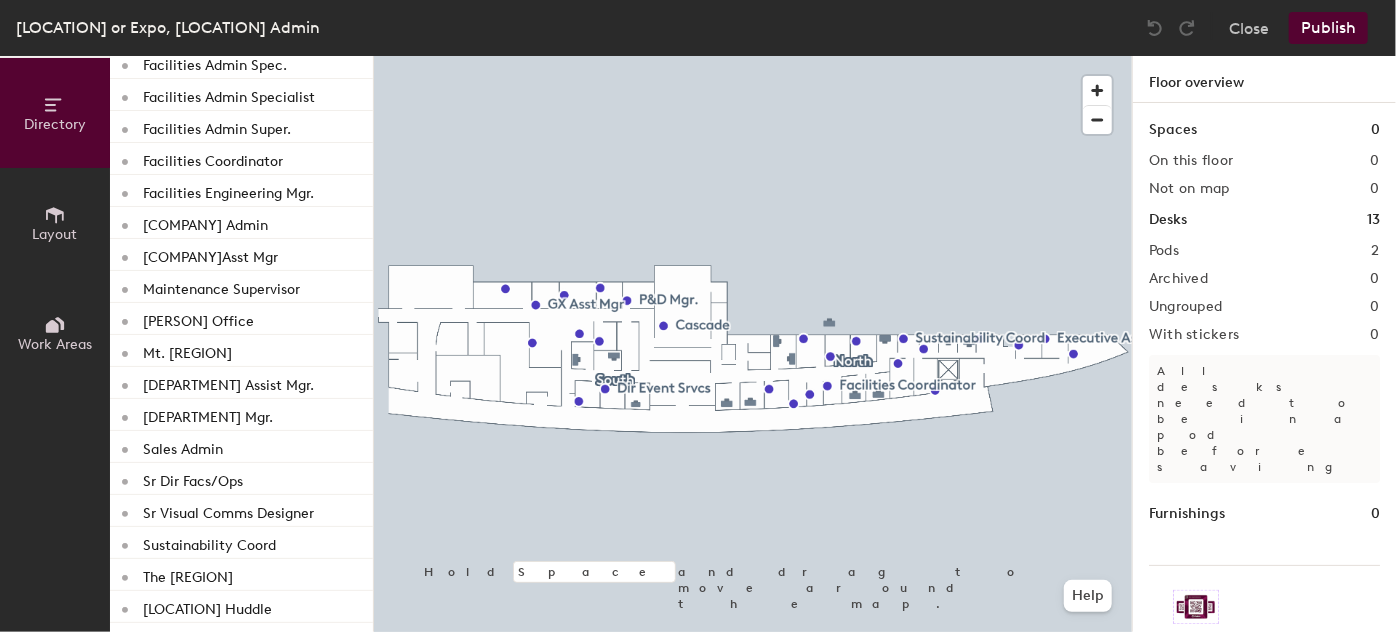 scroll, scrollTop: 421, scrollLeft: 0, axis: vertical 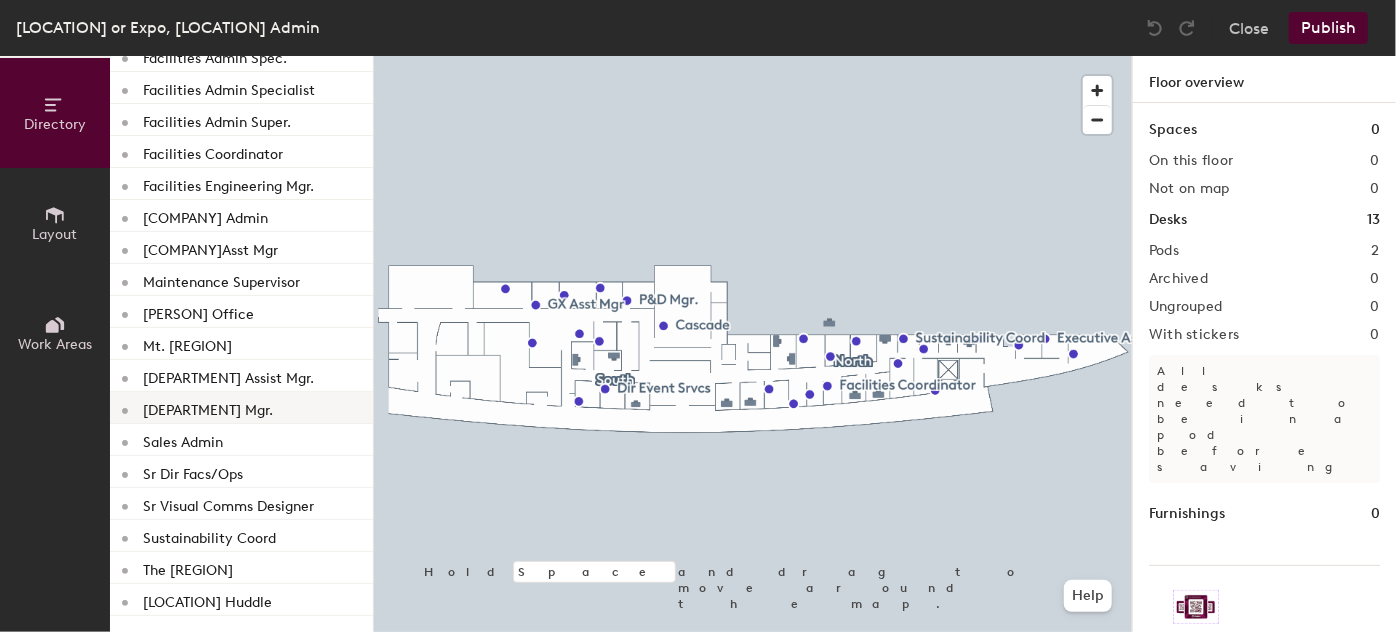 click on "P&D Mgr." 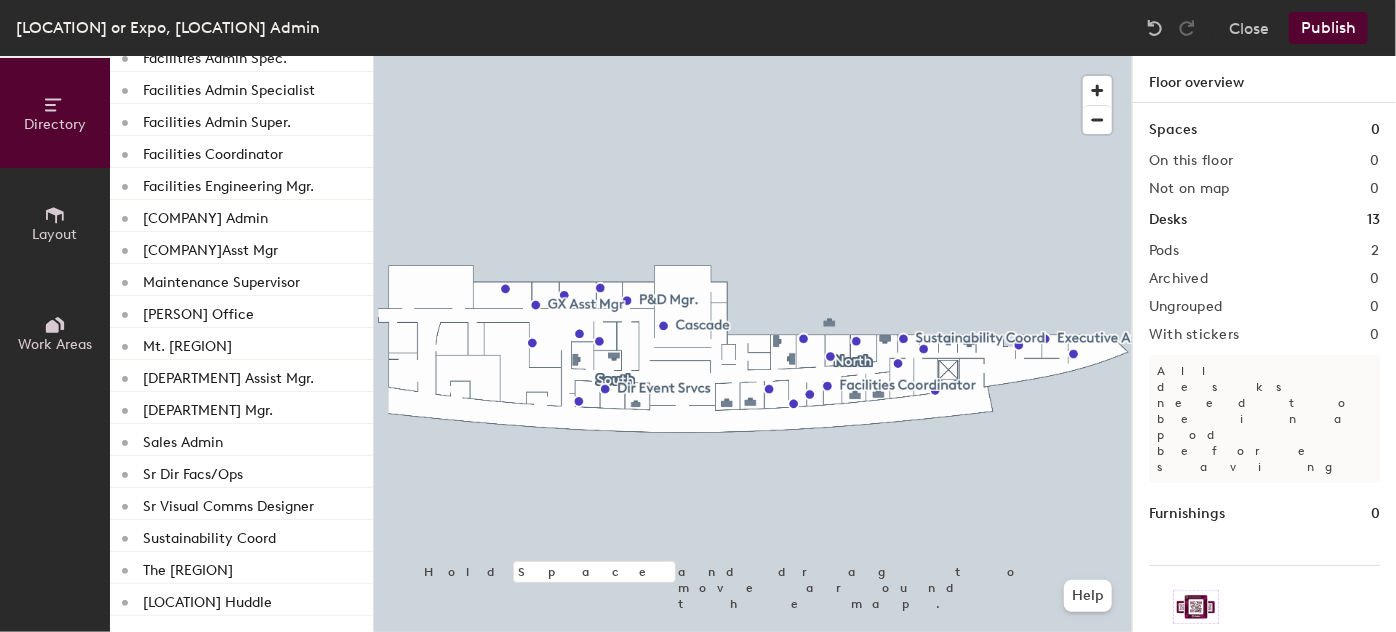 scroll, scrollTop: 0, scrollLeft: 0, axis: both 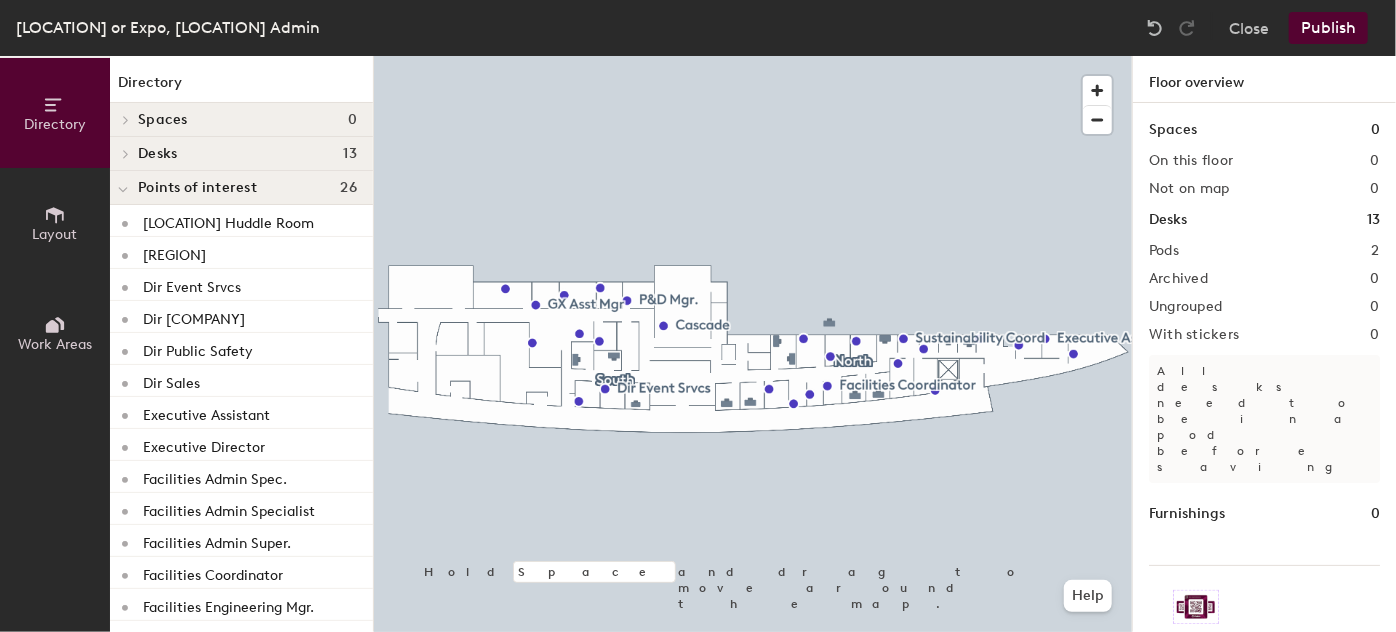 click 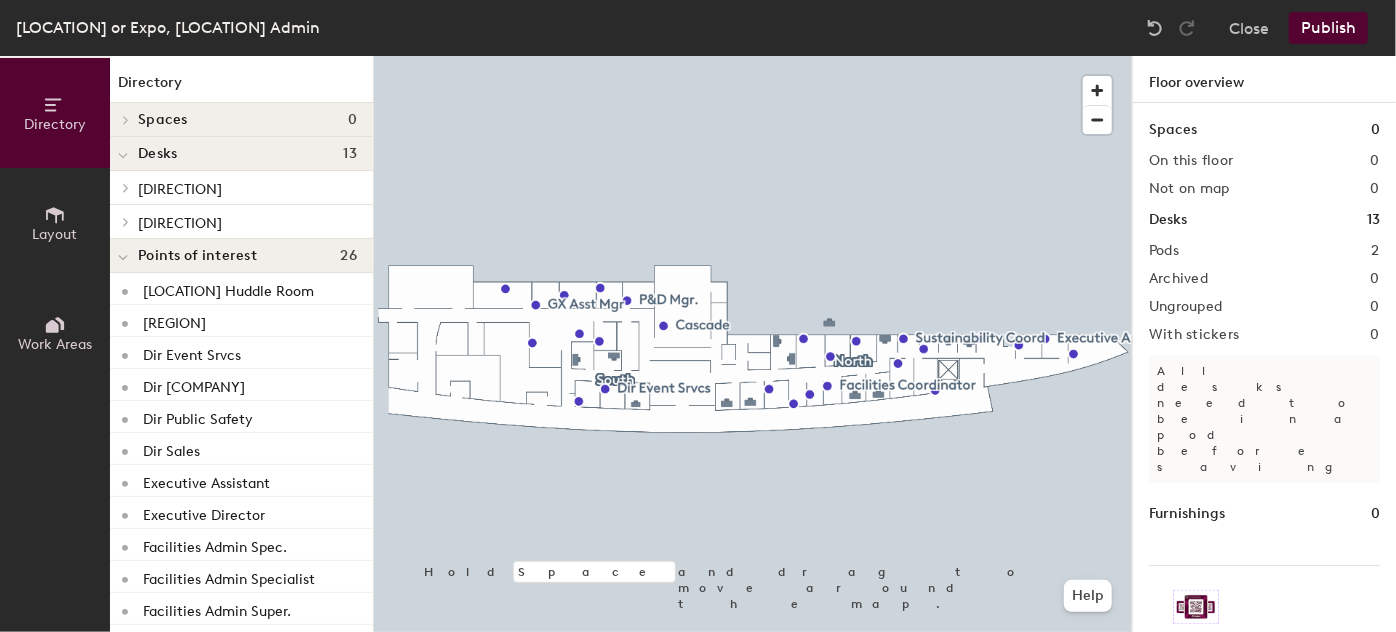 click on "South" 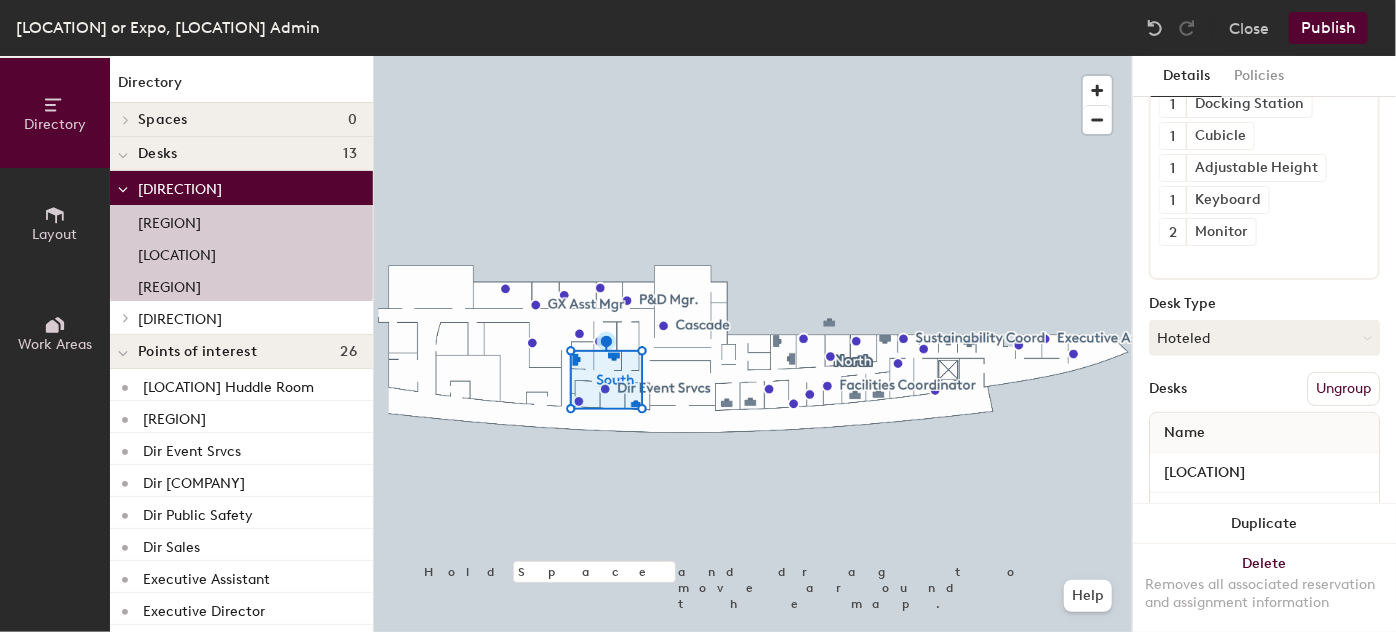 scroll, scrollTop: 261, scrollLeft: 0, axis: vertical 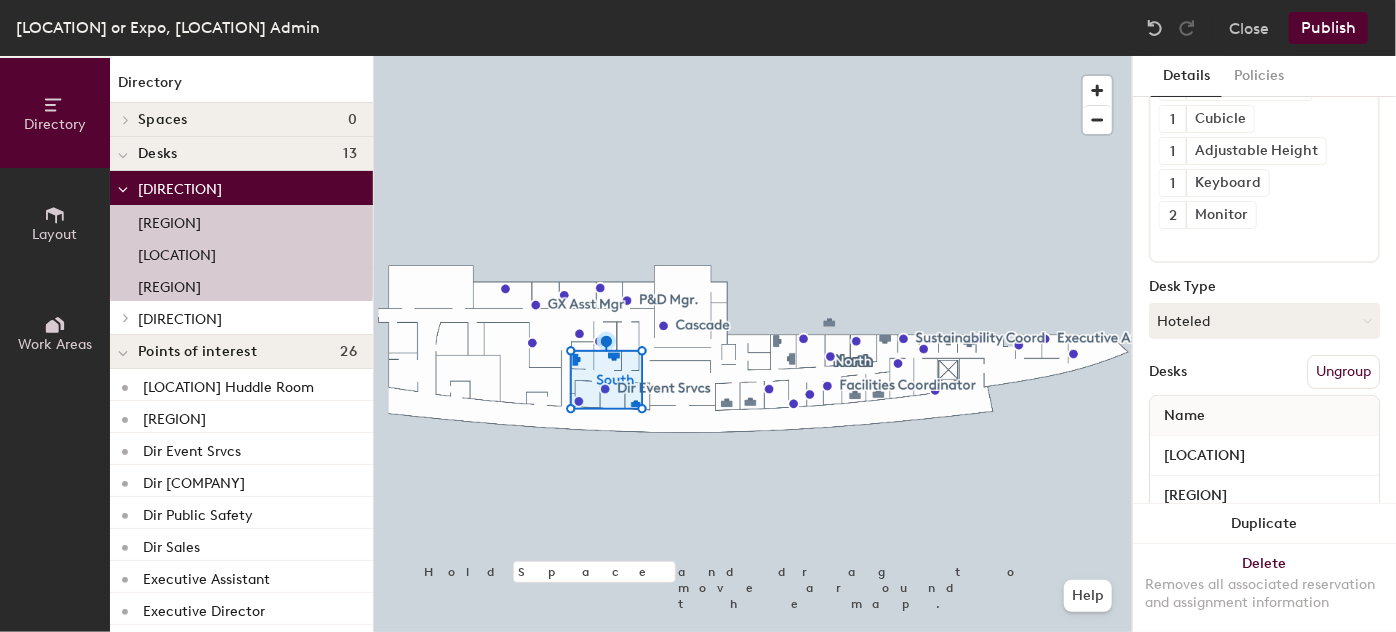 click on "Ungroup" 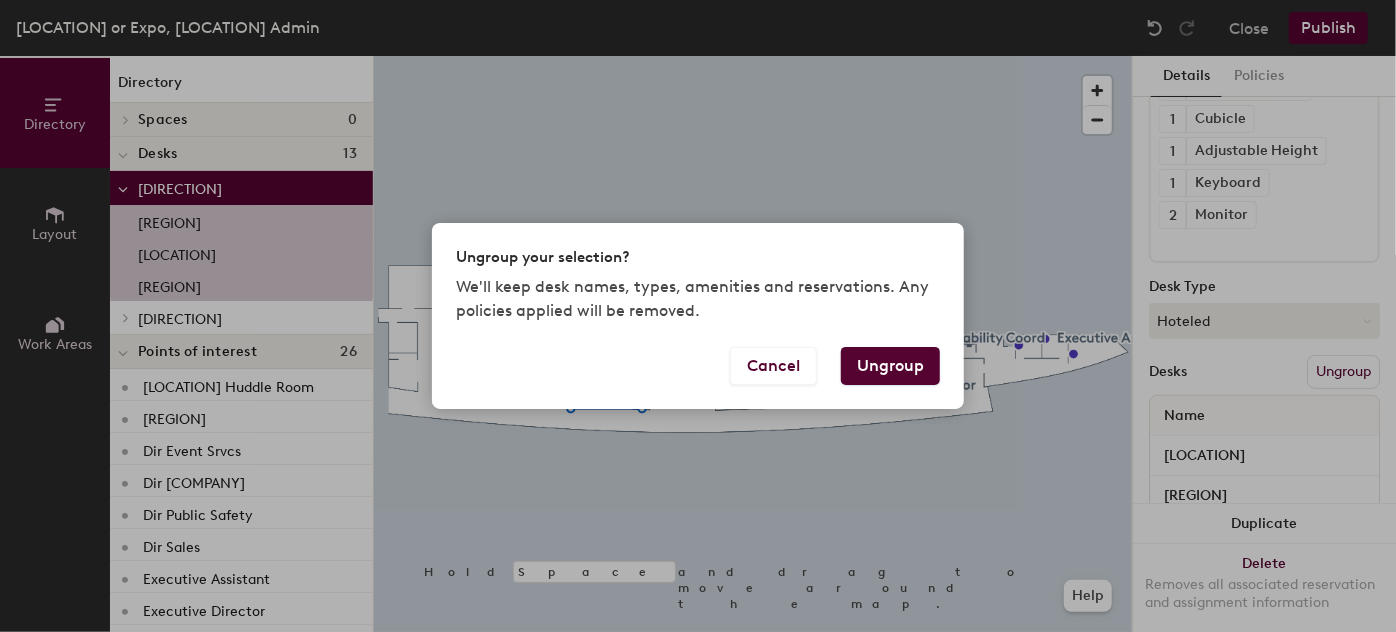 click on "Ungroup" at bounding box center [890, 366] 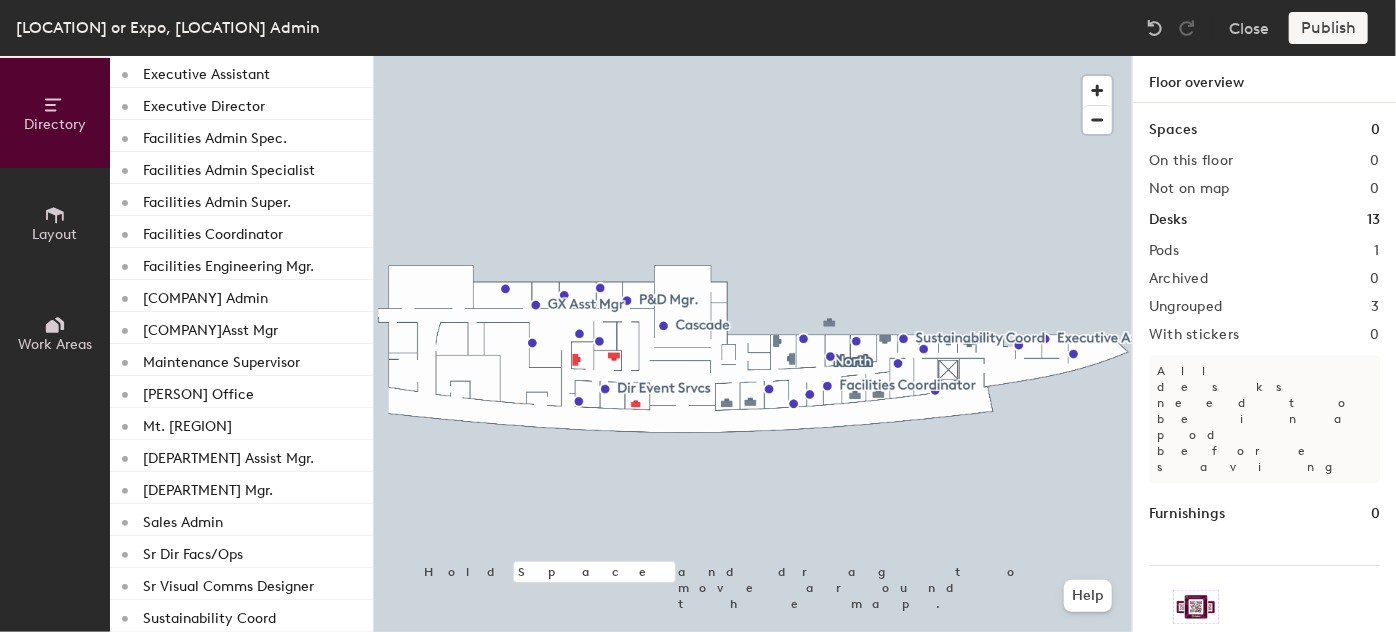 scroll, scrollTop: 524, scrollLeft: 0, axis: vertical 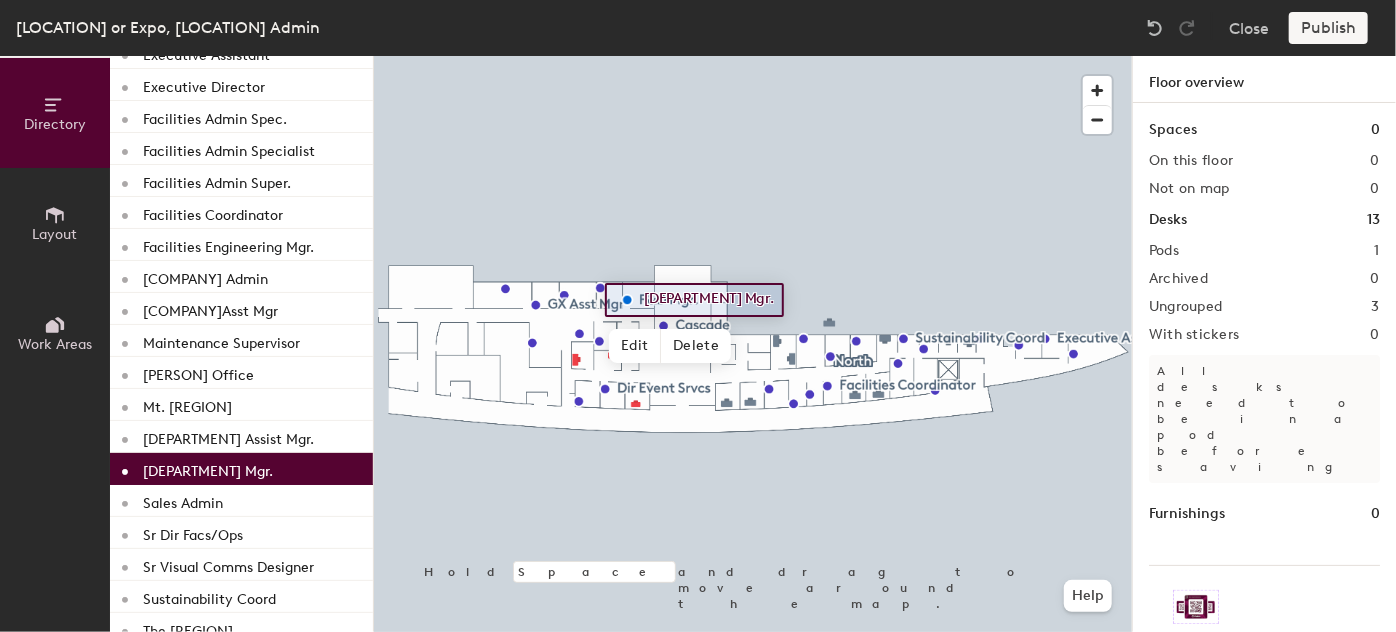 click on "P&D Mgr." 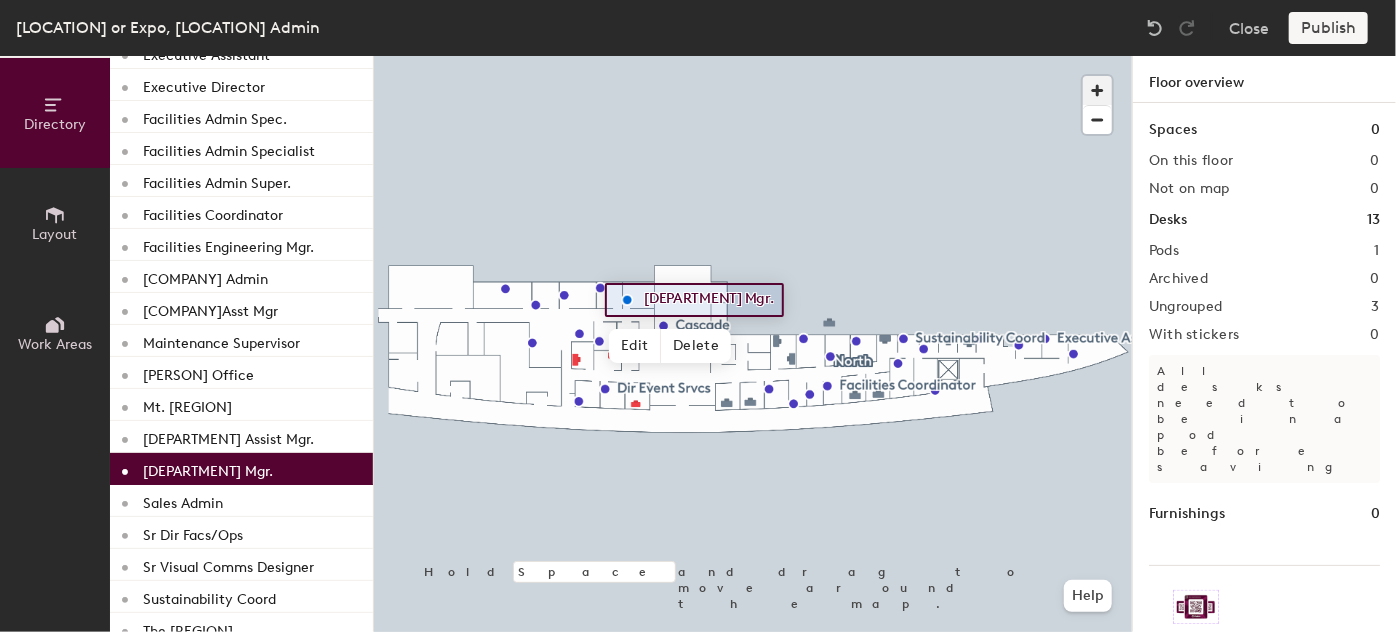 click 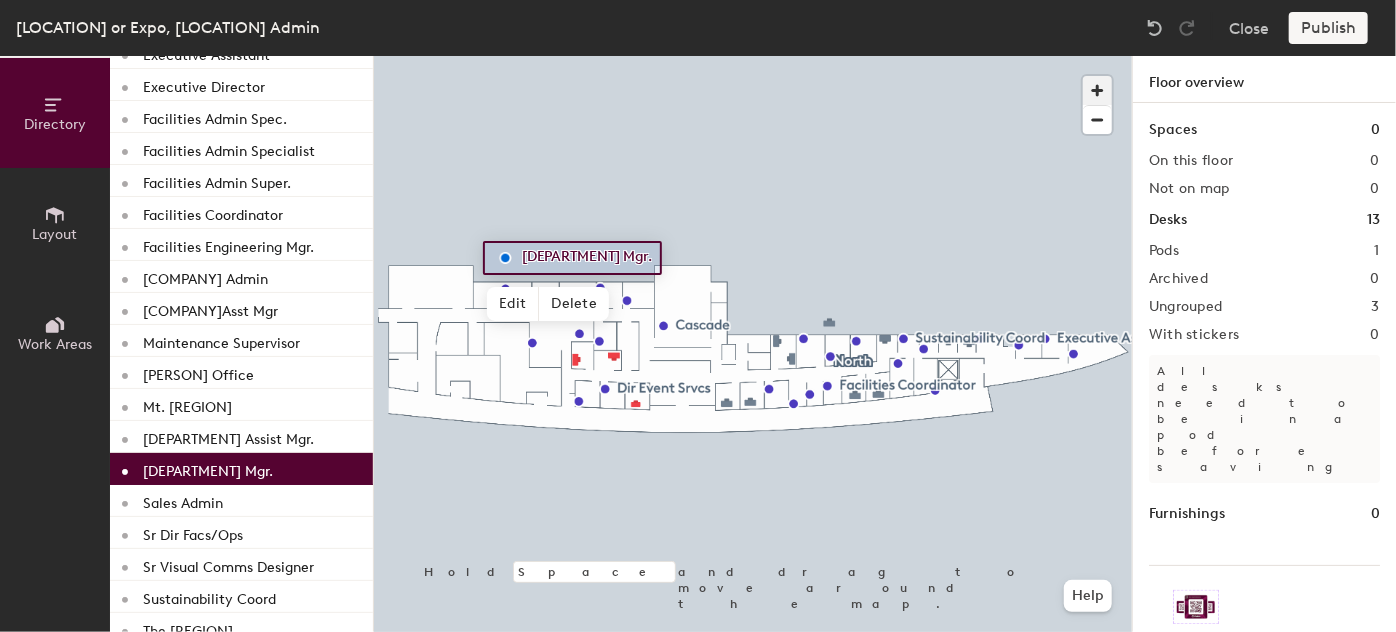 click 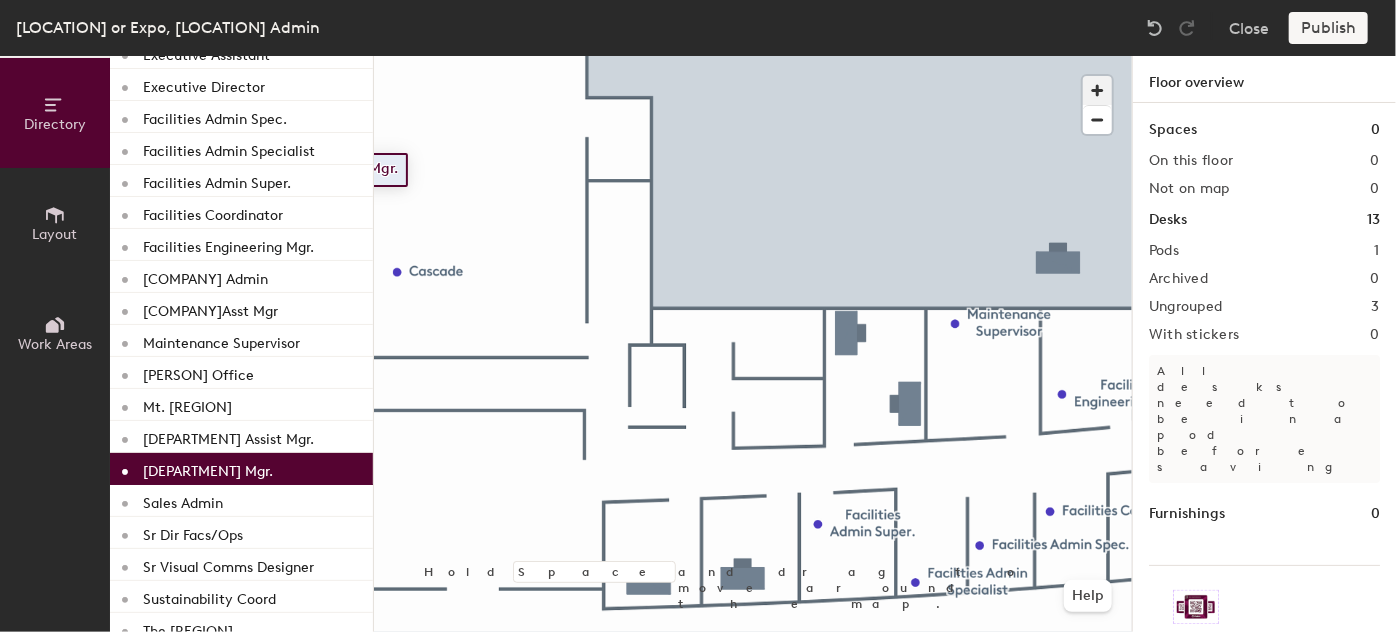 type 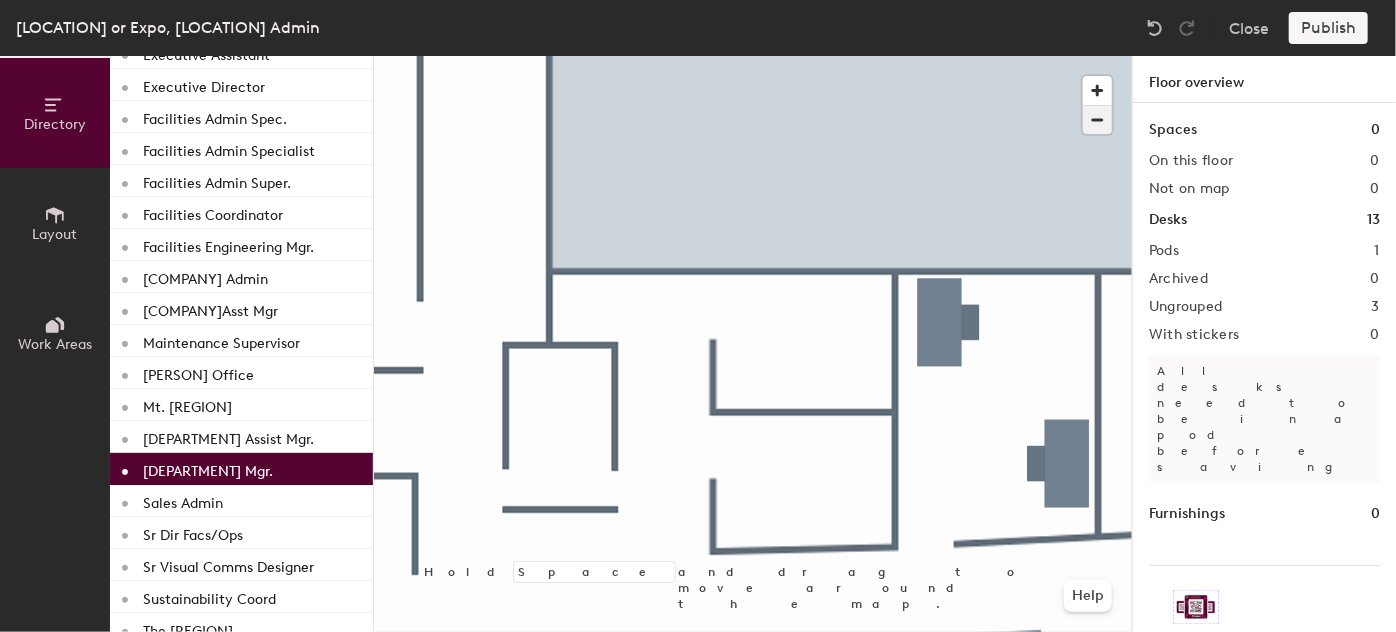 click 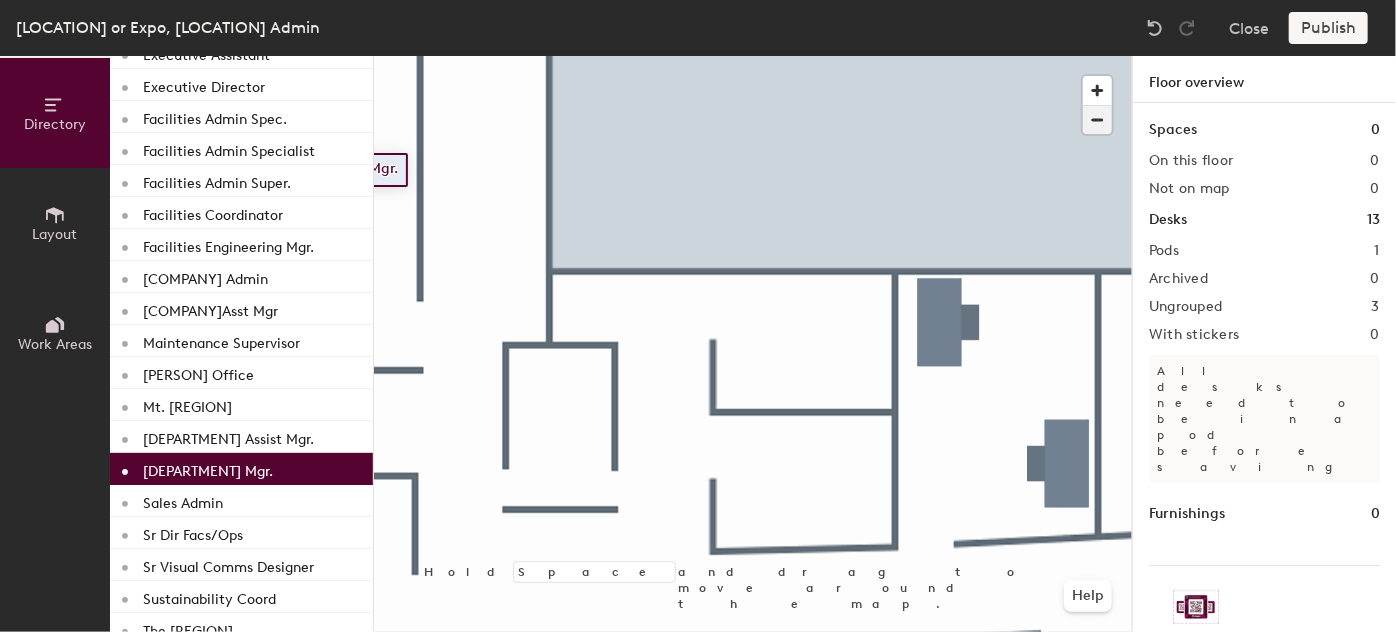 click 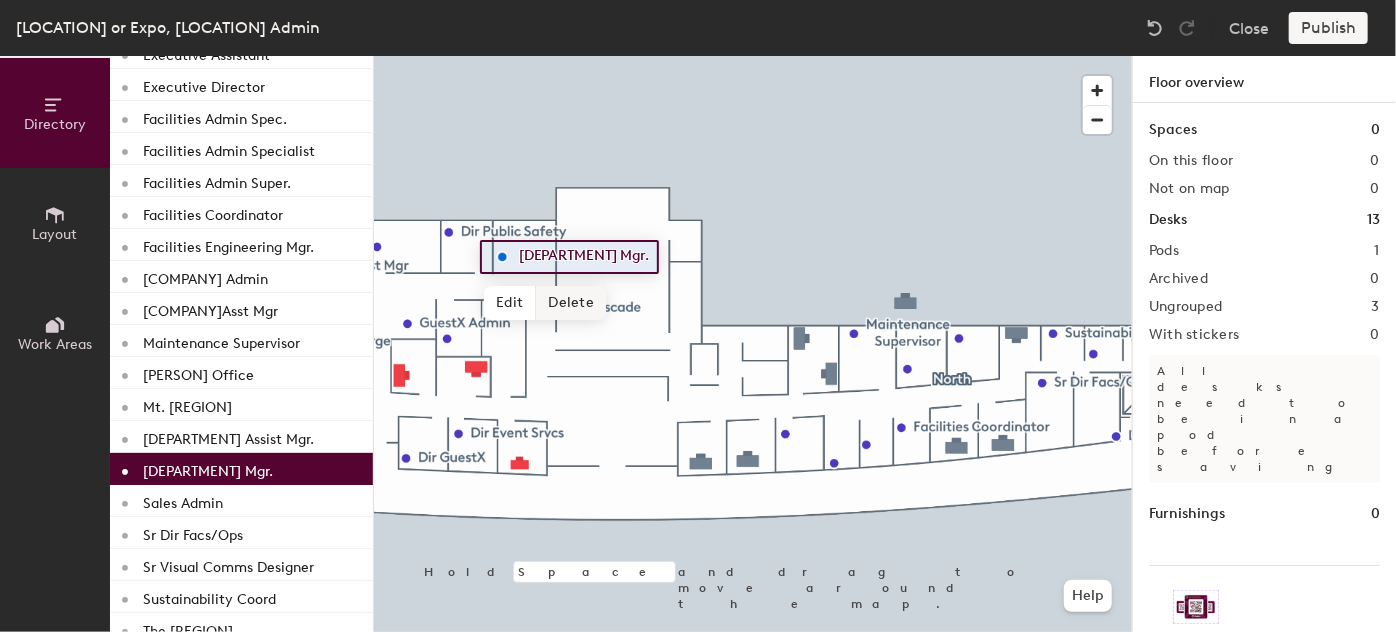 click on "Delete" 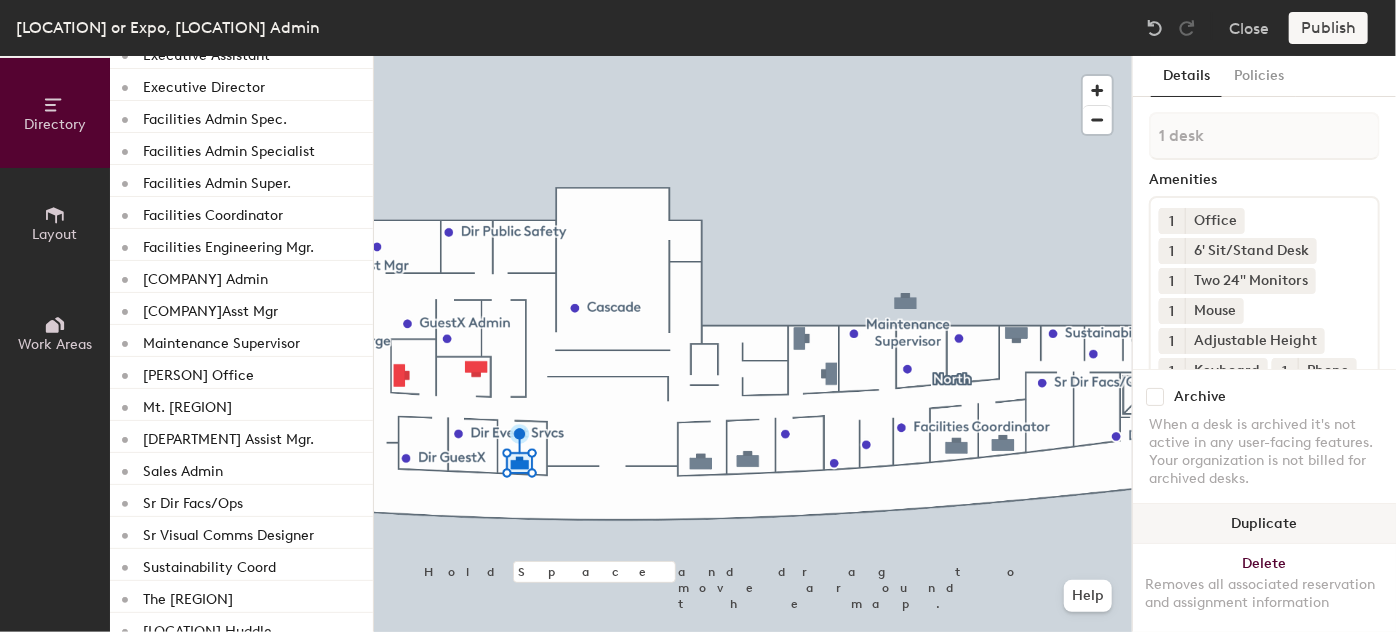 click on "Duplicate" 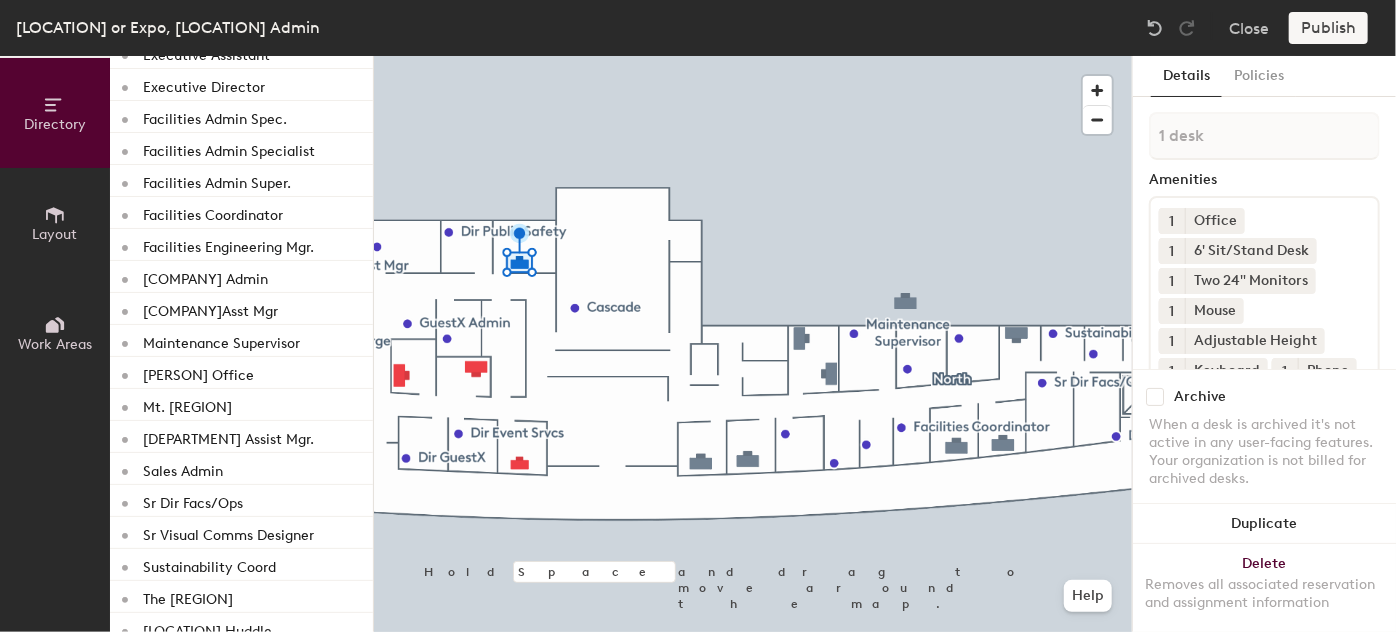scroll, scrollTop: 305, scrollLeft: 0, axis: vertical 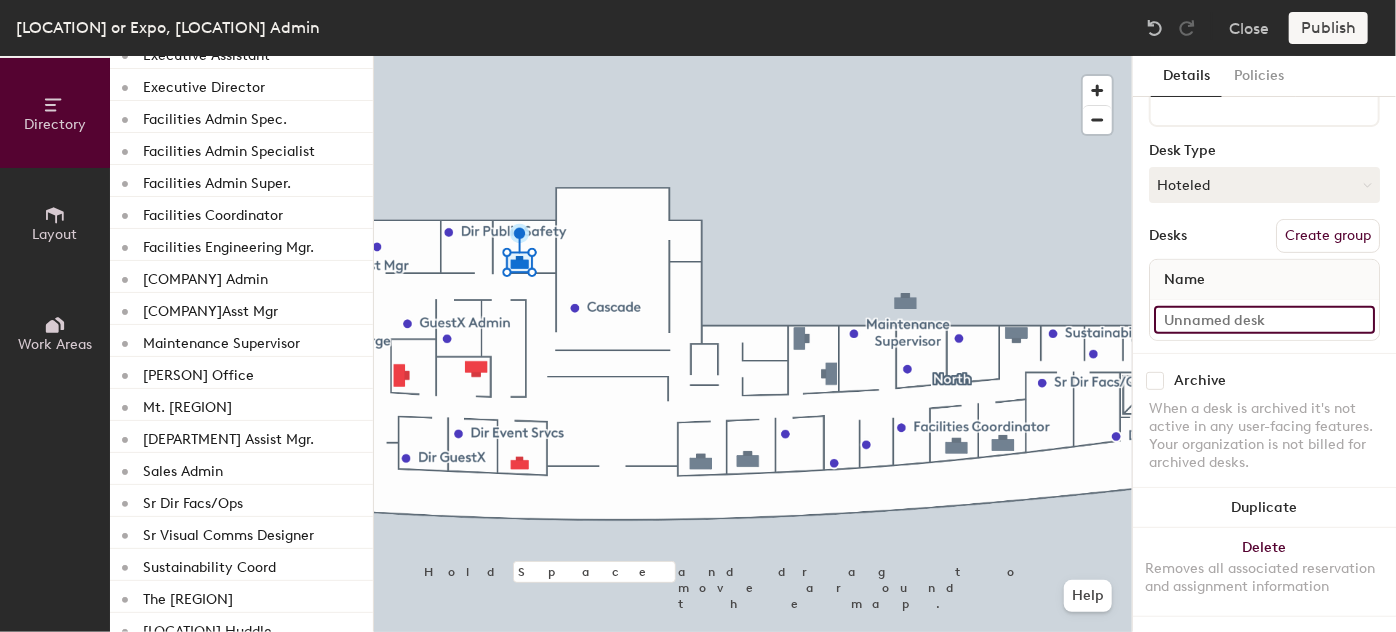 click 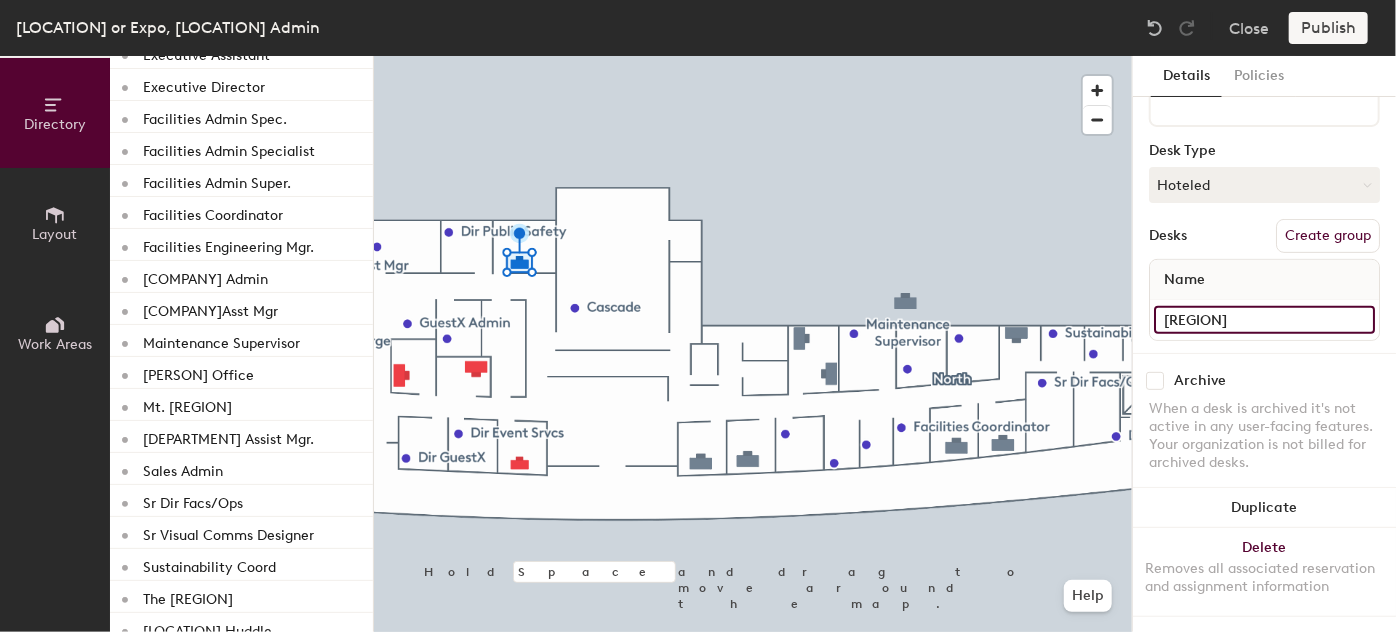 type on "Rogue" 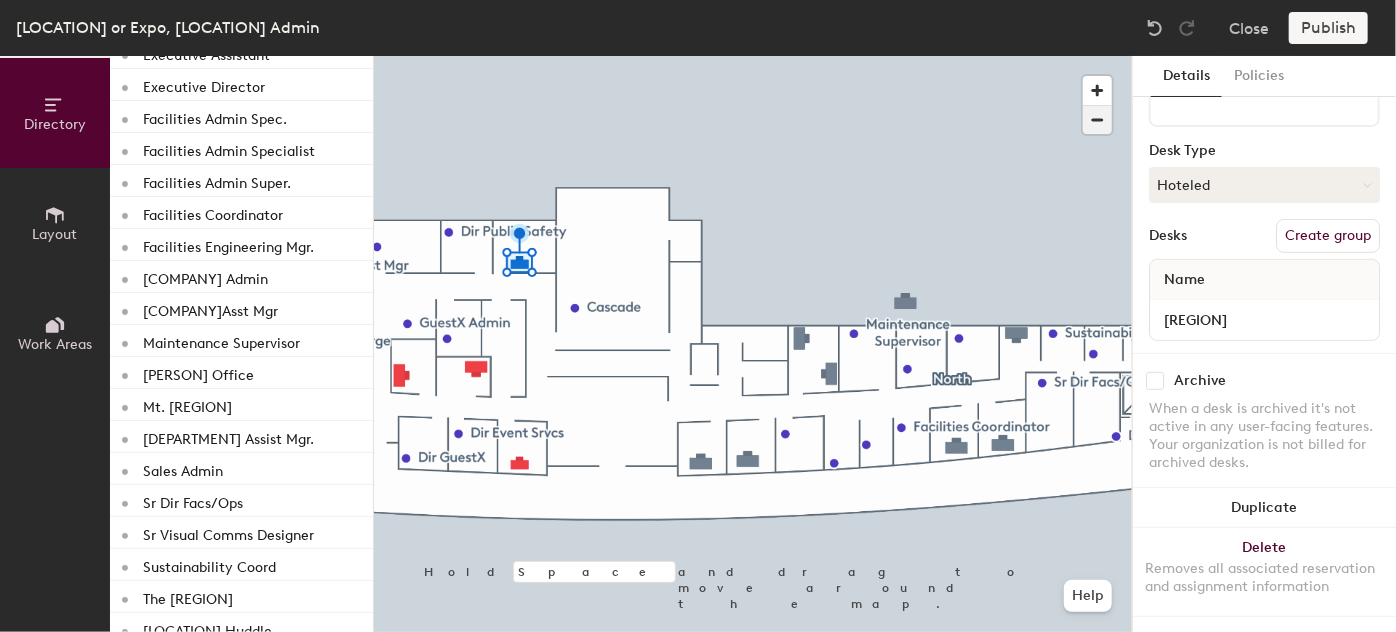 click 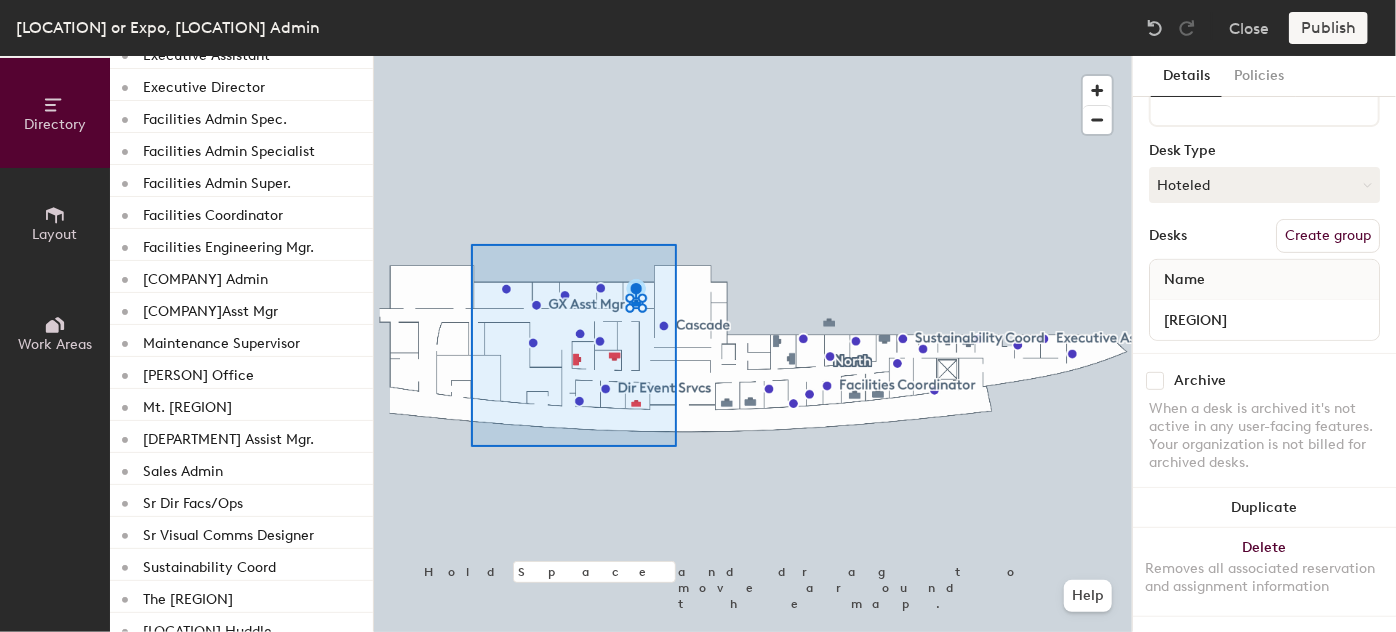 type on "4 desks" 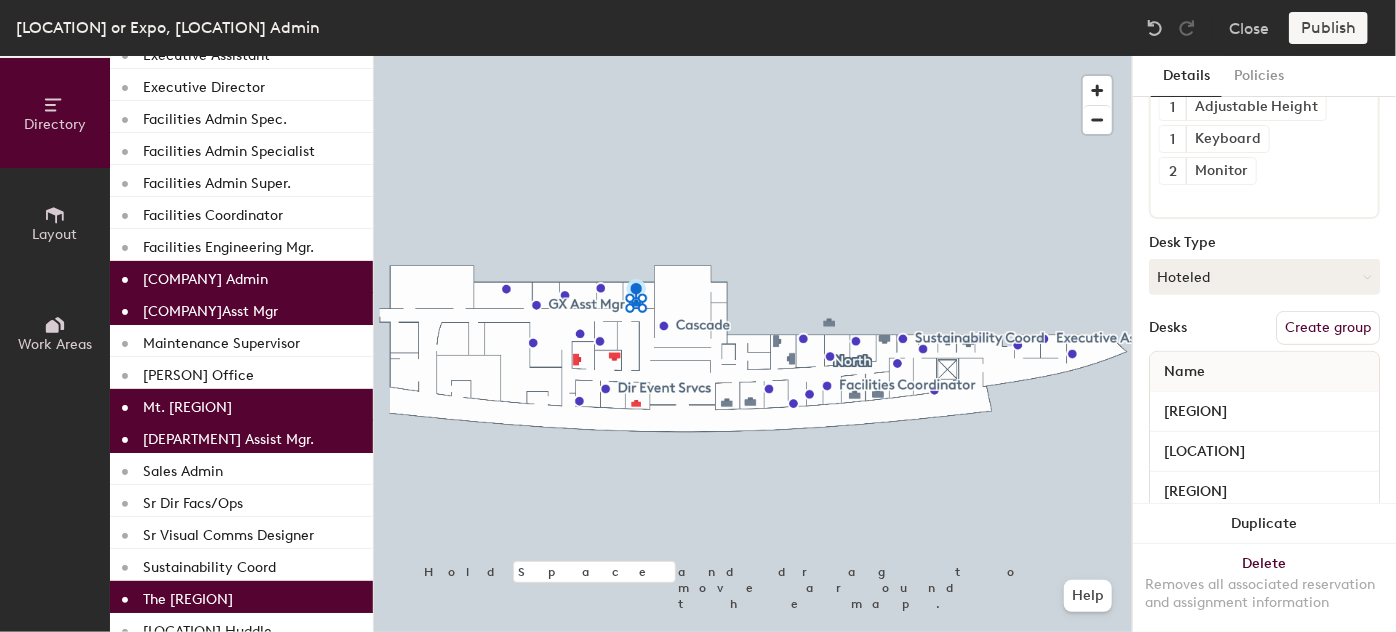 scroll, scrollTop: 392, scrollLeft: 0, axis: vertical 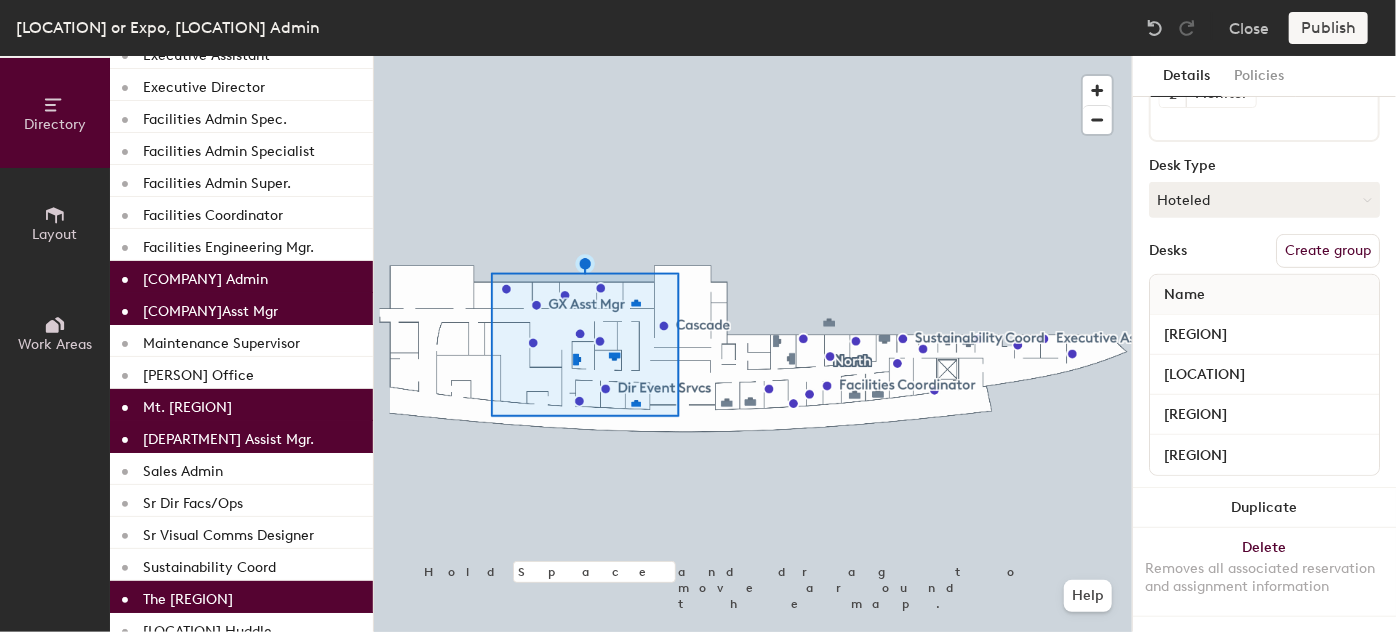 click on "Create group" 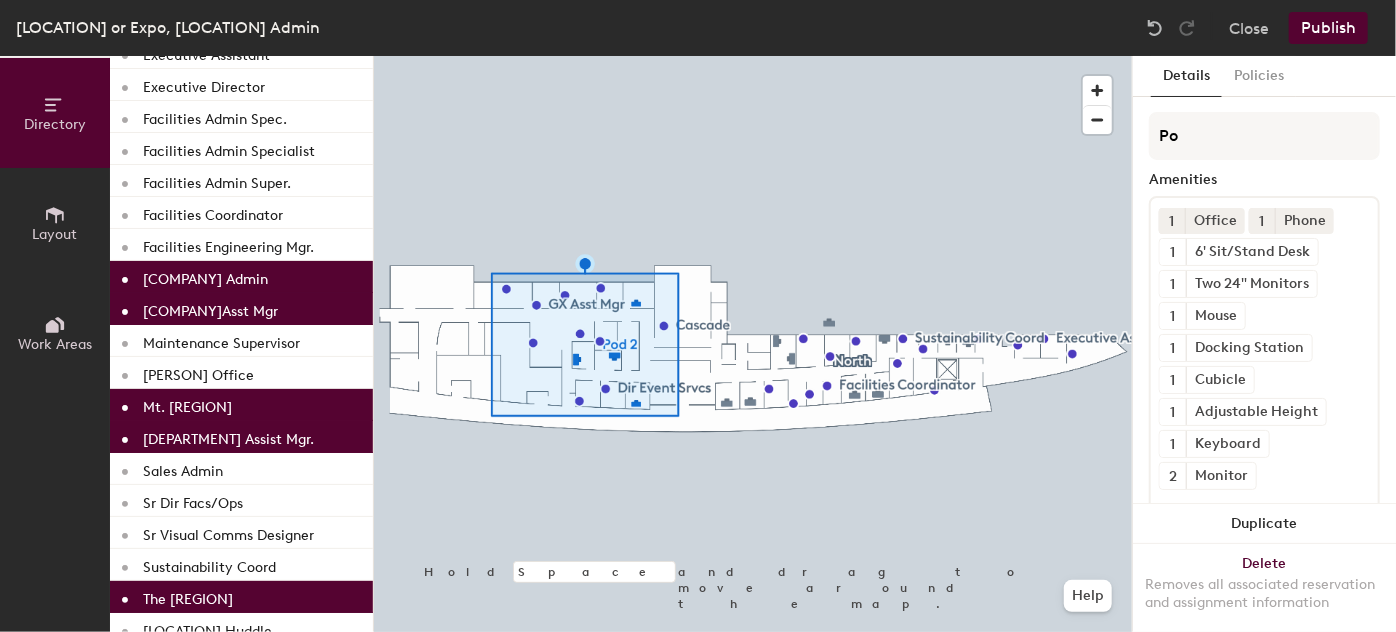 type on "P" 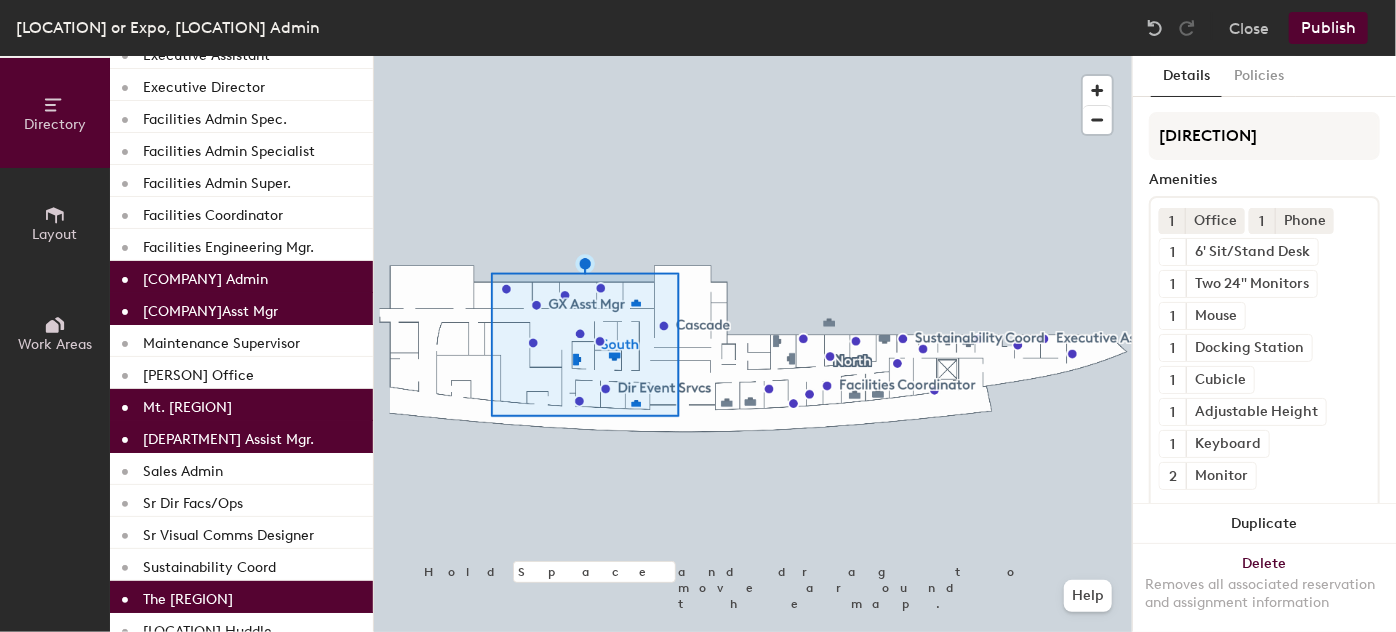 type on "South" 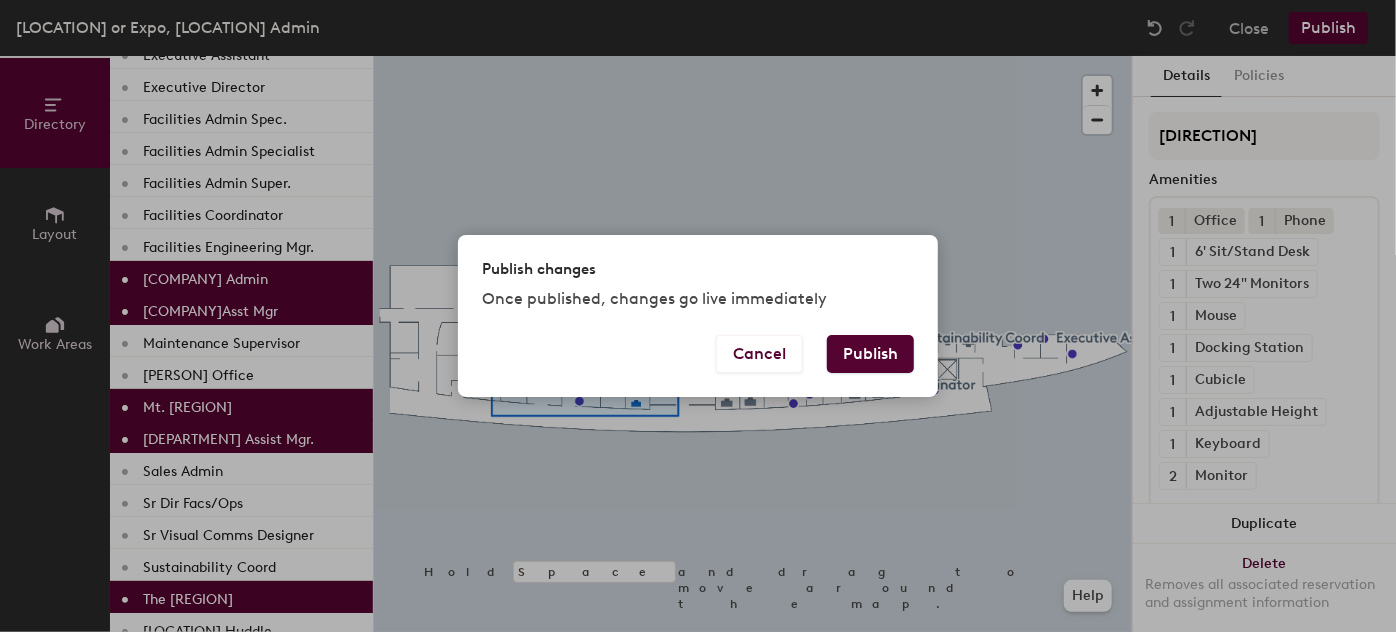 click on "Publish" at bounding box center (870, 354) 